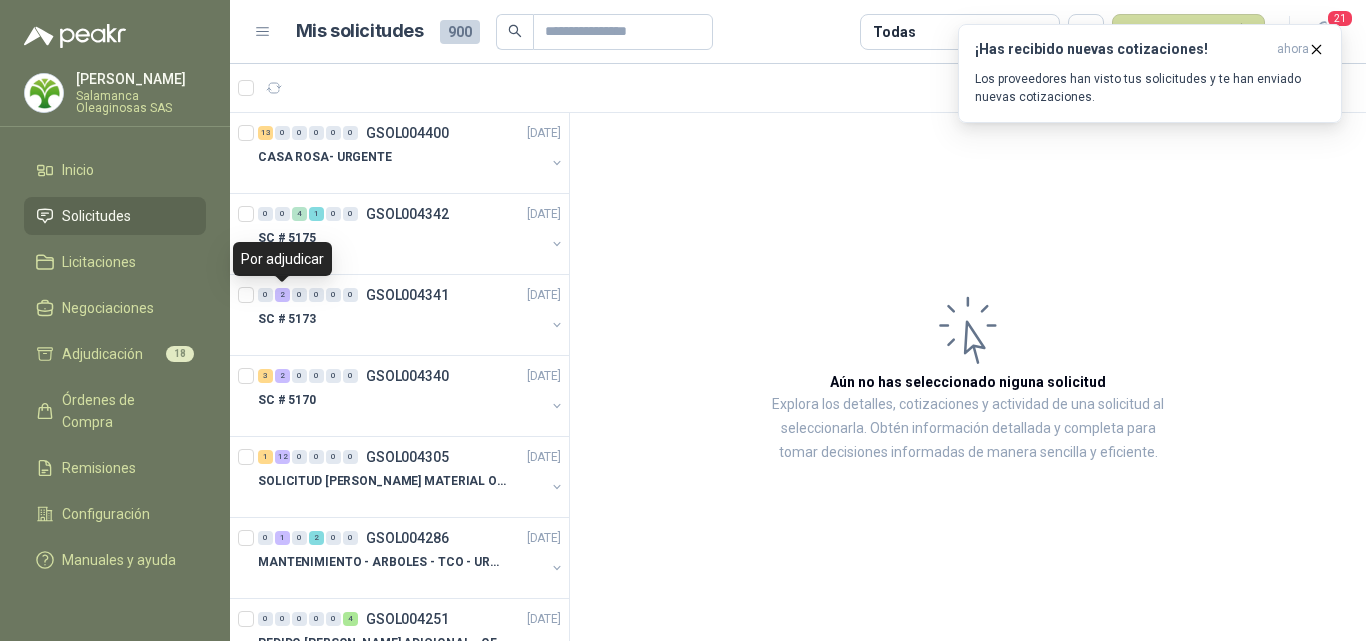 scroll, scrollTop: 0, scrollLeft: 0, axis: both 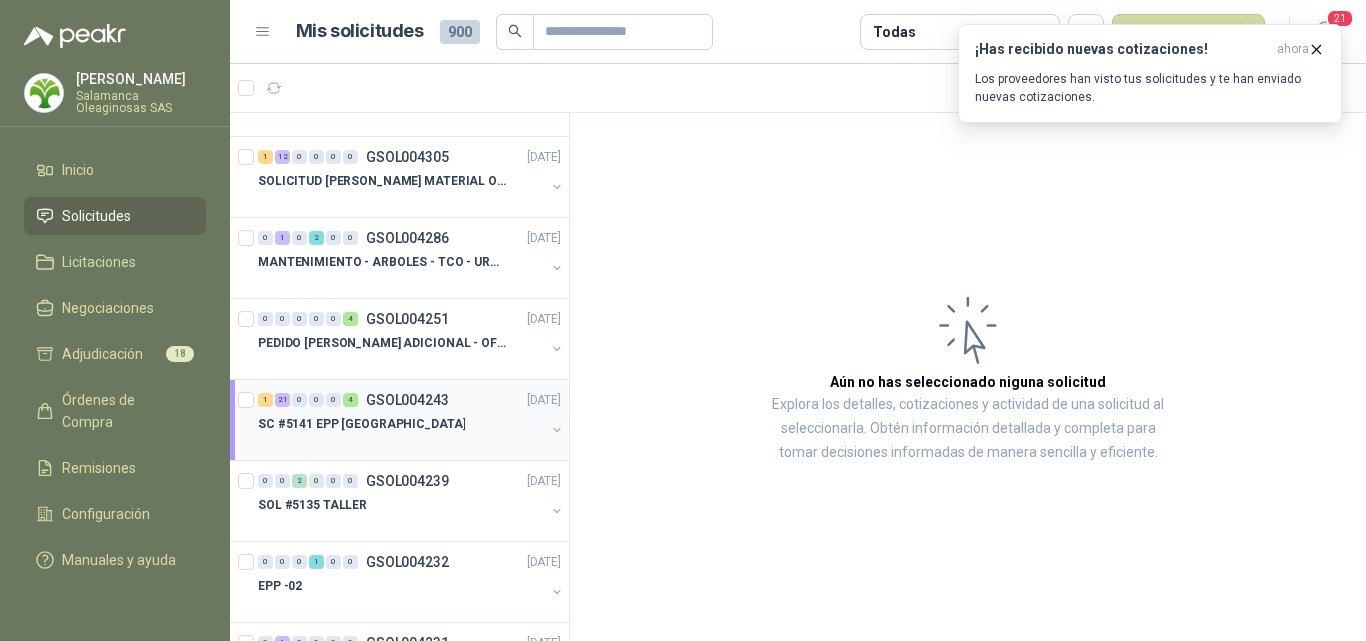click on "SC #5141 EPP [GEOGRAPHIC_DATA]" at bounding box center (361, 424) 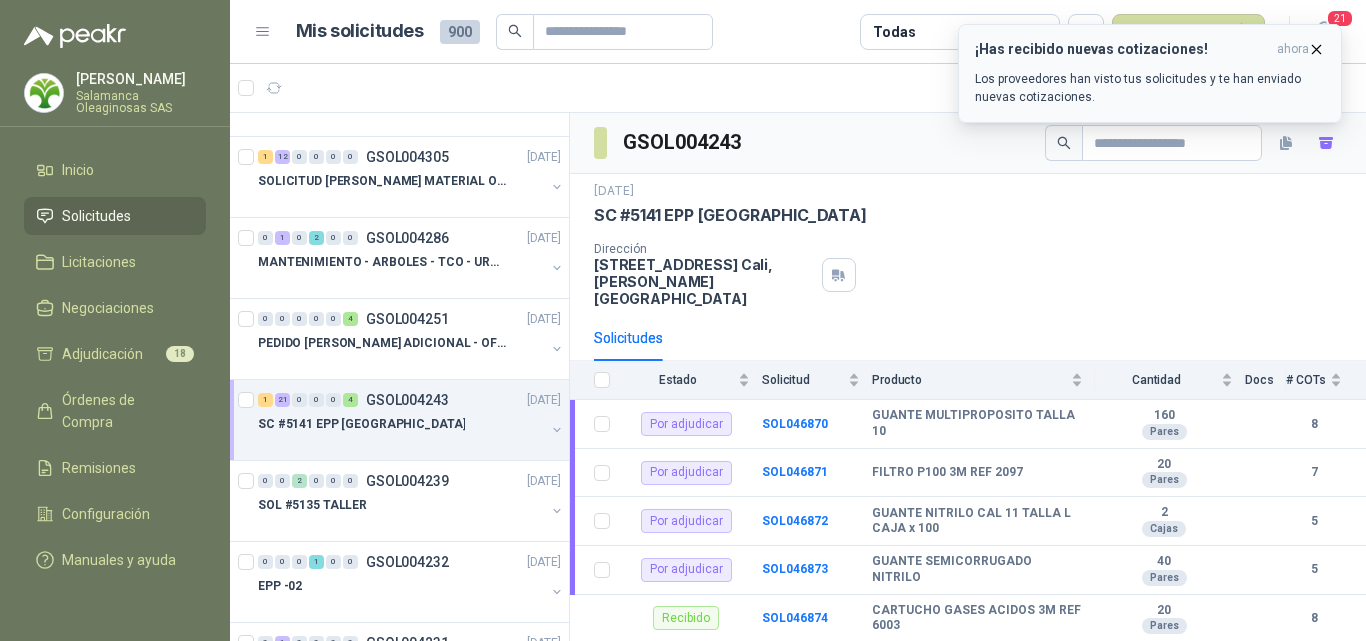 click 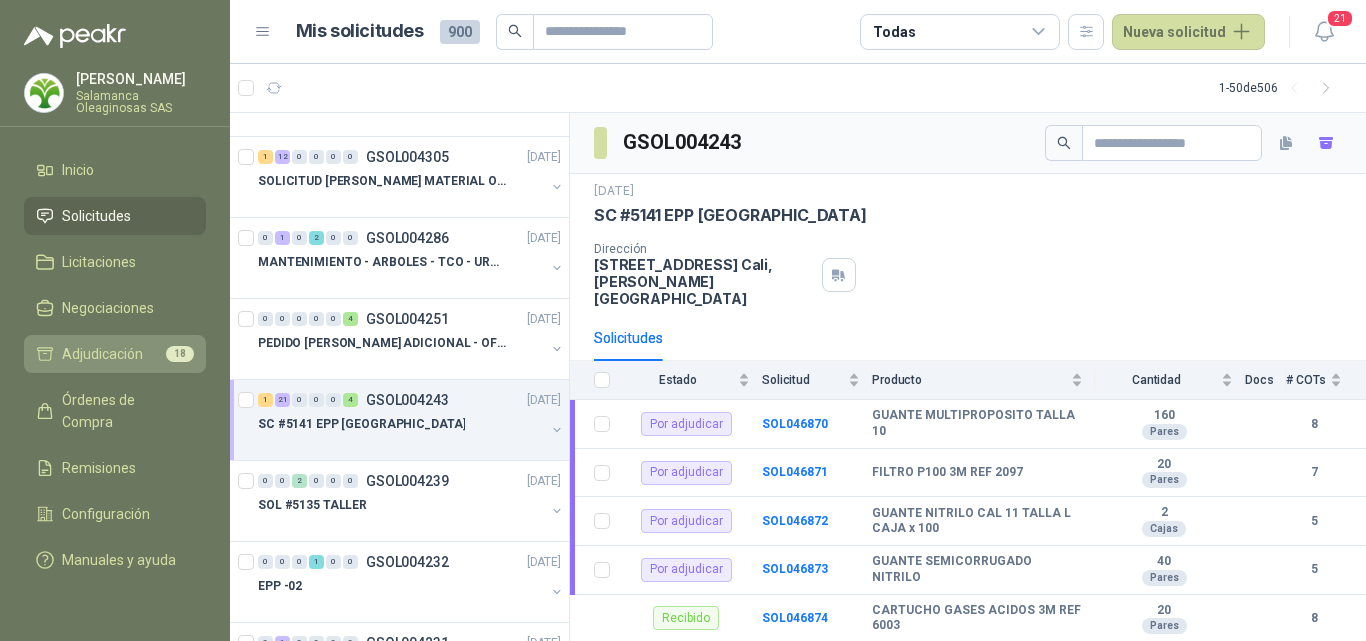 click on "Adjudicación" at bounding box center [102, 354] 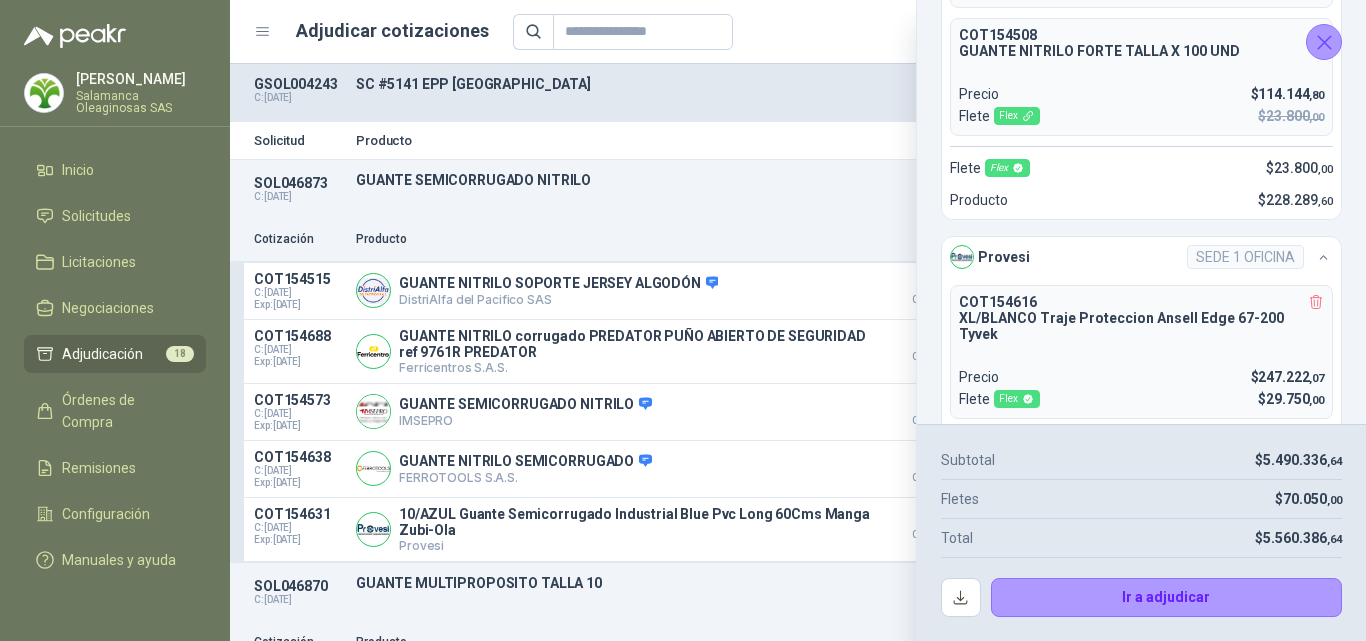scroll, scrollTop: 952, scrollLeft: 0, axis: vertical 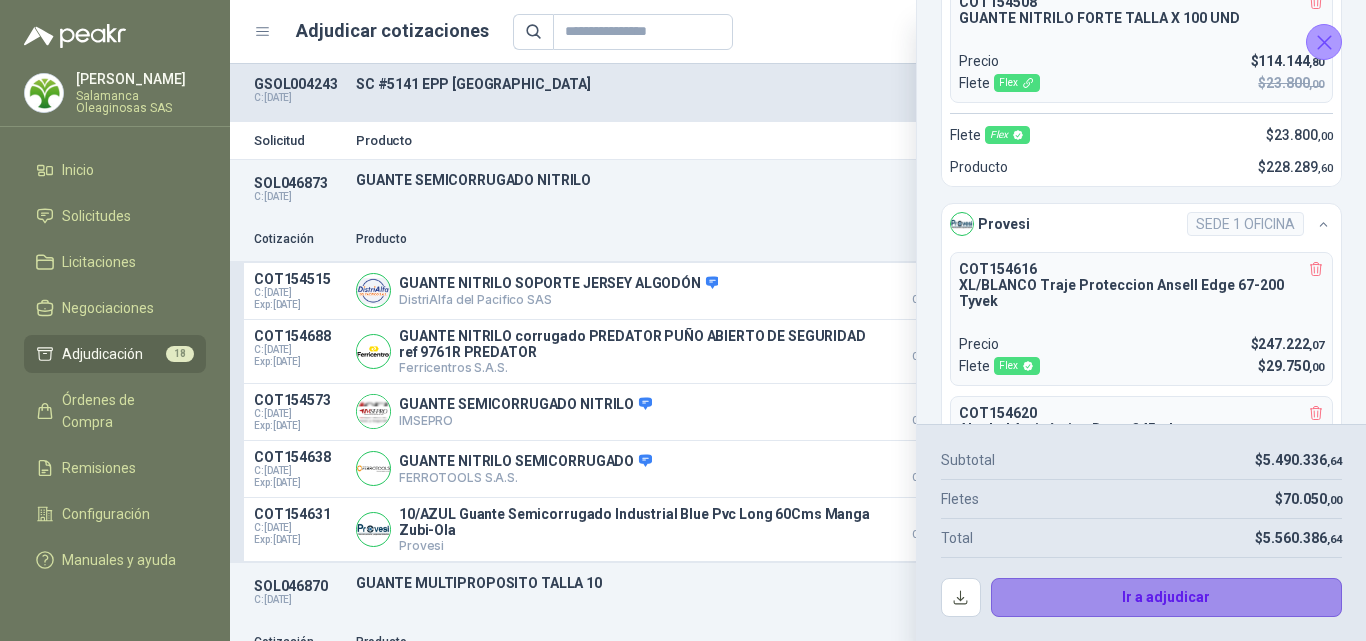 click on "Ir a adjudicar" at bounding box center (1167, 598) 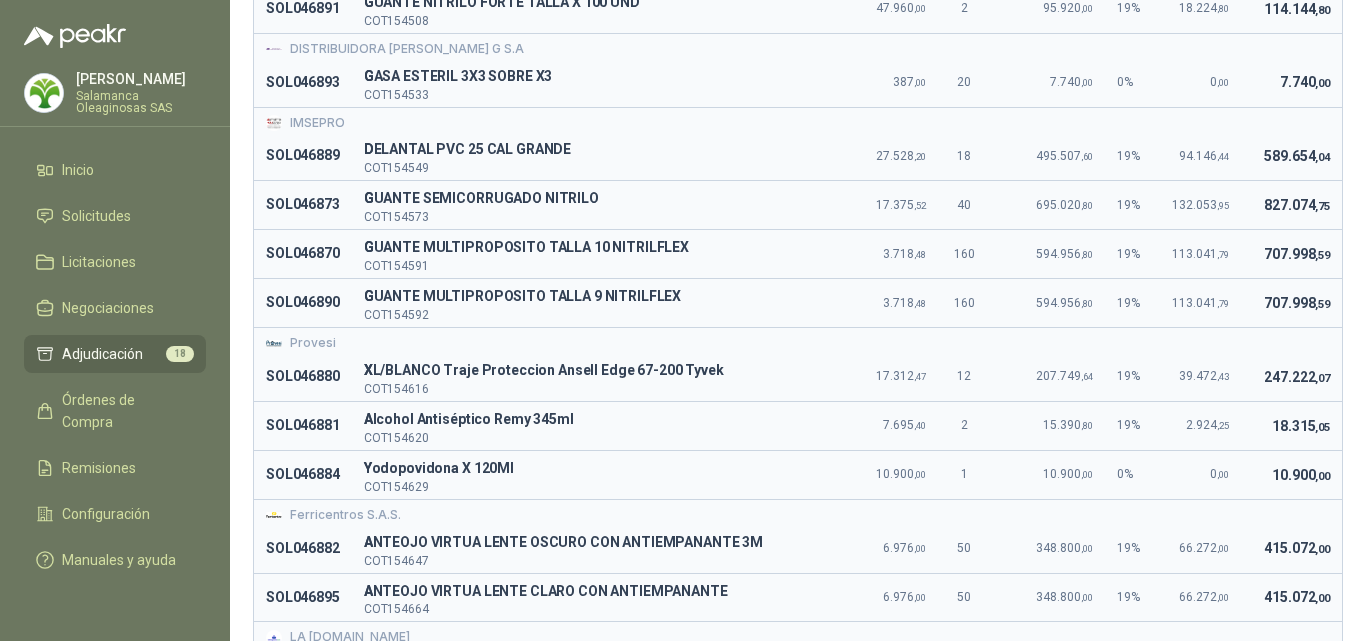 scroll, scrollTop: 500, scrollLeft: 0, axis: vertical 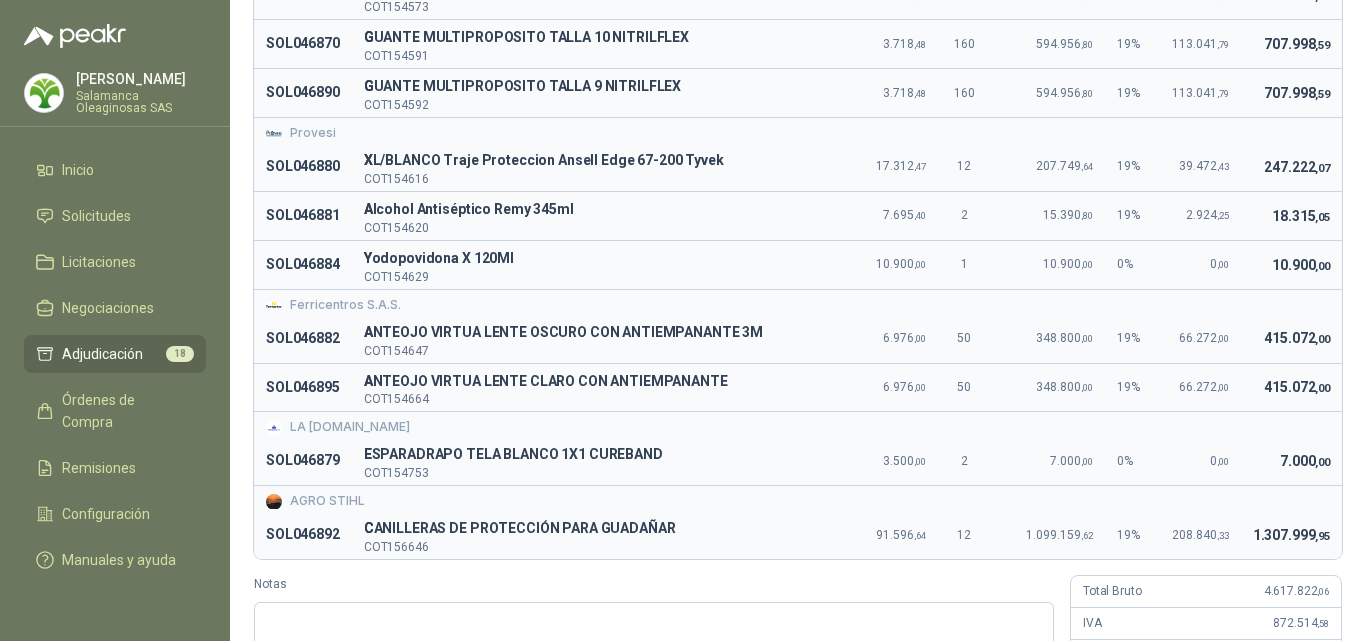 click on "415.072 ,00" at bounding box center (1297, 387) 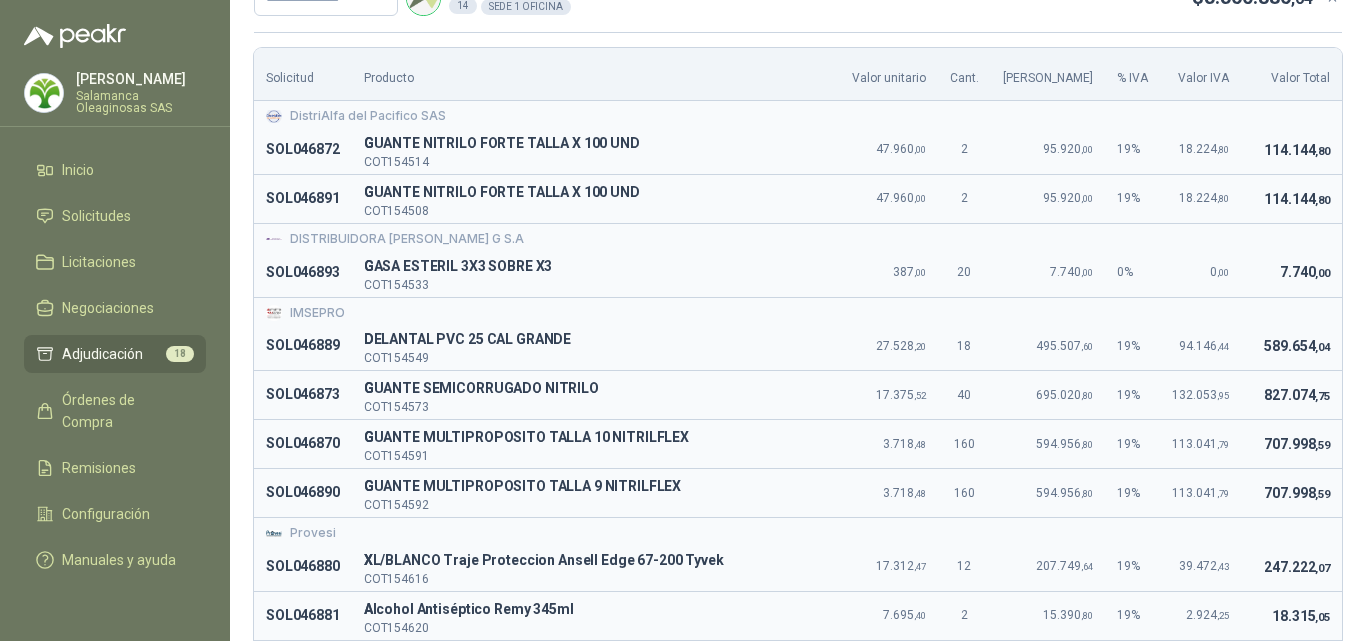 scroll, scrollTop: 0, scrollLeft: 0, axis: both 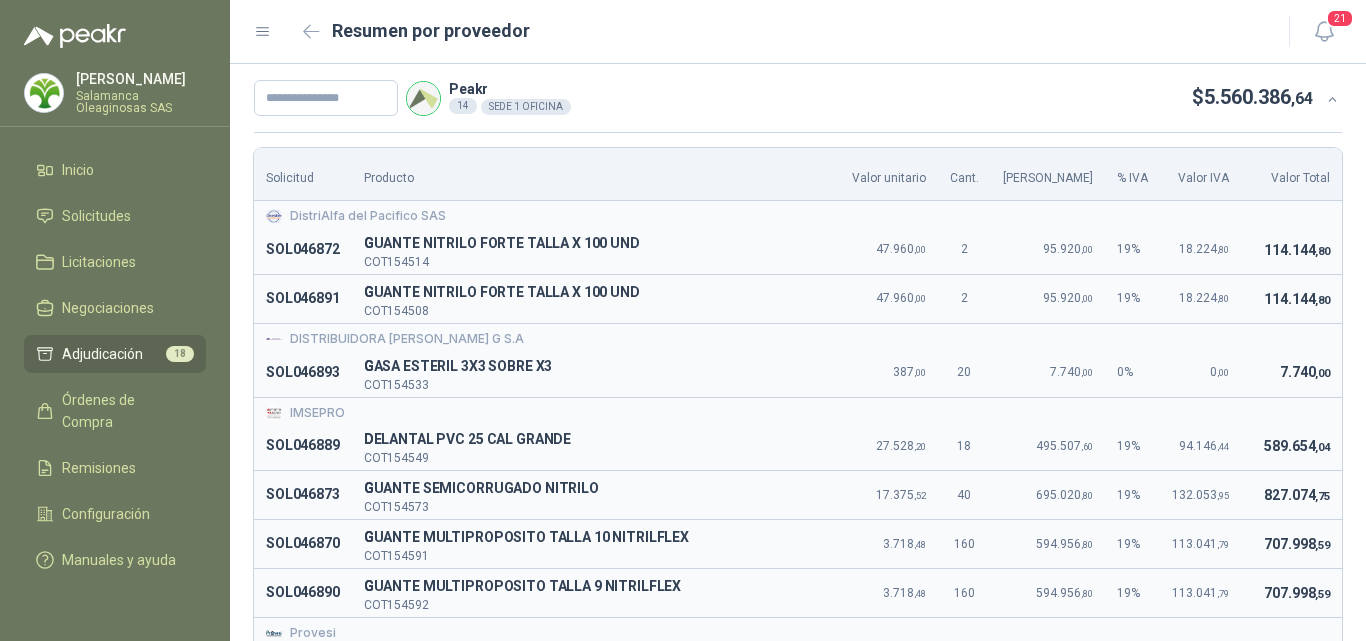 click on "IMSEPRO" at bounding box center [798, 413] 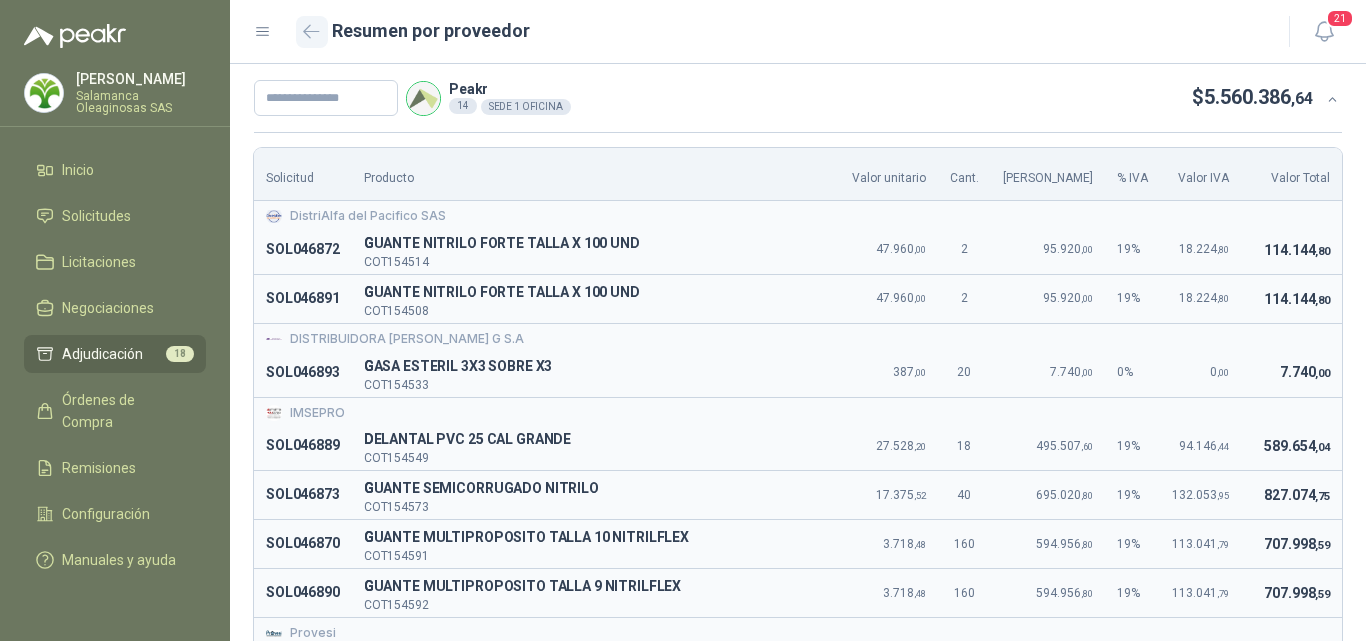 click 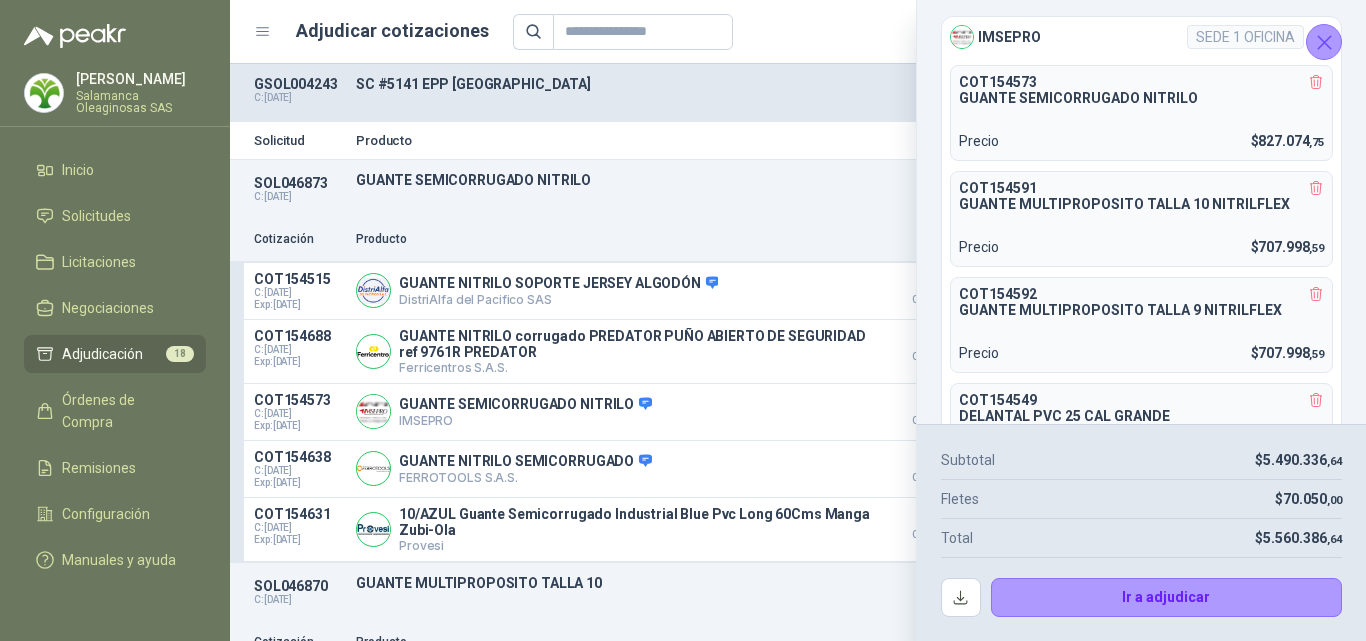 click 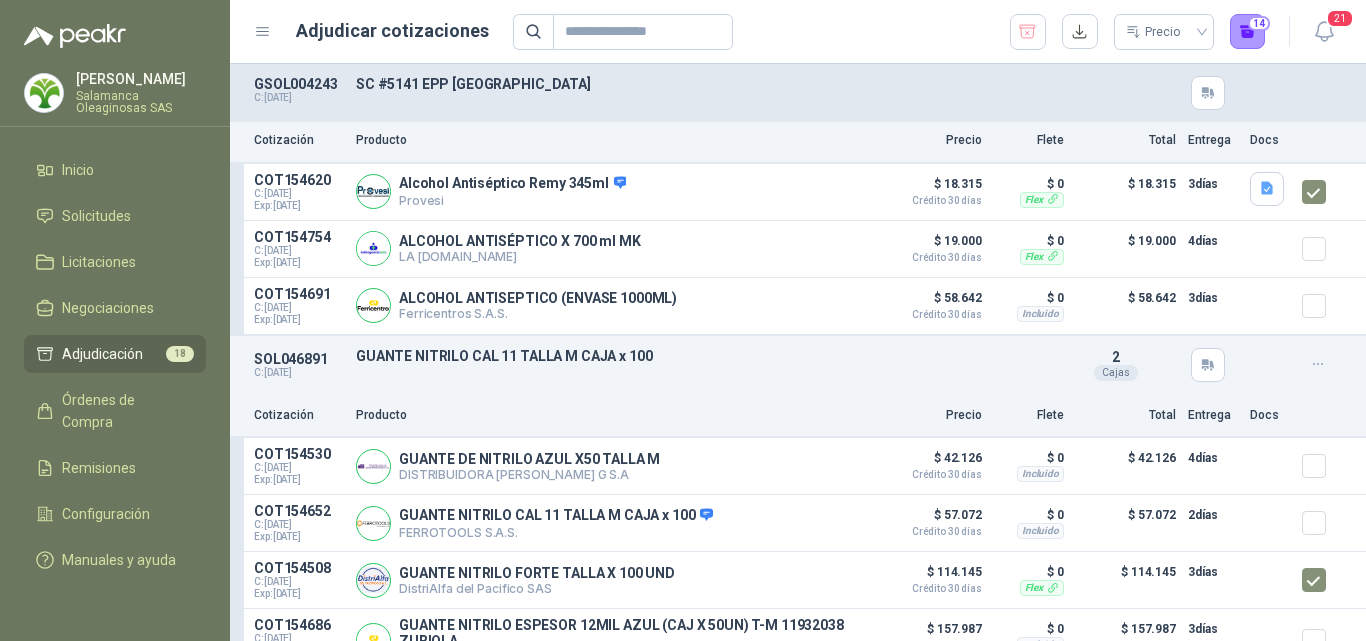 scroll, scrollTop: 5600, scrollLeft: 0, axis: vertical 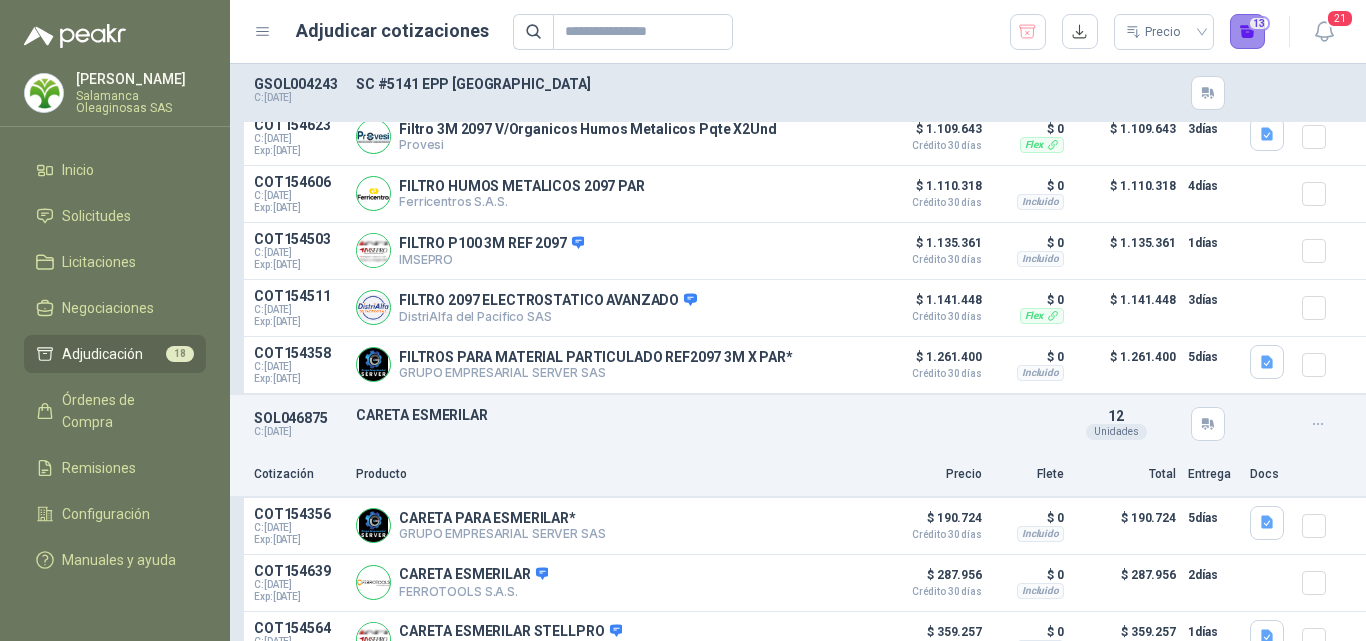 click on "13" at bounding box center (1248, 32) 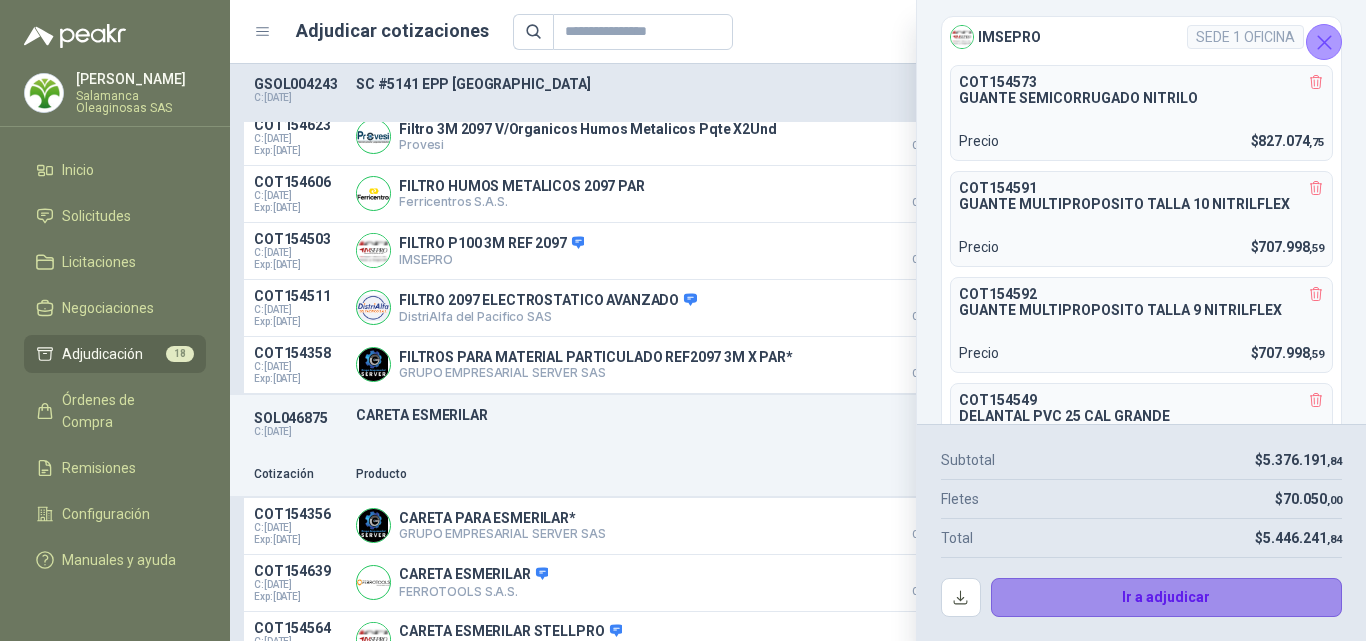 click on "Ir a adjudicar" at bounding box center [1167, 598] 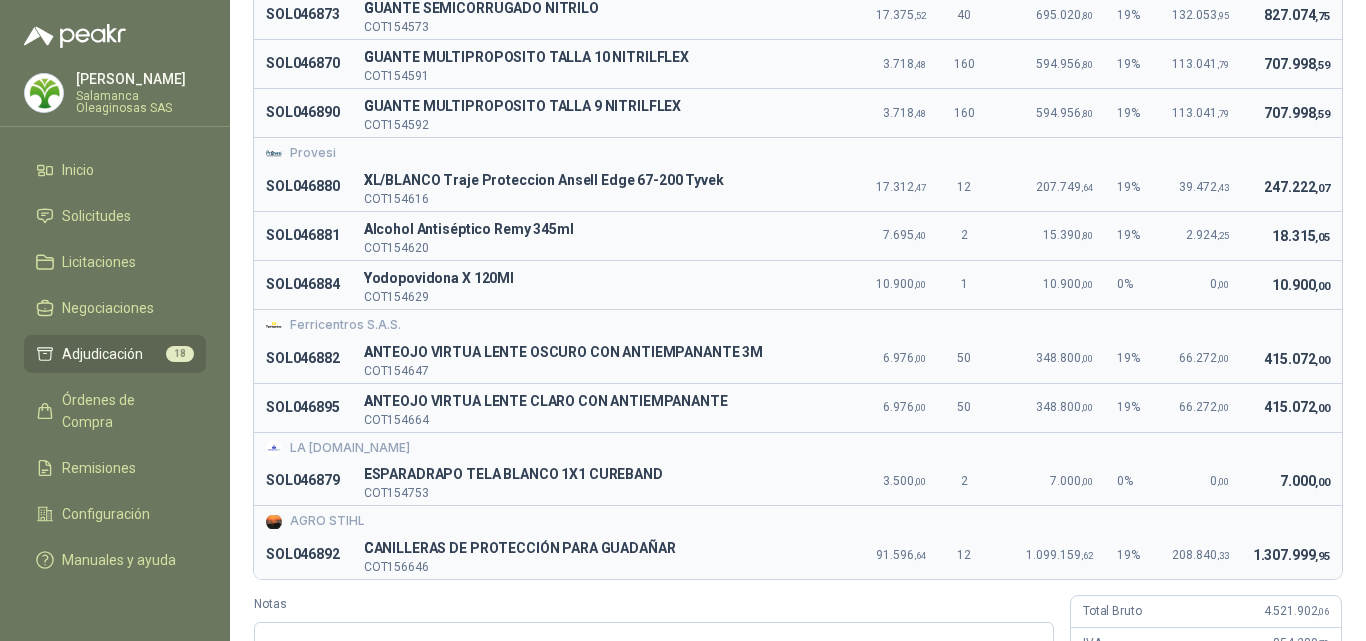 scroll, scrollTop: 500, scrollLeft: 0, axis: vertical 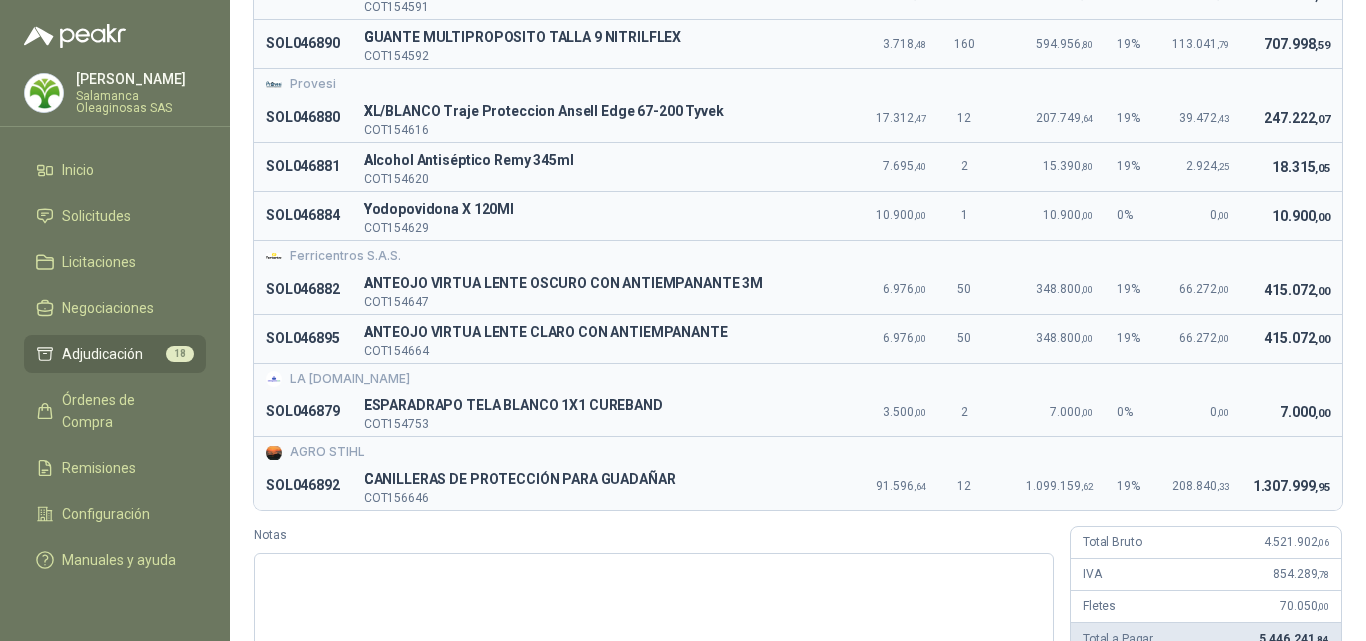 click on "10.900 ,00" at bounding box center [1291, 215] 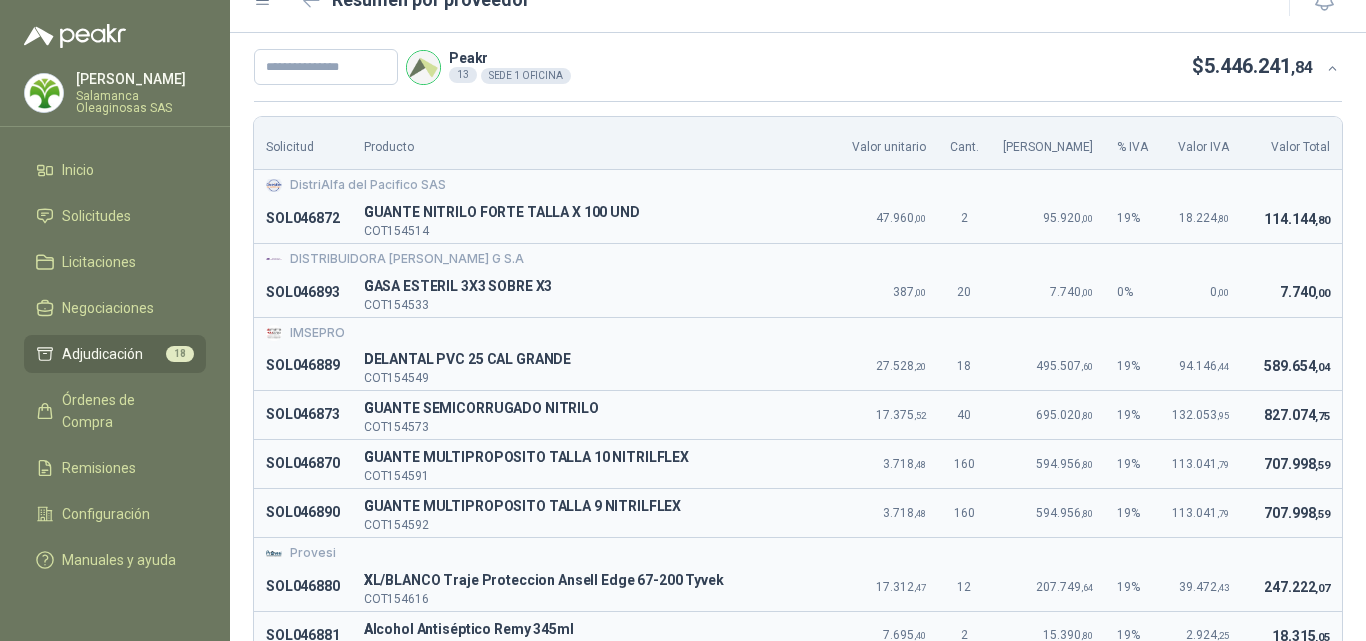scroll, scrollTop: 0, scrollLeft: 0, axis: both 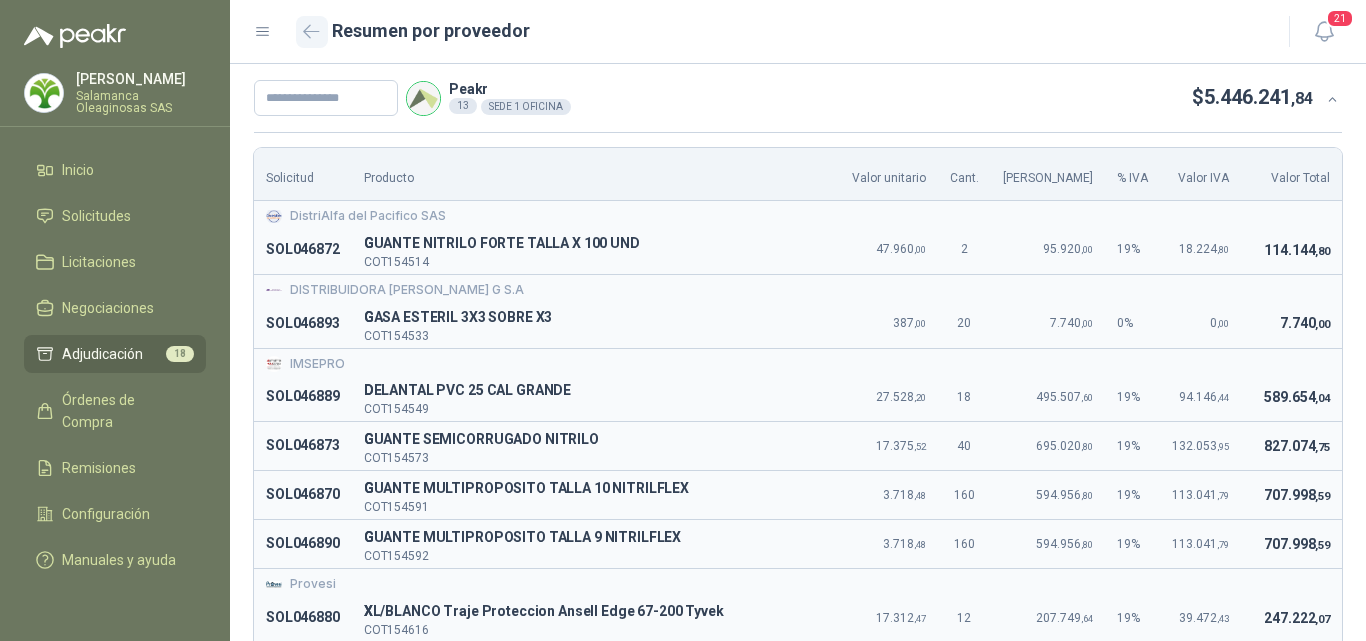 click at bounding box center [312, 32] 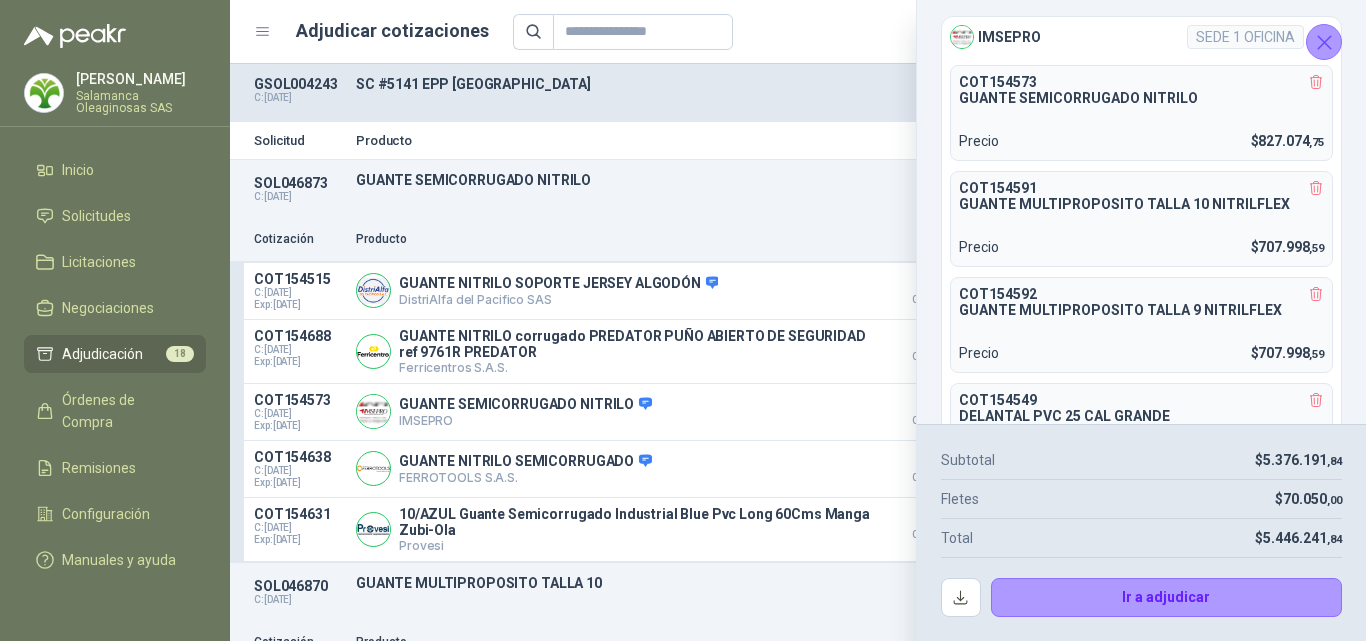 click 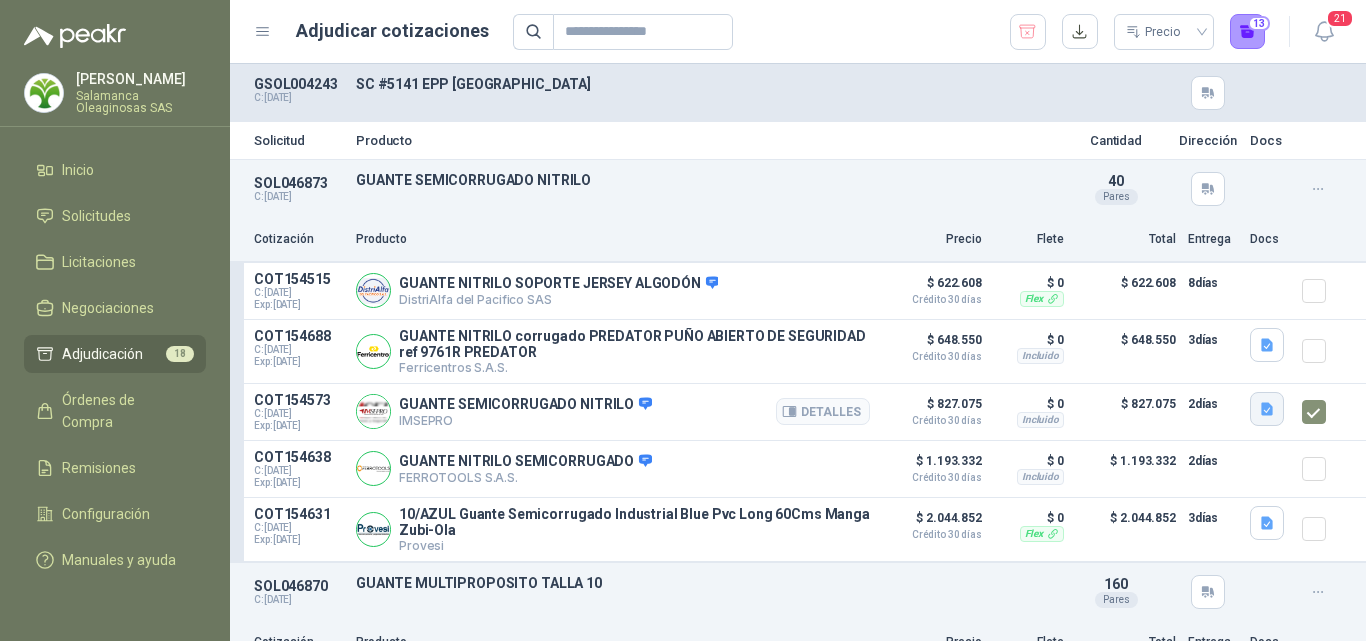 click 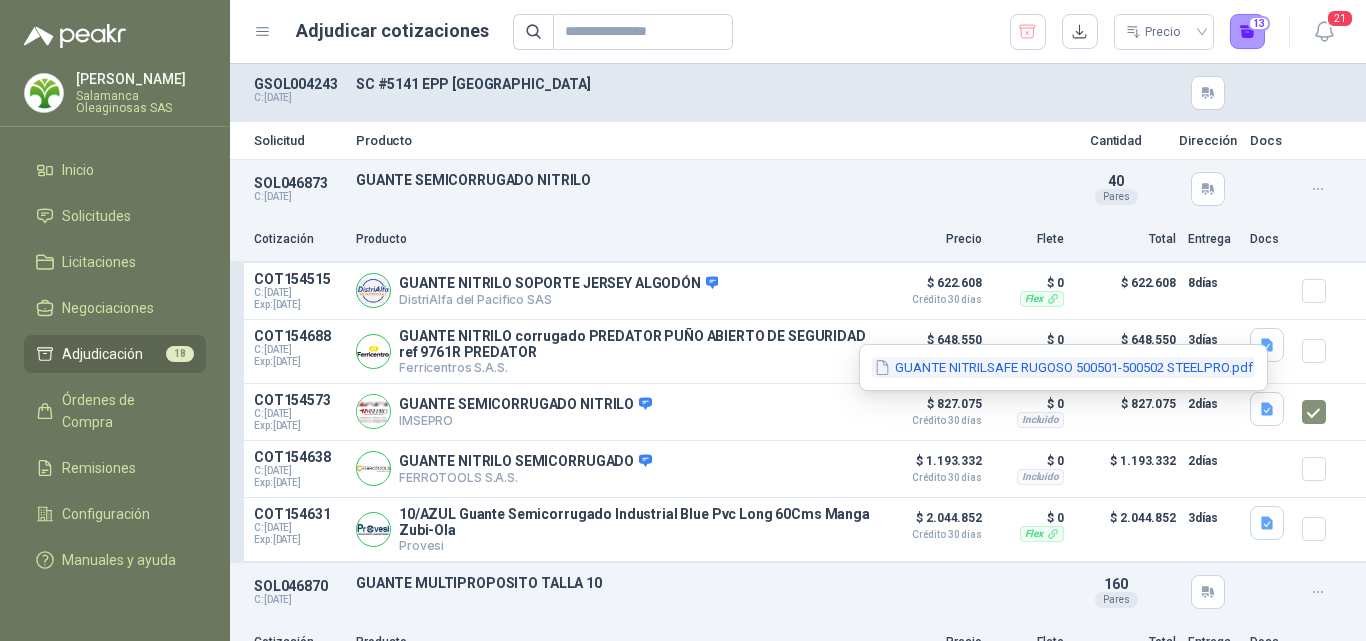 click on "GUANTE NITRILSAFE RUGOSO 500501-500502 STEELPRO.pdf" at bounding box center [1063, 367] 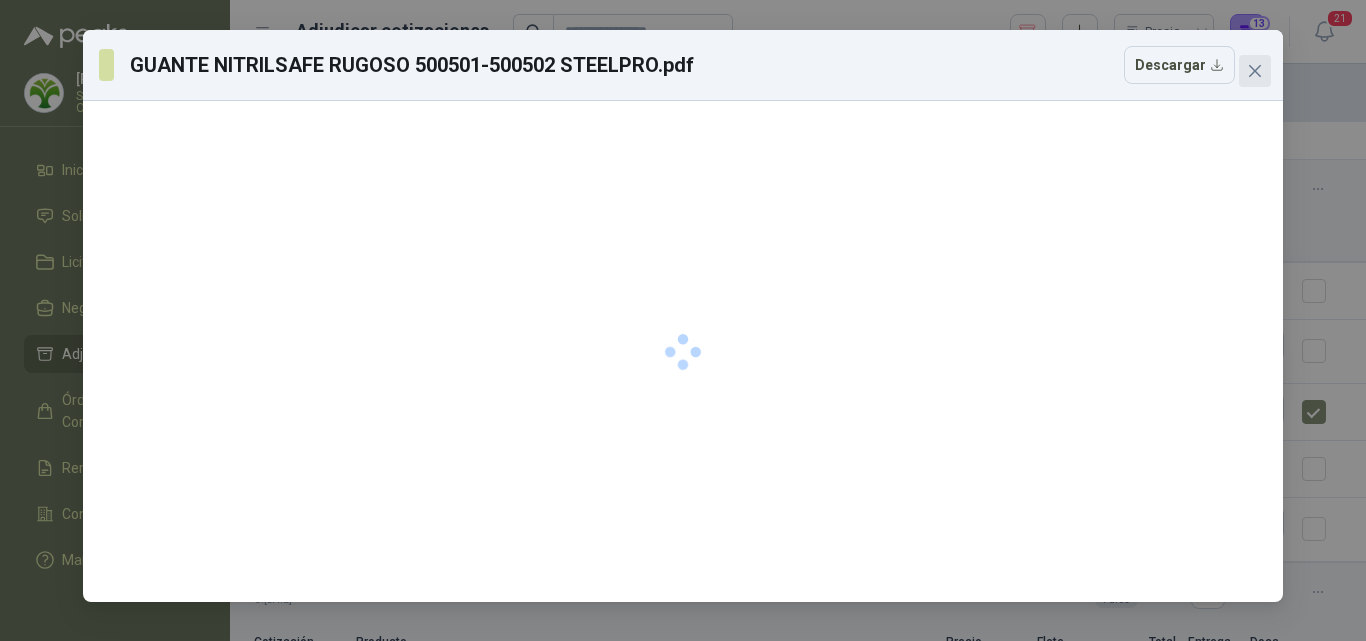 click 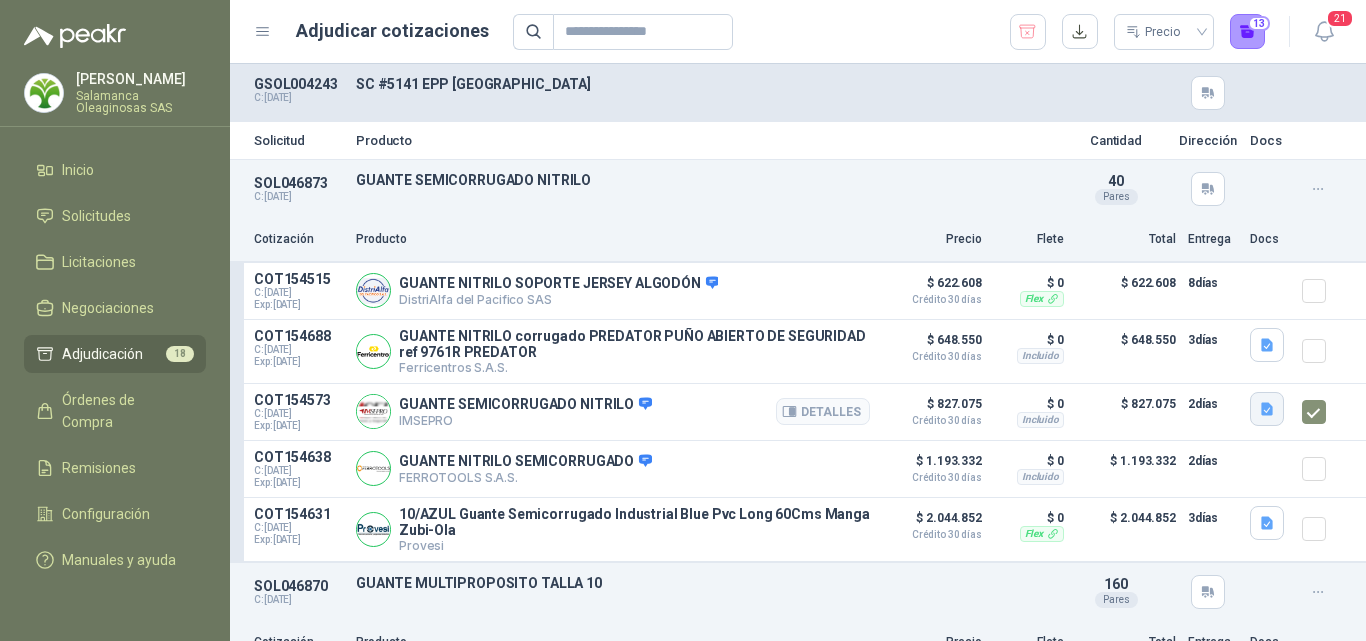 click 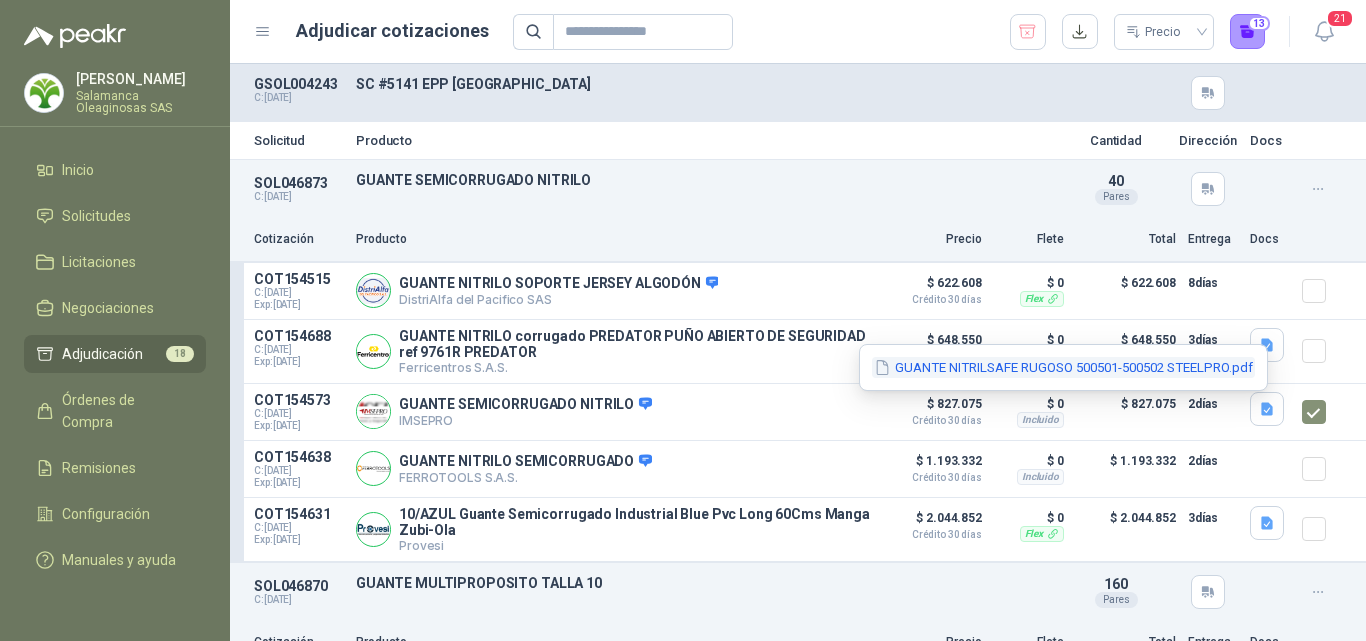 click on "GUANTE NITRILSAFE RUGOSO 500501-500502 STEELPRO.pdf" at bounding box center [1063, 367] 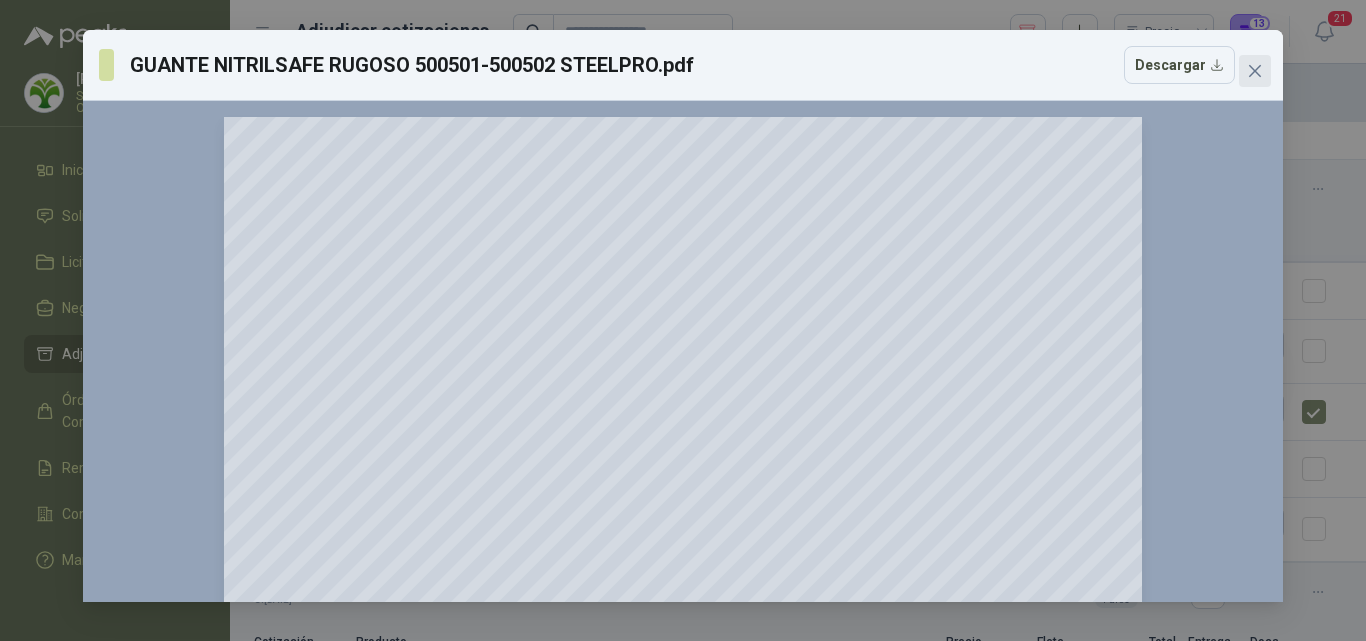 click at bounding box center [1255, 71] 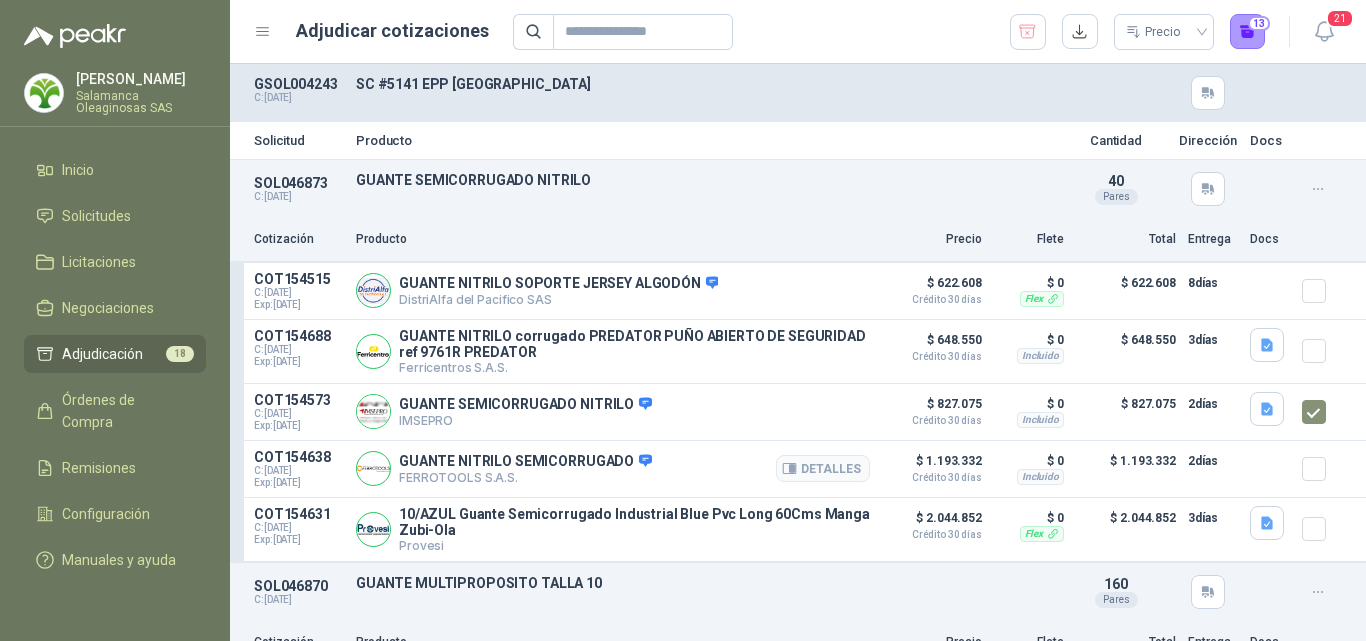 click at bounding box center (1322, 469) 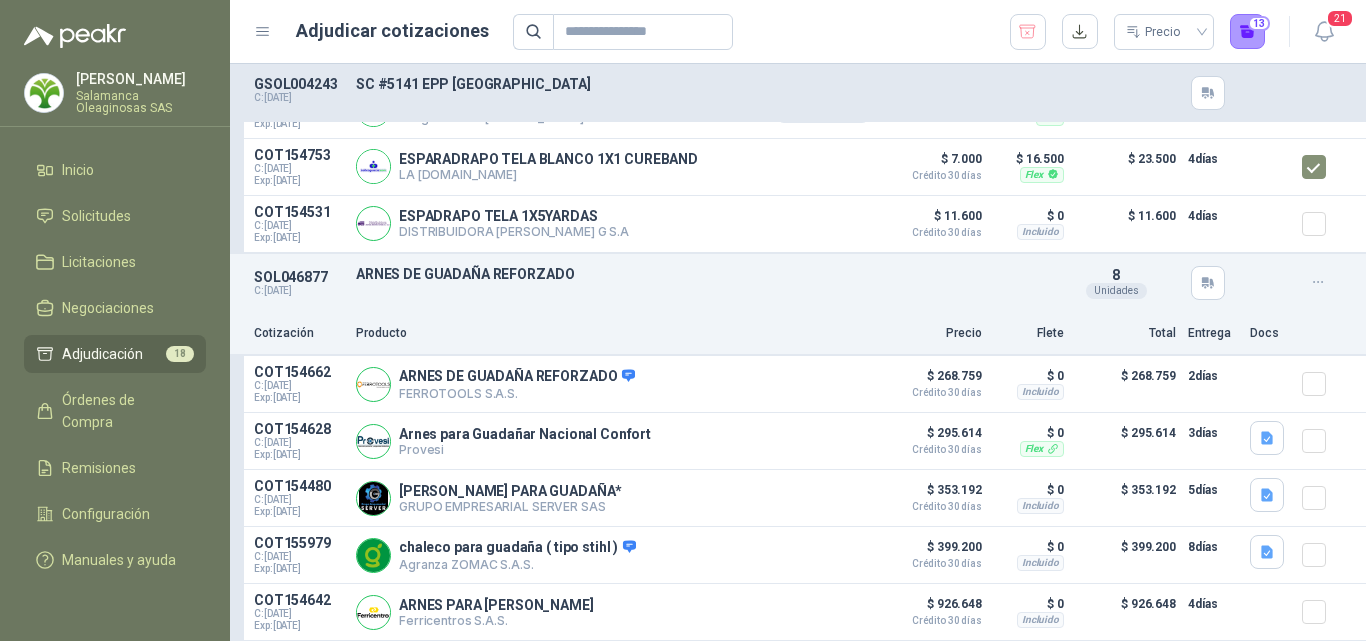 scroll, scrollTop: 6649, scrollLeft: 0, axis: vertical 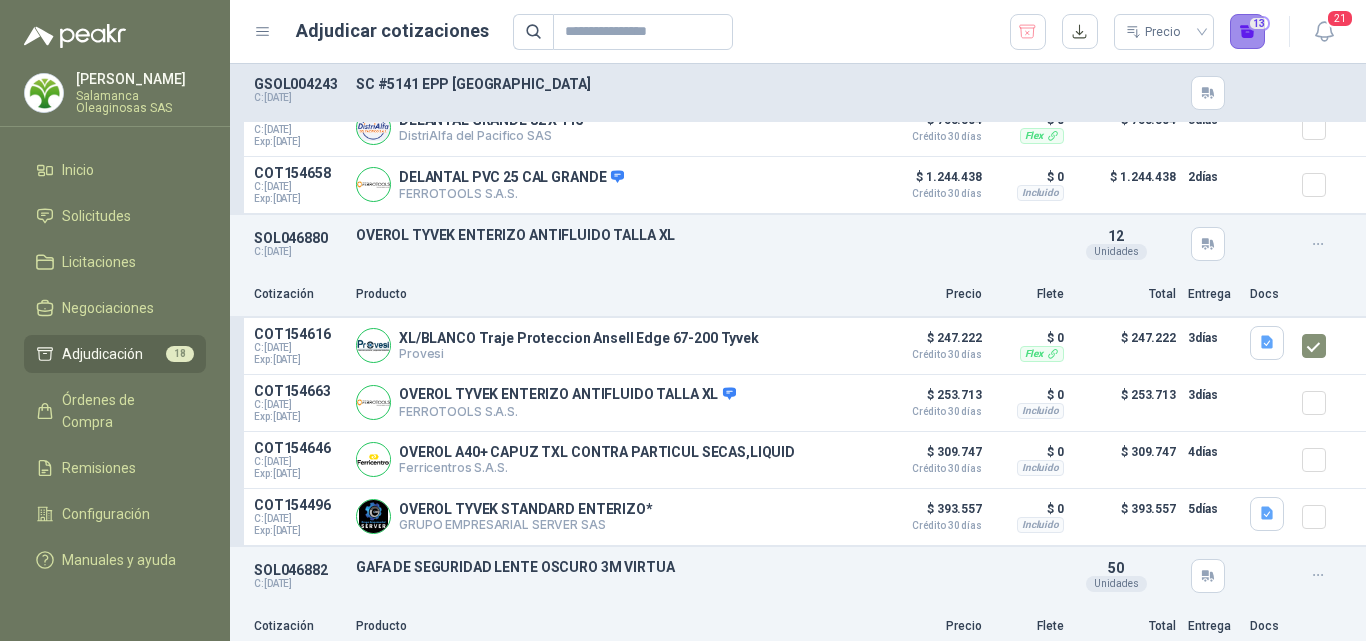 click on "13" at bounding box center (1248, 32) 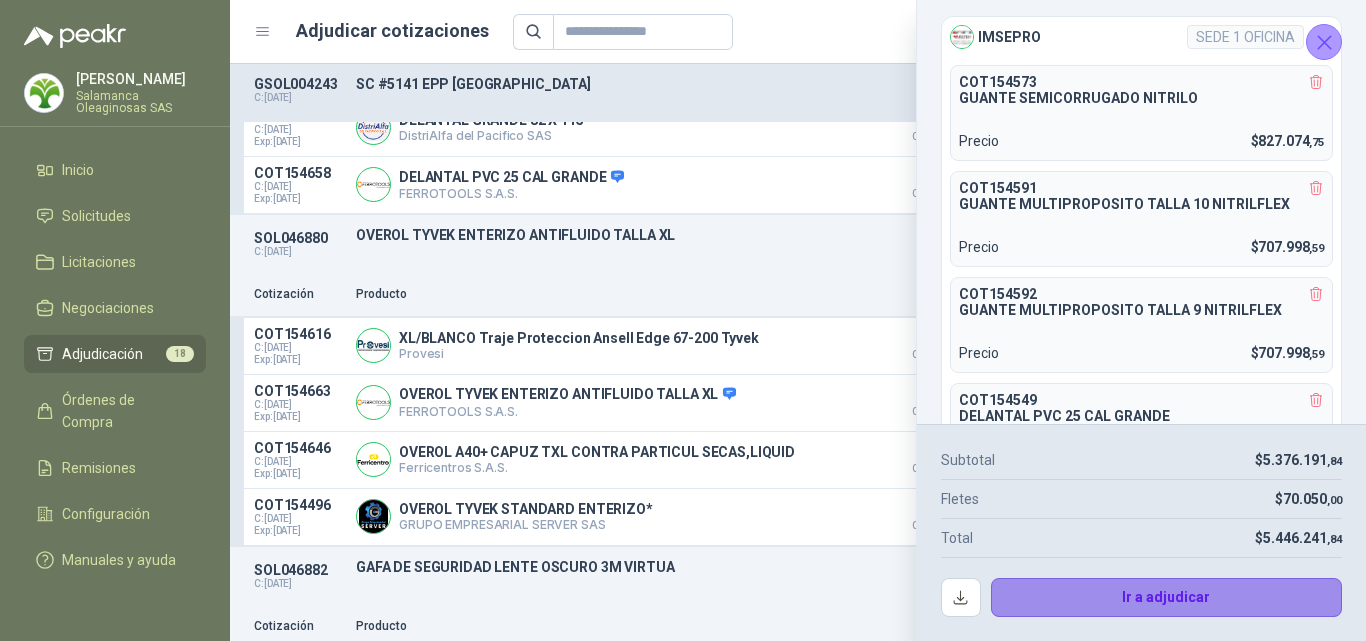 click on "Ir a adjudicar" at bounding box center (1167, 598) 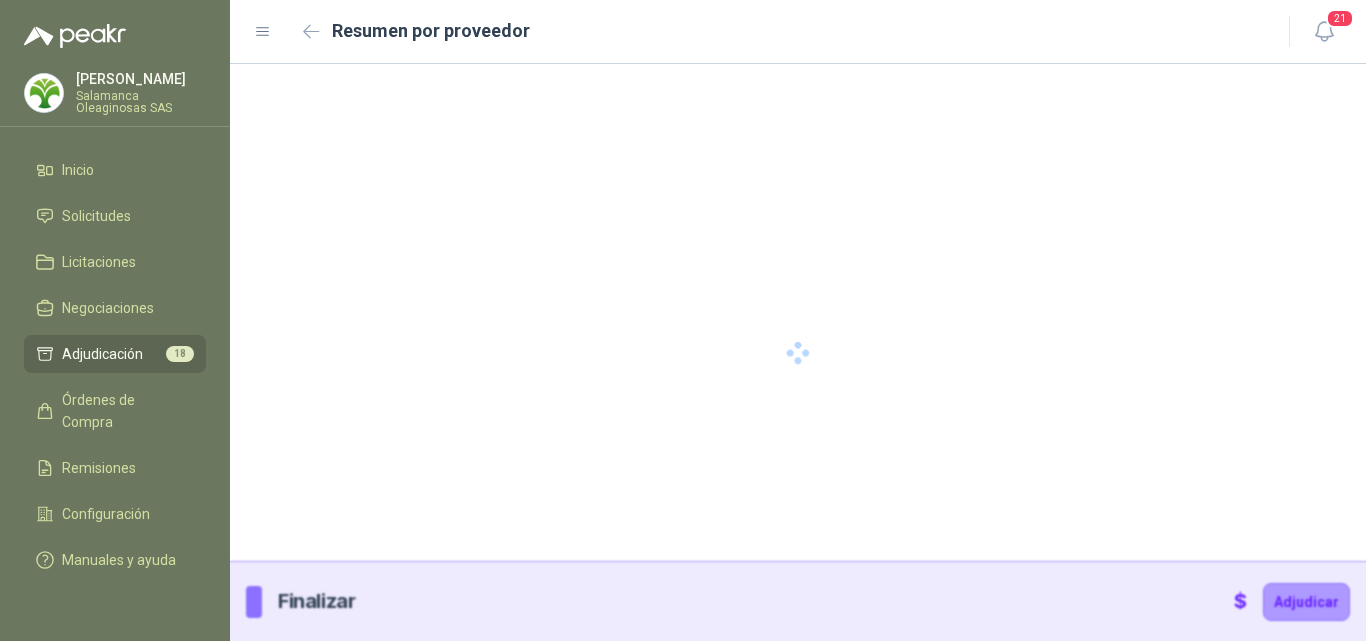 type 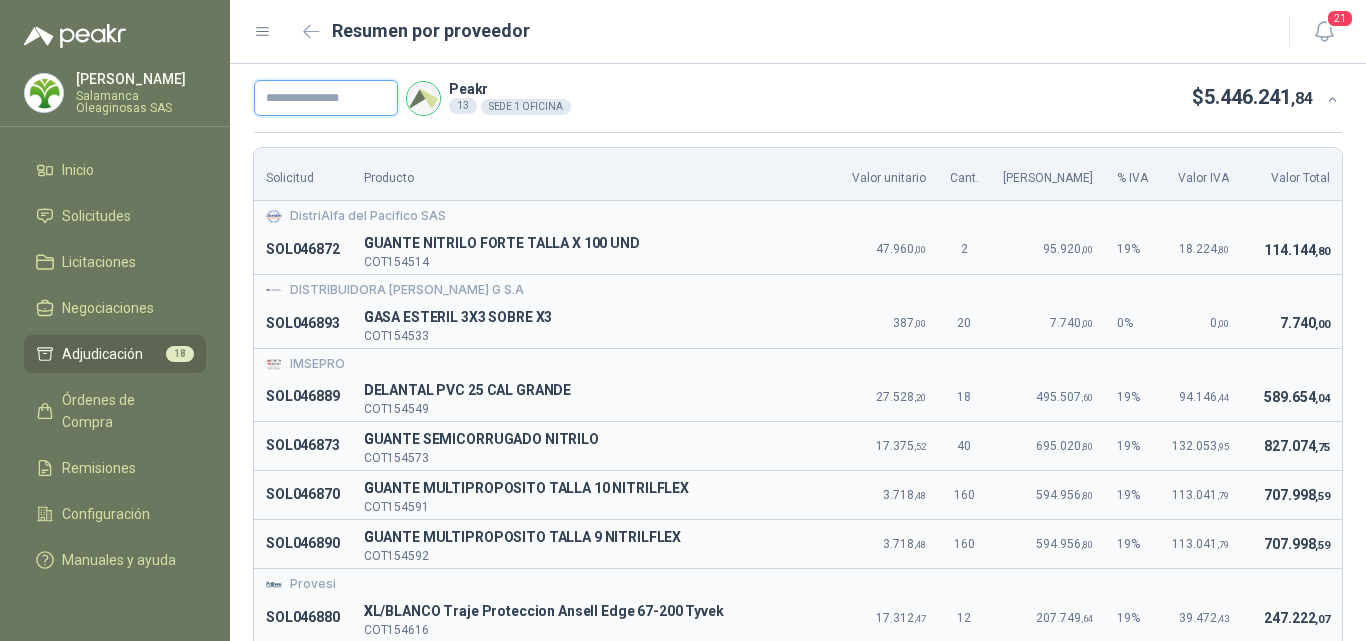 click at bounding box center [326, 98] 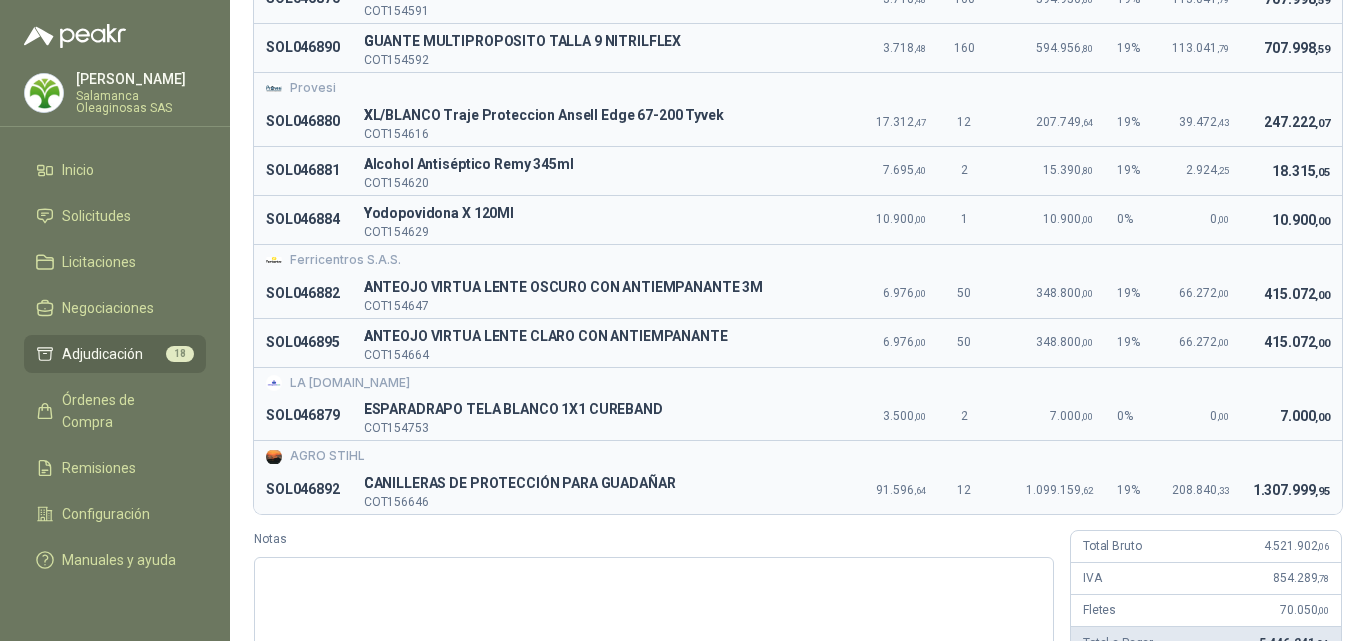 scroll, scrollTop: 613, scrollLeft: 0, axis: vertical 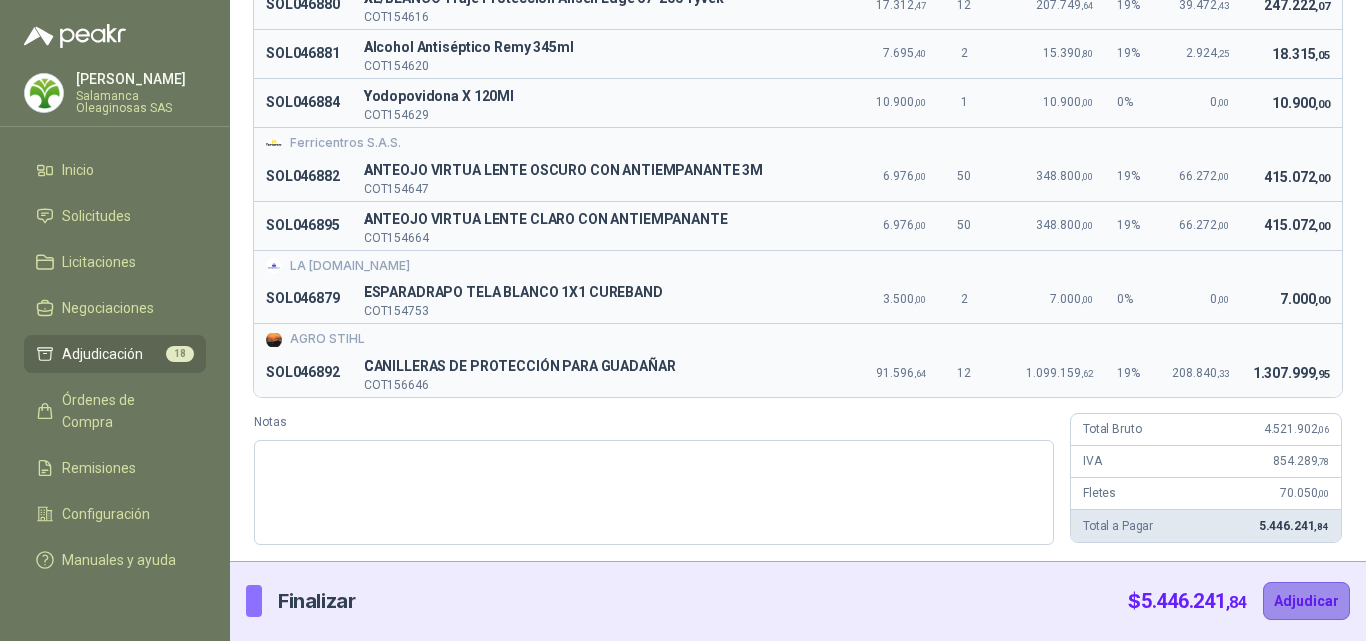 type on "**********" 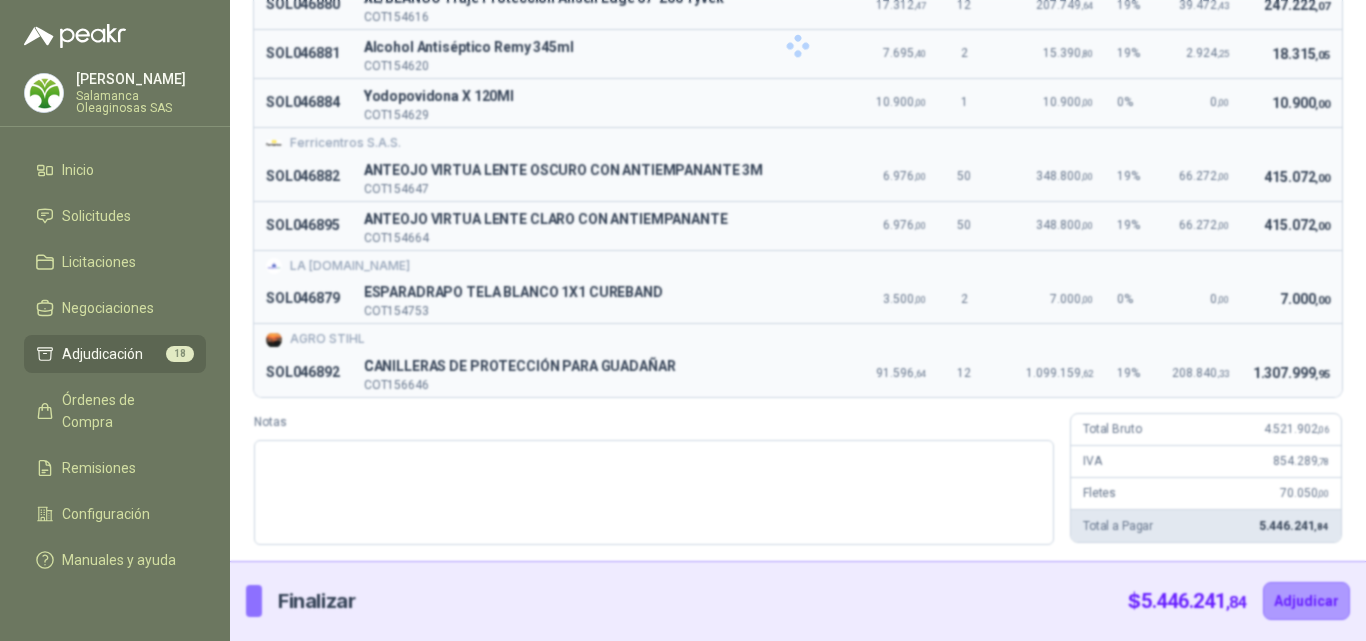 scroll, scrollTop: 0, scrollLeft: 0, axis: both 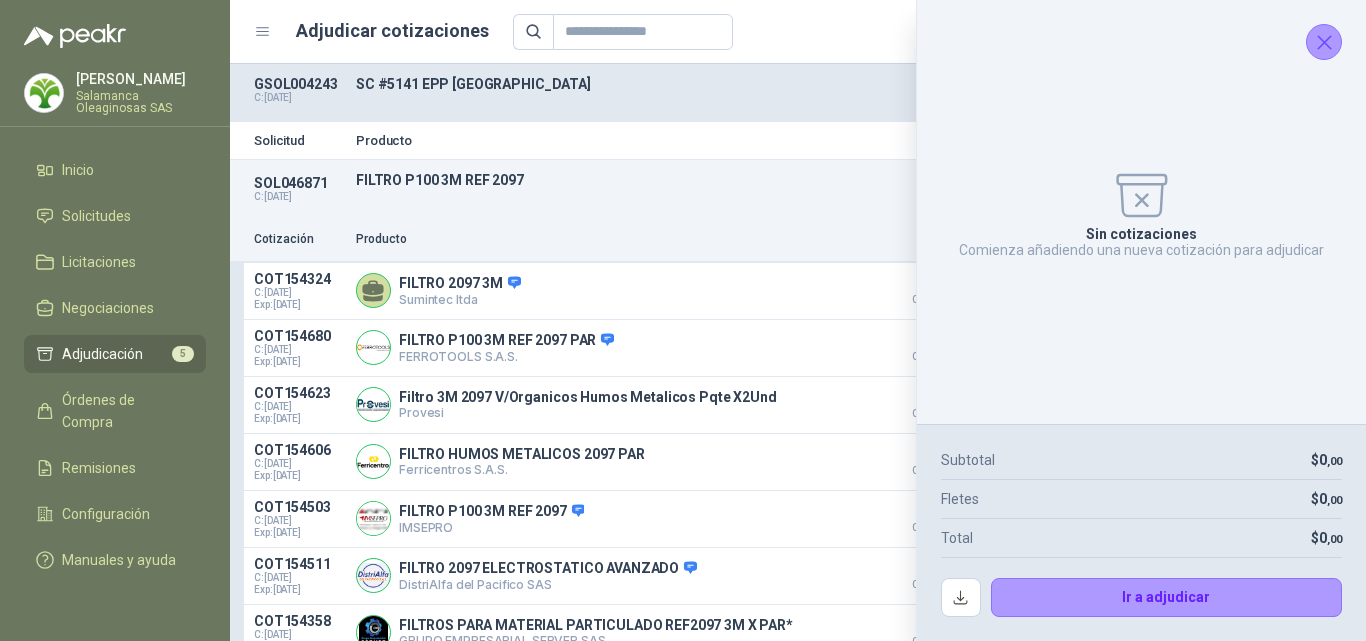 click 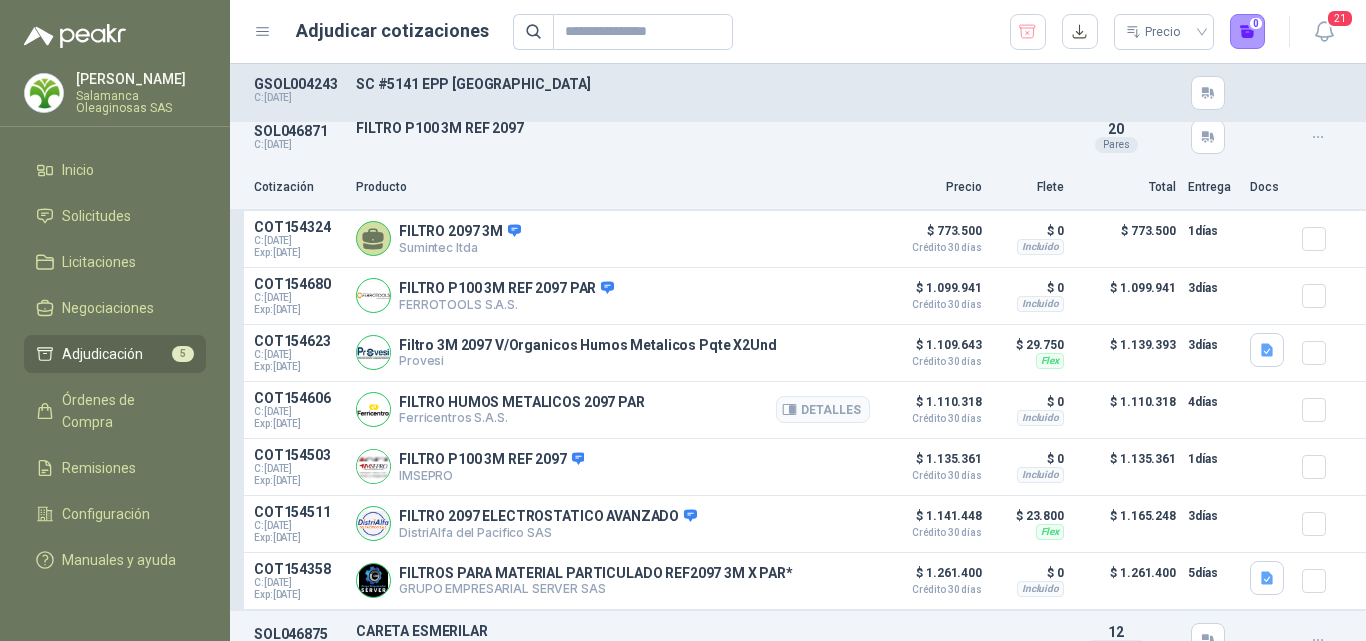 scroll, scrollTop: 100, scrollLeft: 0, axis: vertical 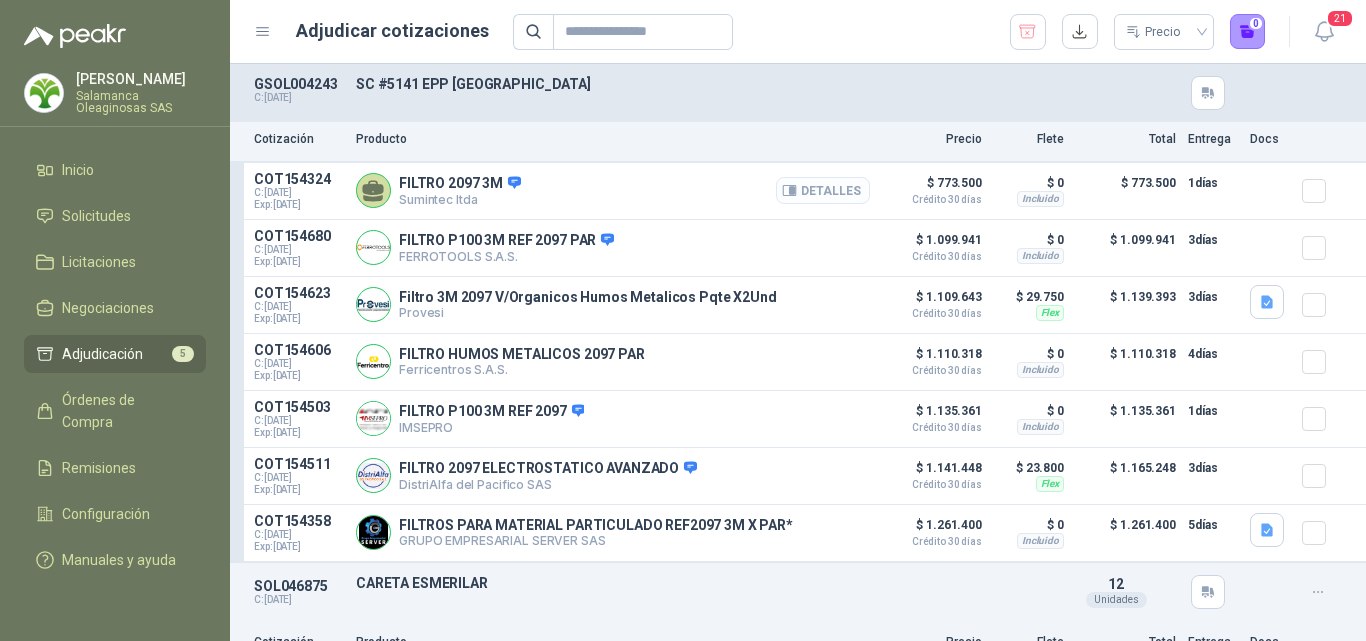 click on "Detalles" at bounding box center (823, 190) 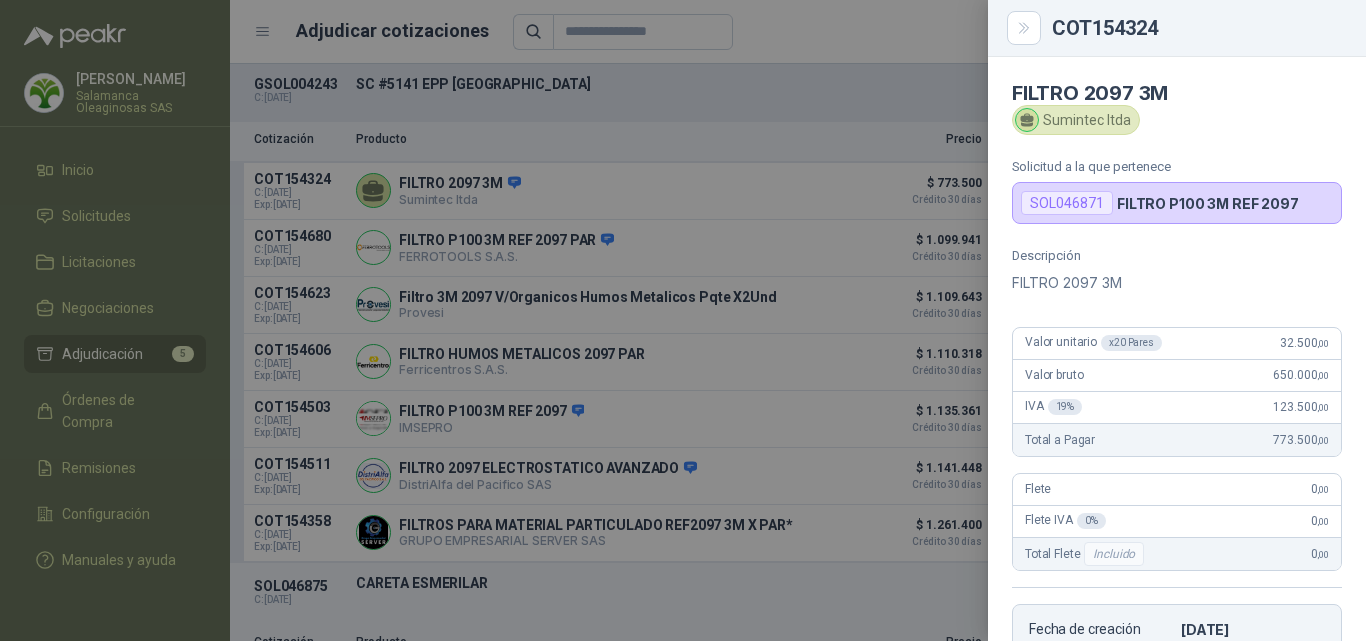 click at bounding box center (683, 320) 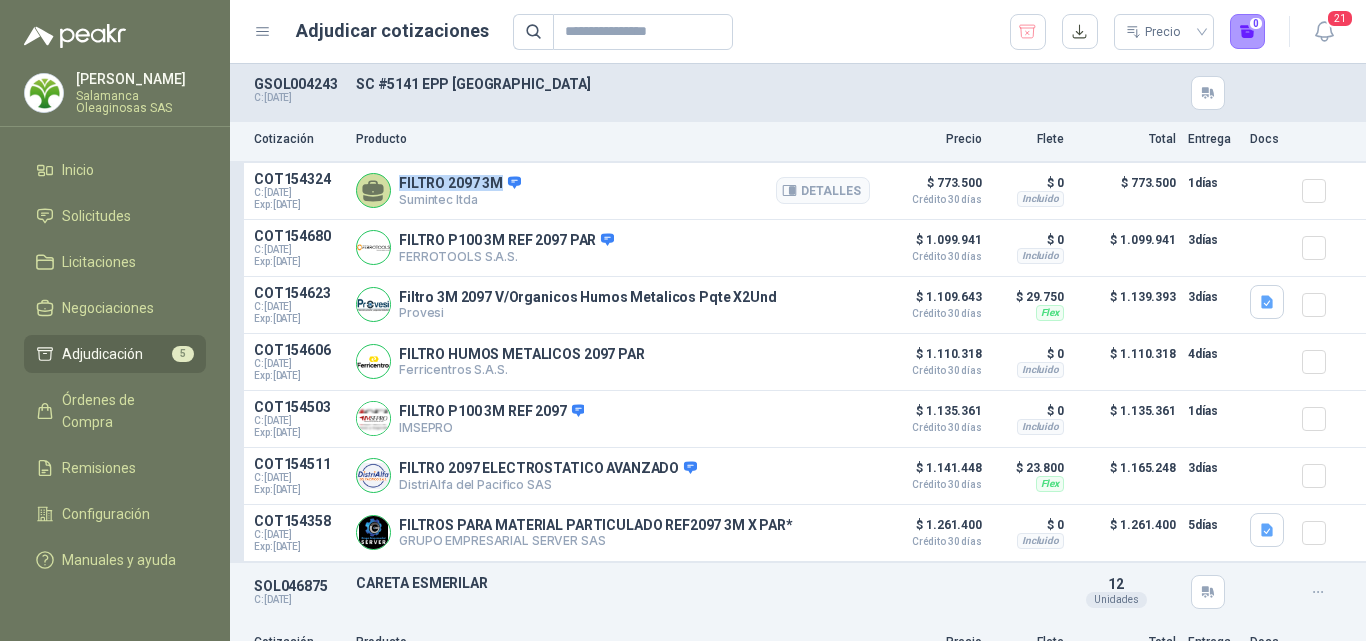 drag, startPoint x: 499, startPoint y: 183, endPoint x: 393, endPoint y: 183, distance: 106 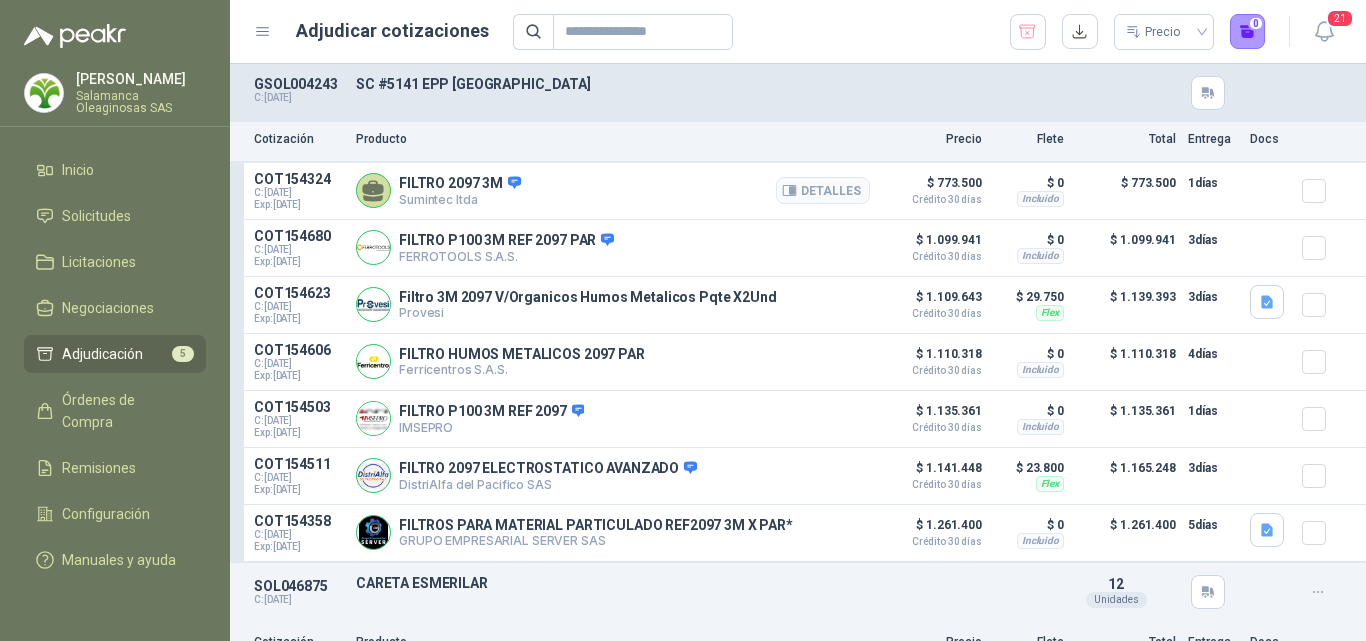 click on "FILTRO 2097 3M   Sumintec ltda Detalles" at bounding box center [613, 191] 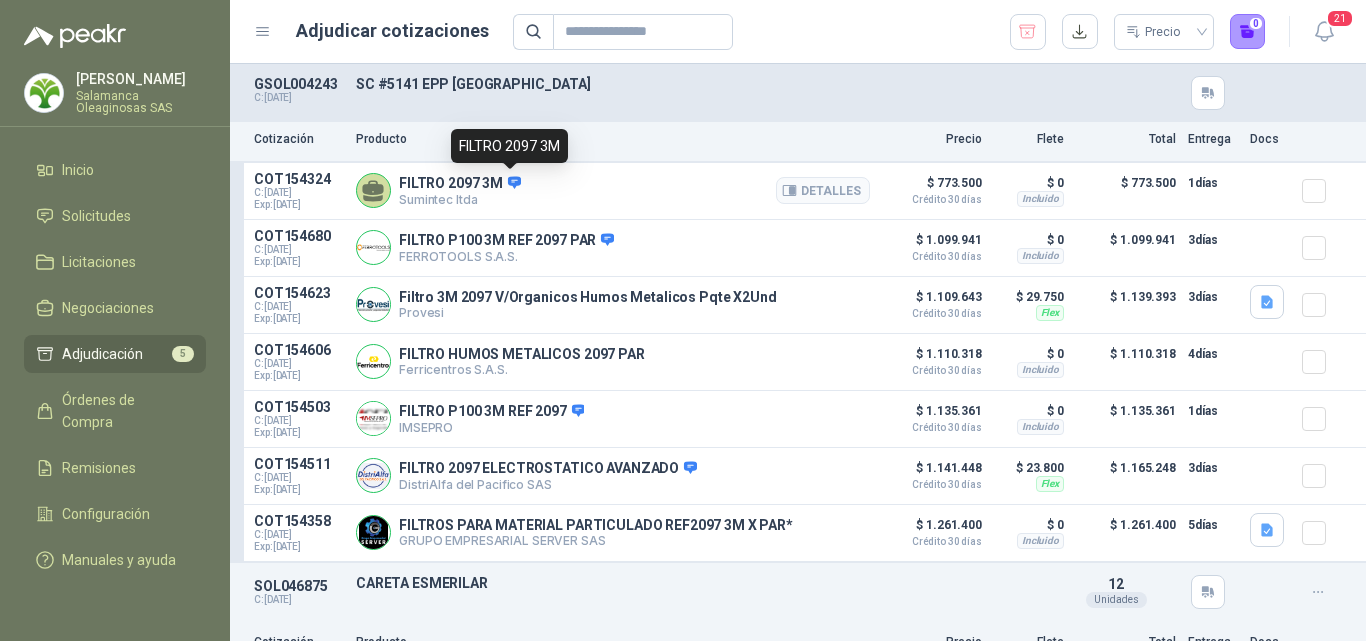 click 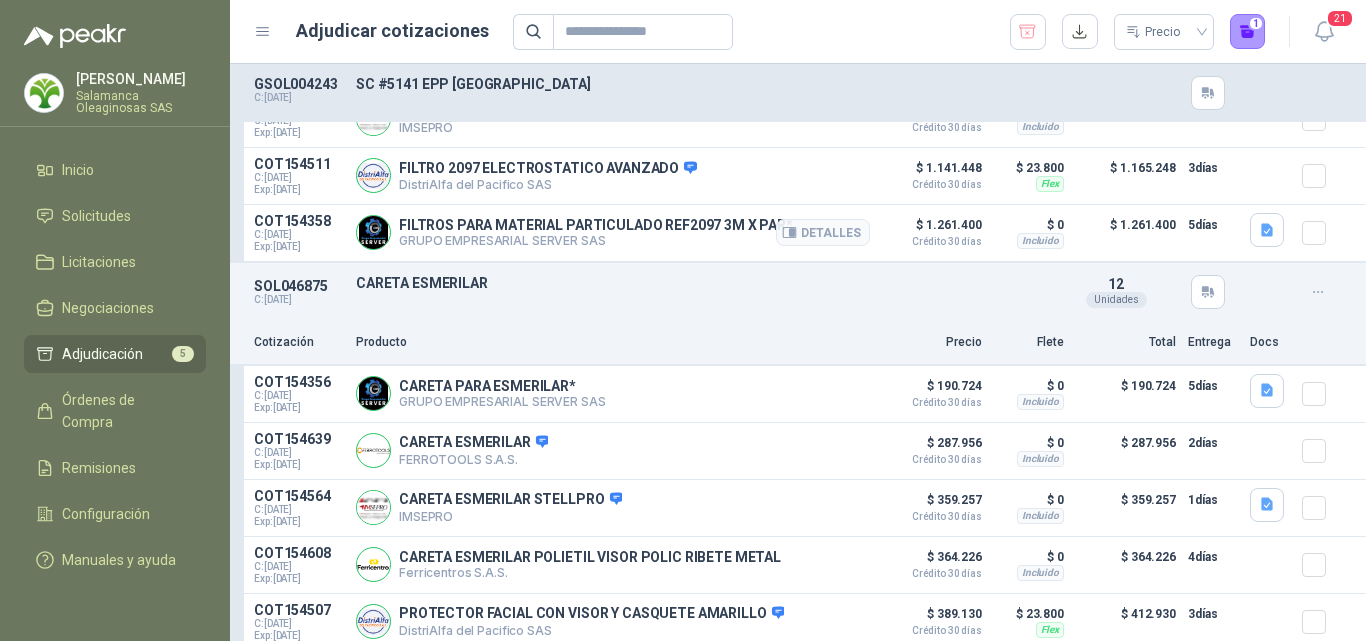 scroll, scrollTop: 500, scrollLeft: 0, axis: vertical 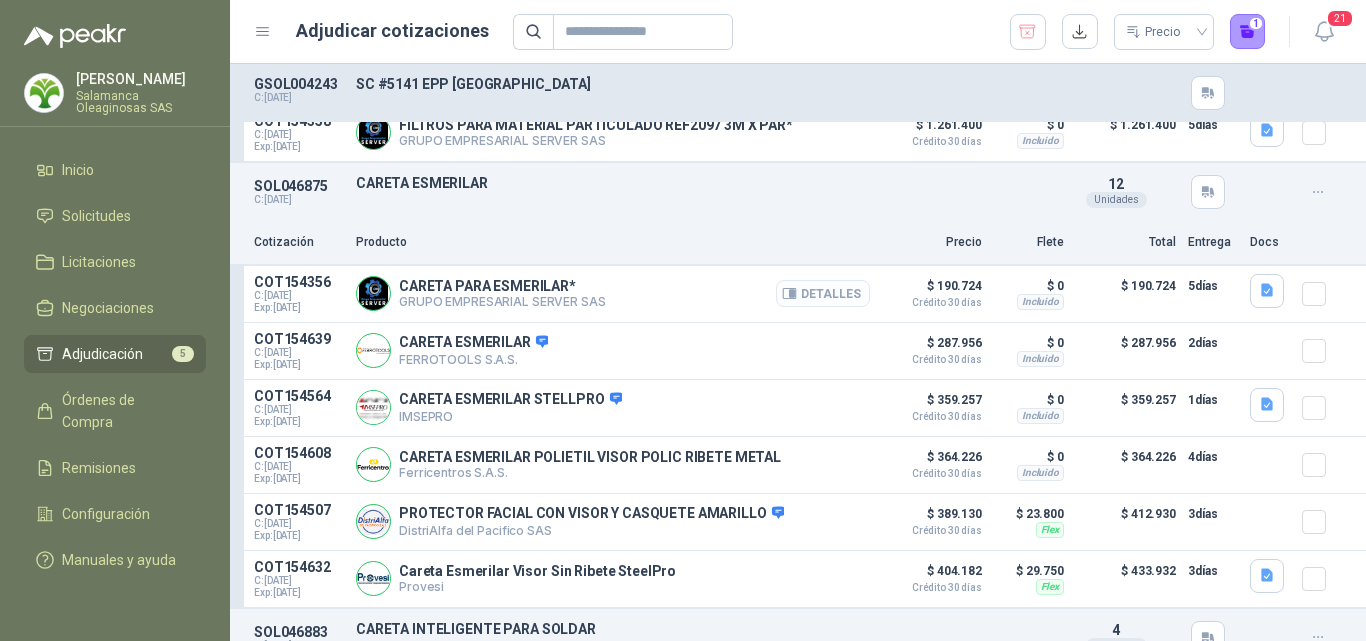 click on "Detalles" at bounding box center (823, 293) 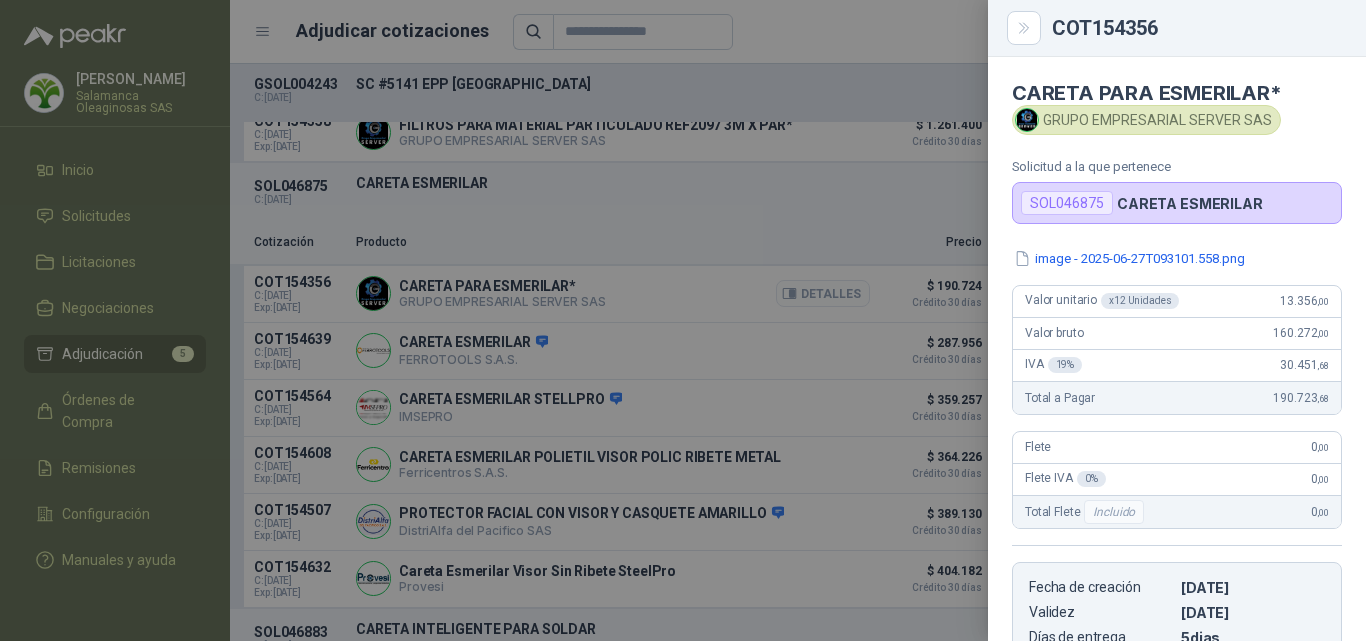 click at bounding box center [683, 320] 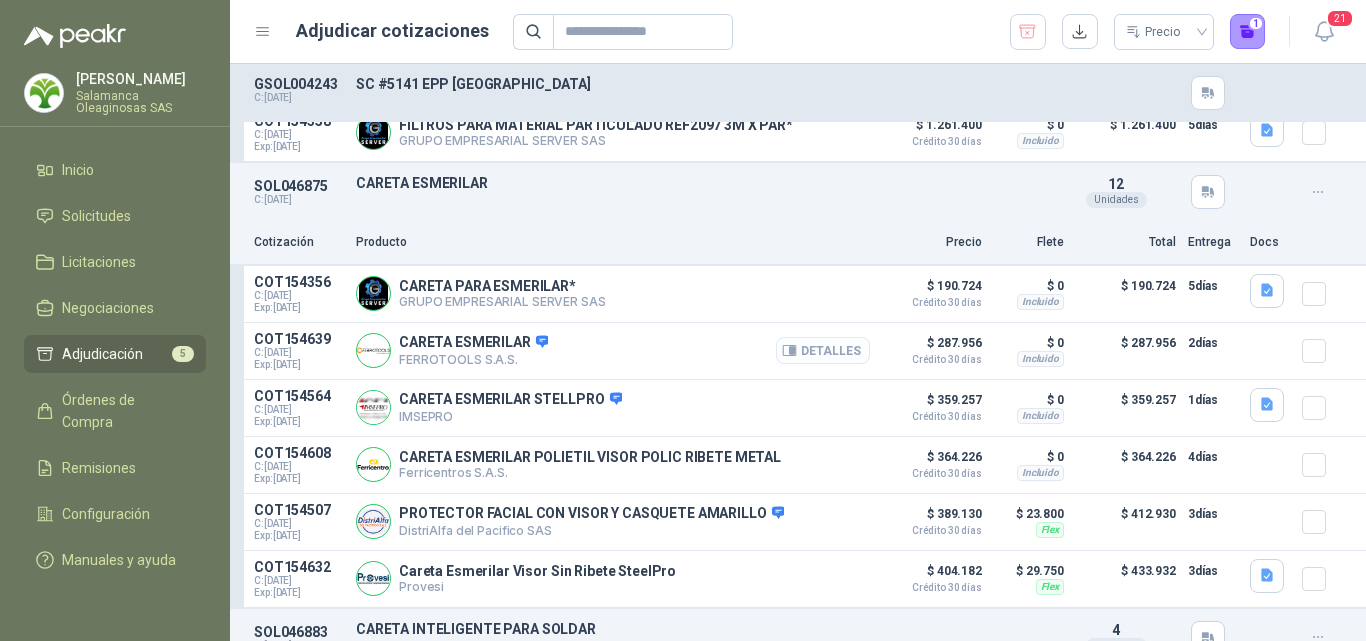 click on "Detalles" at bounding box center [823, 350] 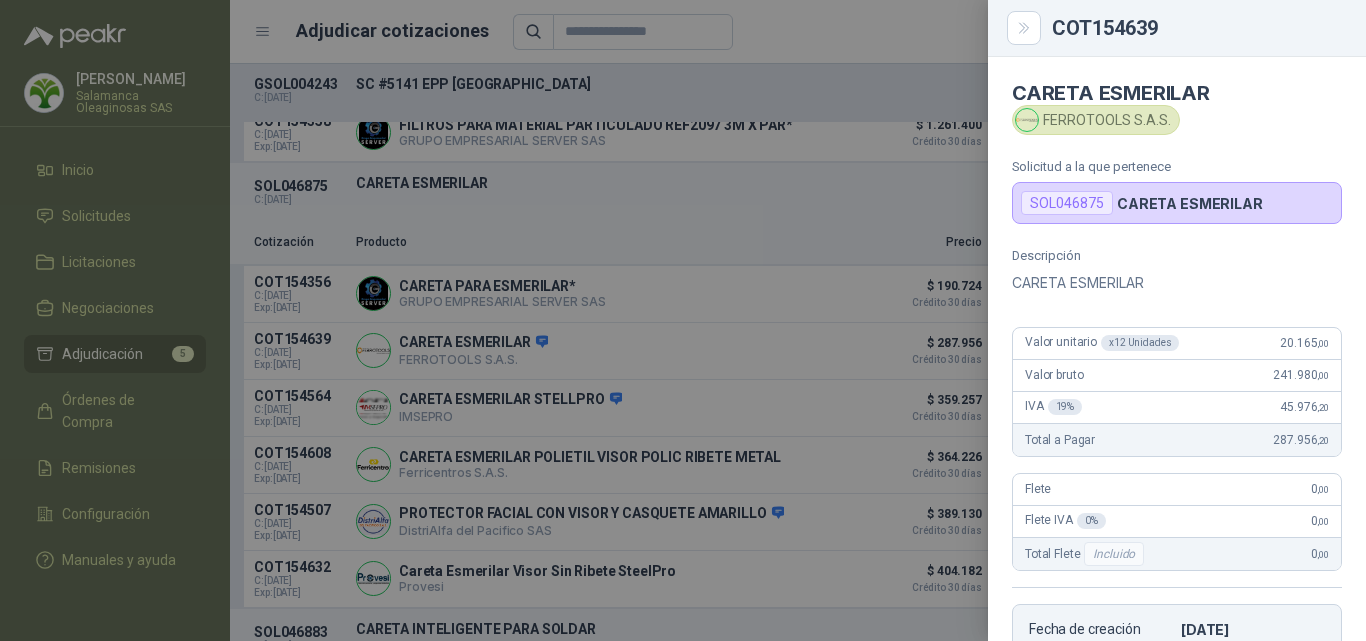 click at bounding box center (683, 320) 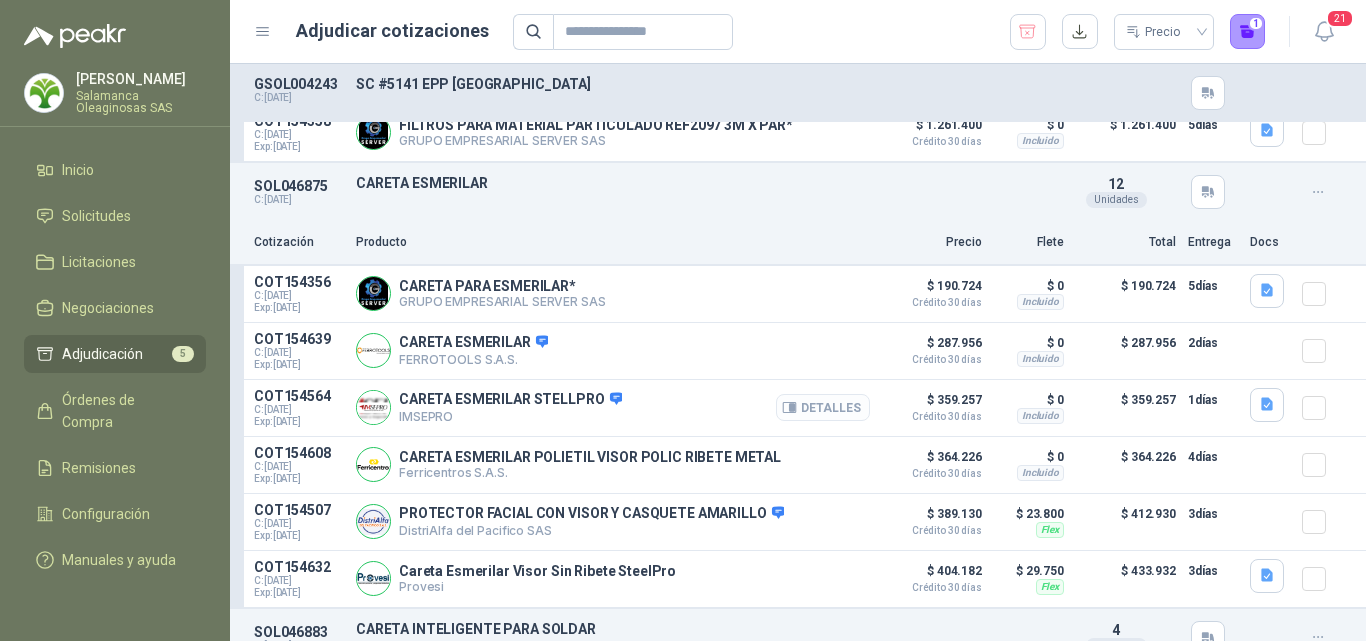 click on "Detalles" at bounding box center [823, 407] 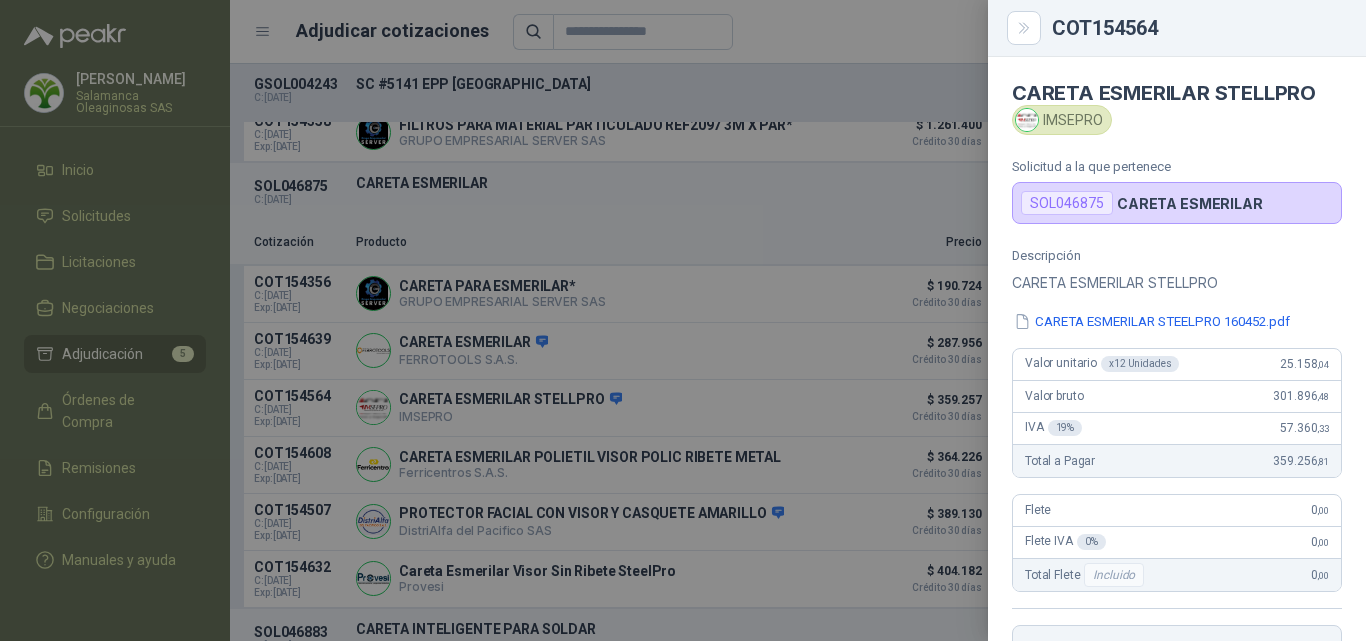 click at bounding box center [683, 320] 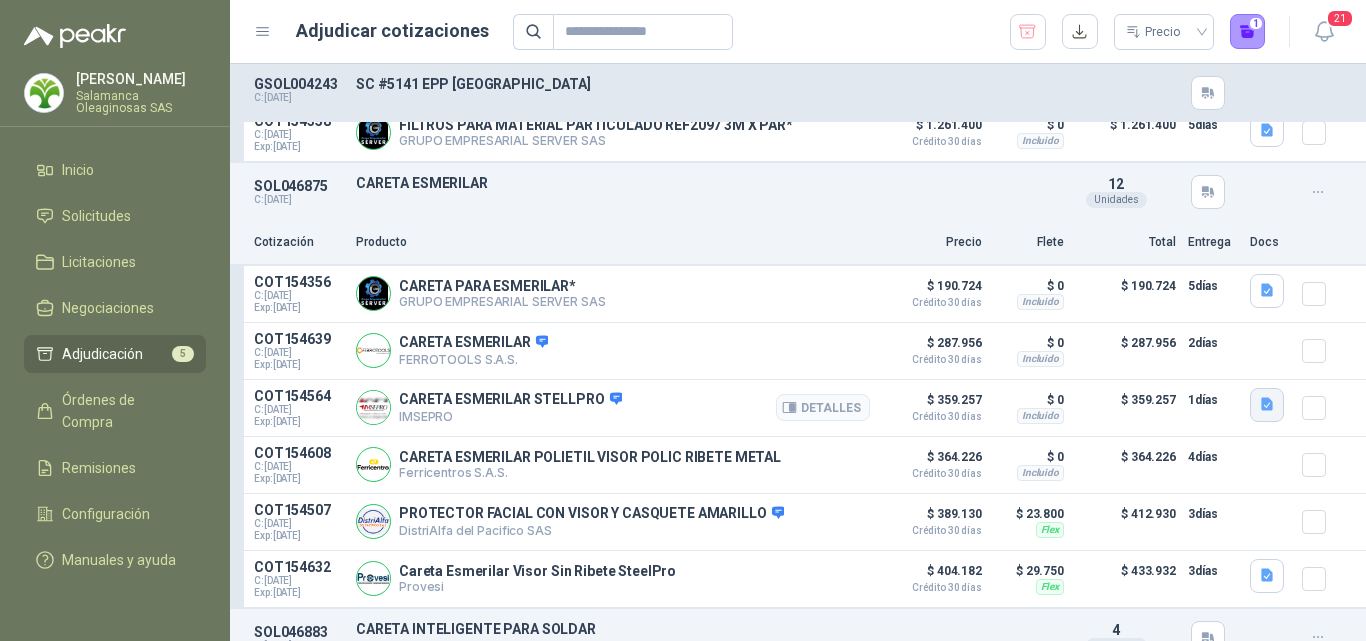 click 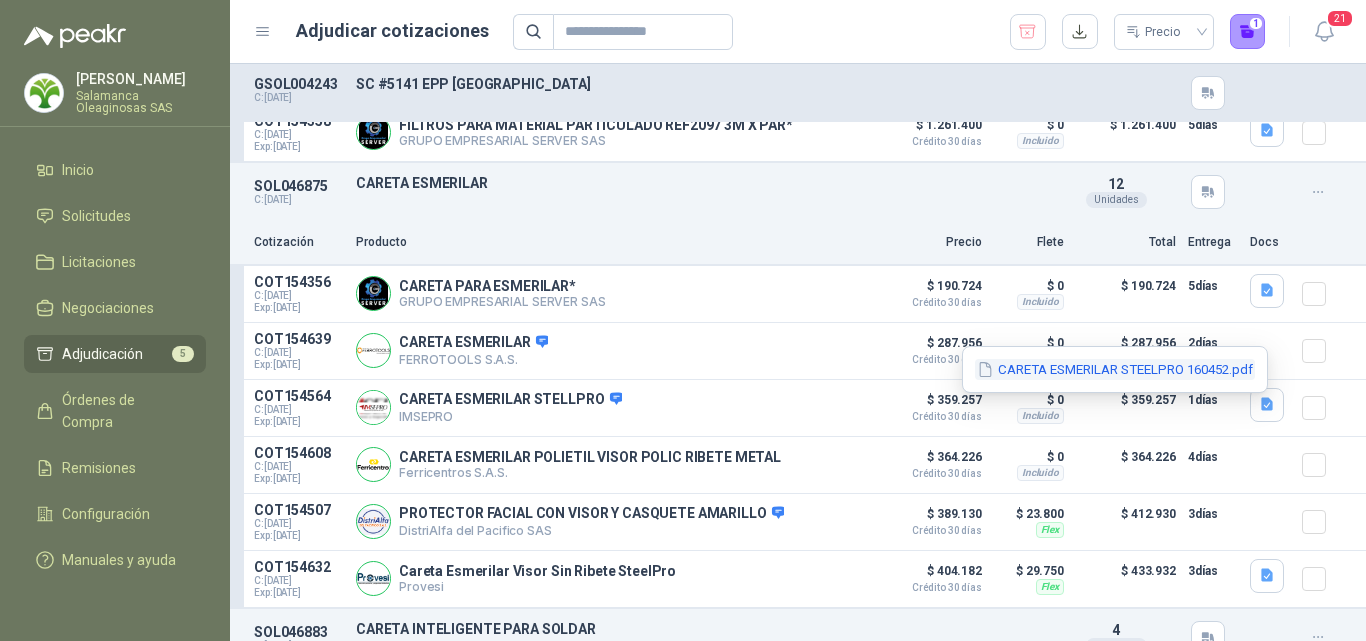click on "CARETA ESMERILAR STEELPRO 160452.pdf" at bounding box center [1115, 369] 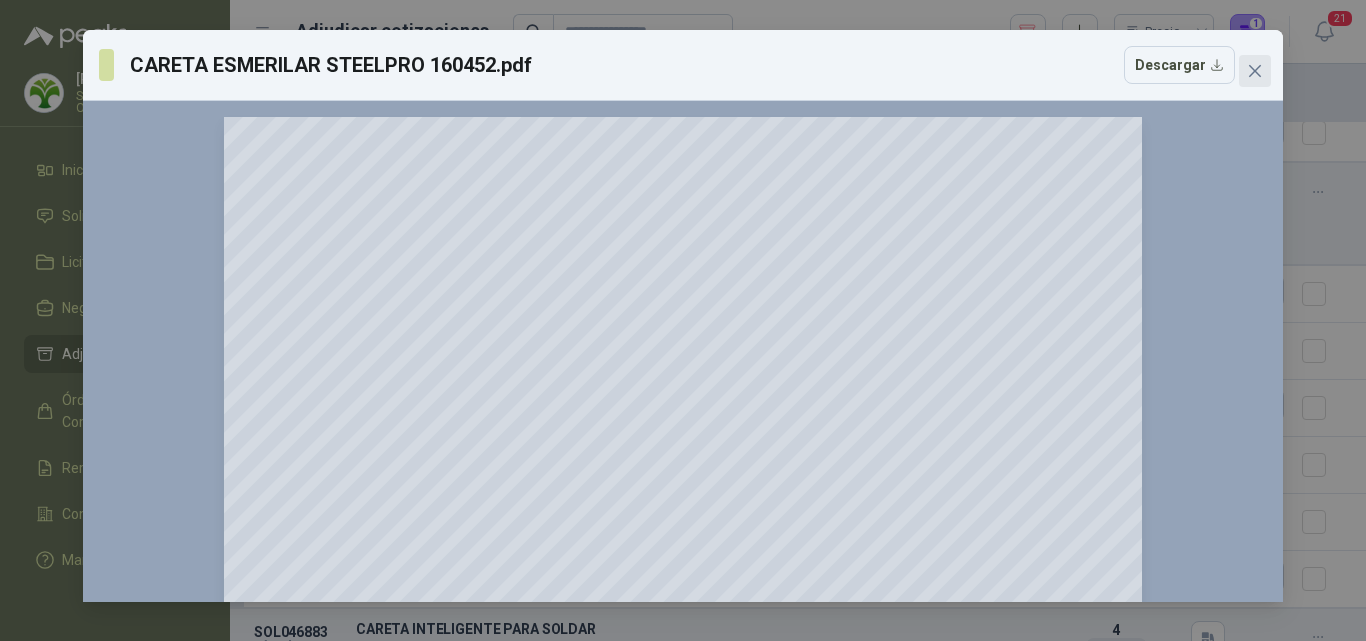 click 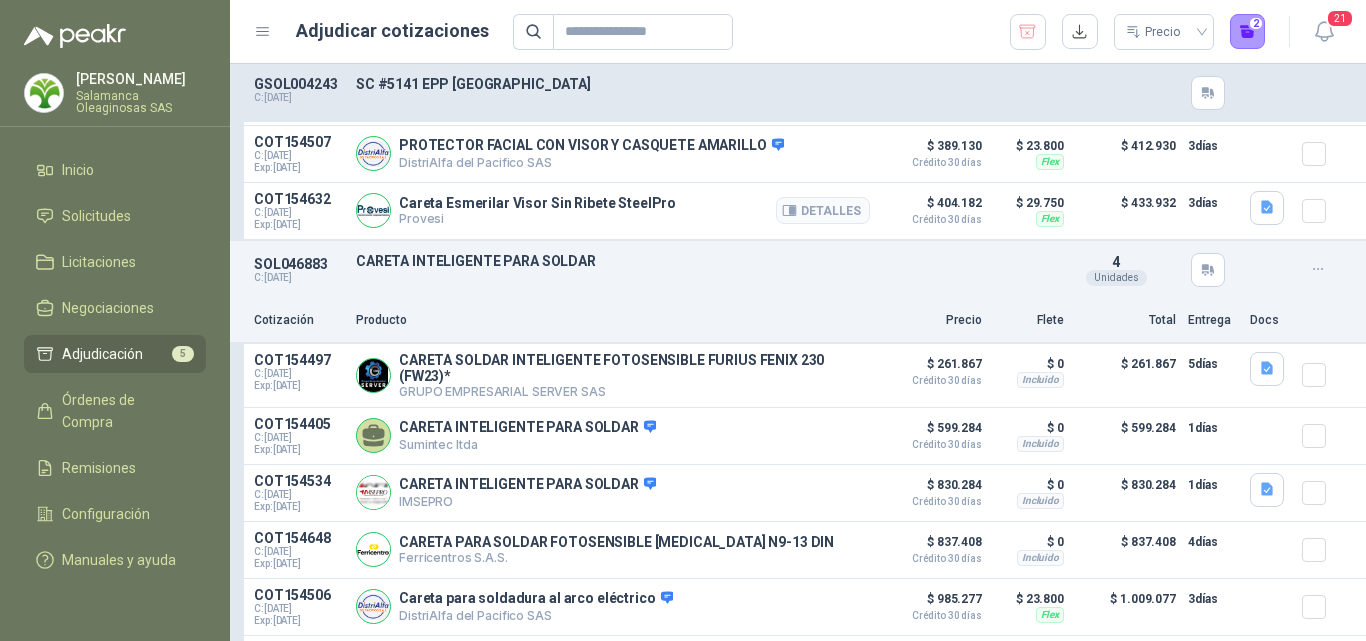 scroll, scrollTop: 900, scrollLeft: 0, axis: vertical 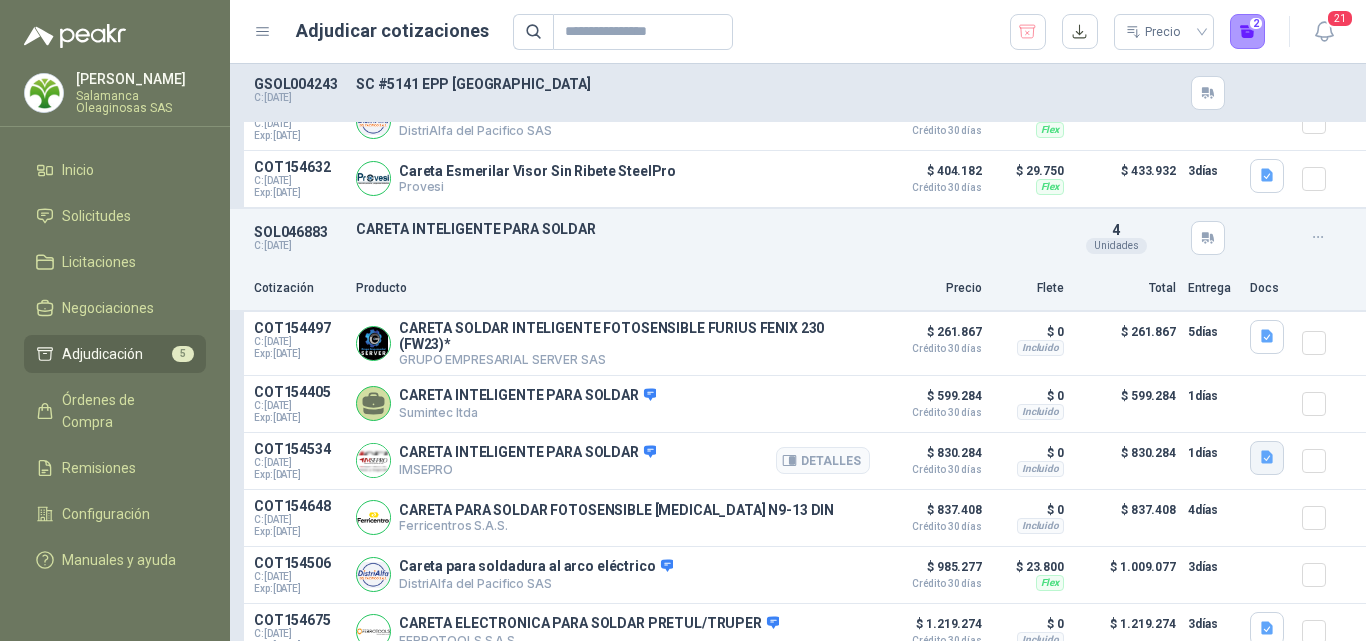 click 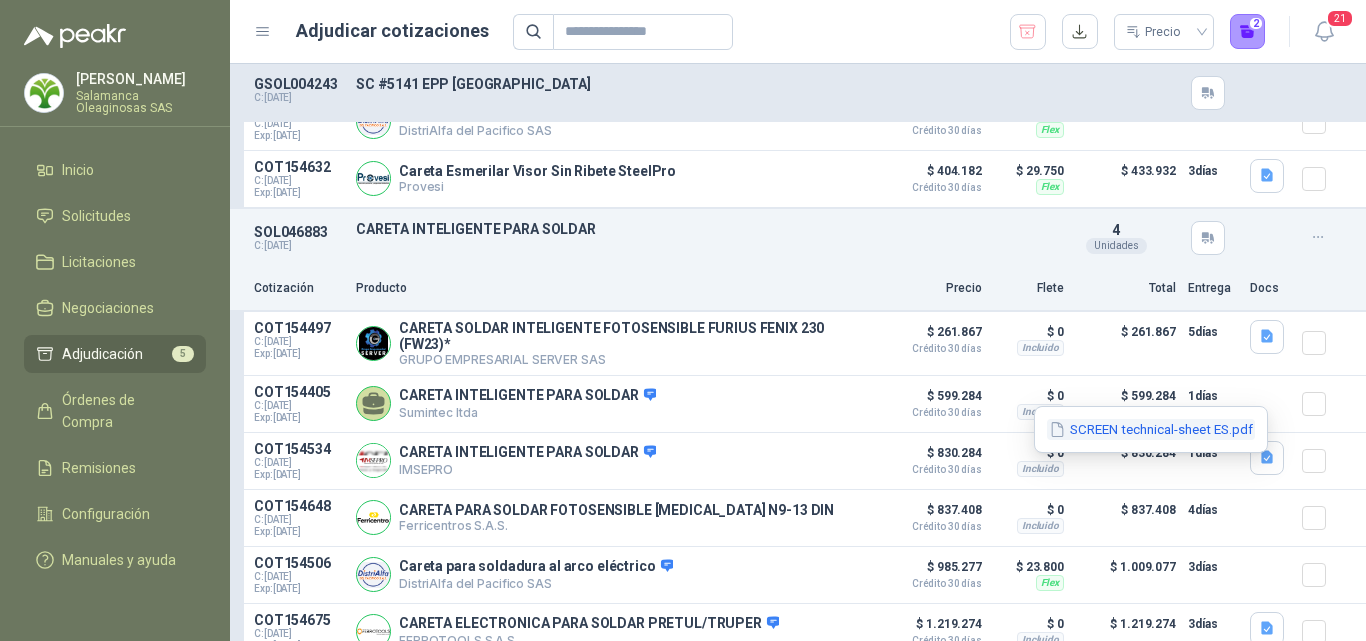 click on "SCREEN technical-sheet ES.pdf" at bounding box center (1151, 429) 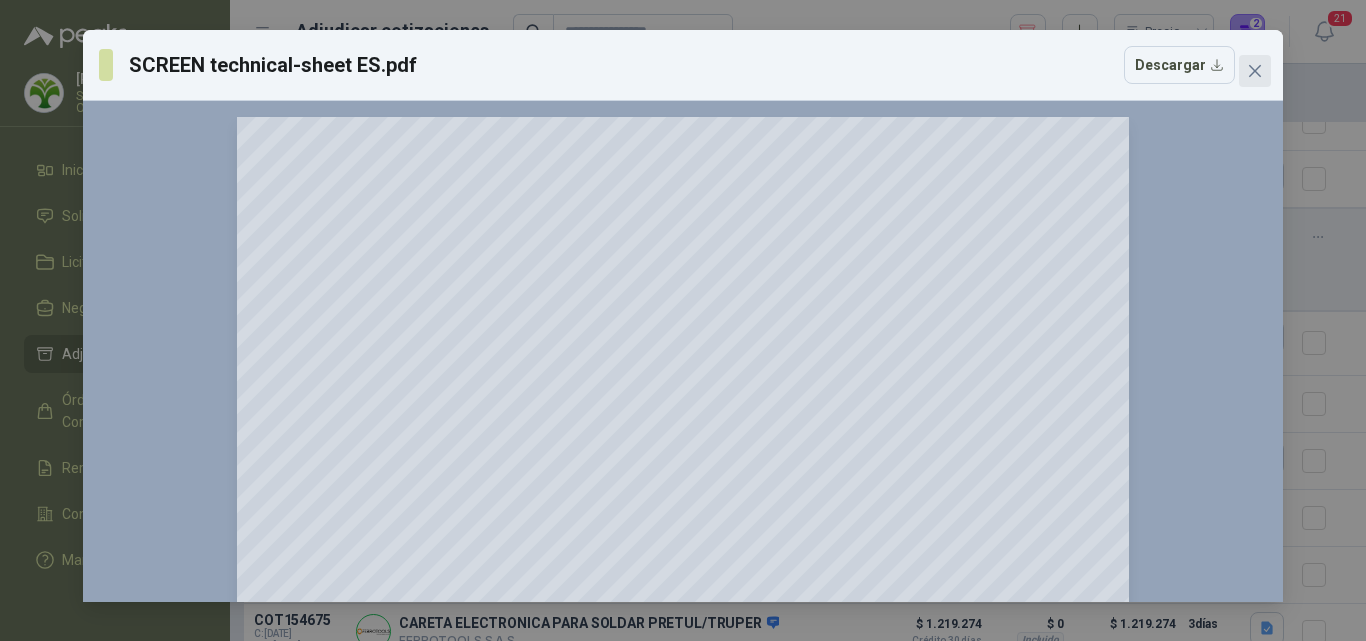 click 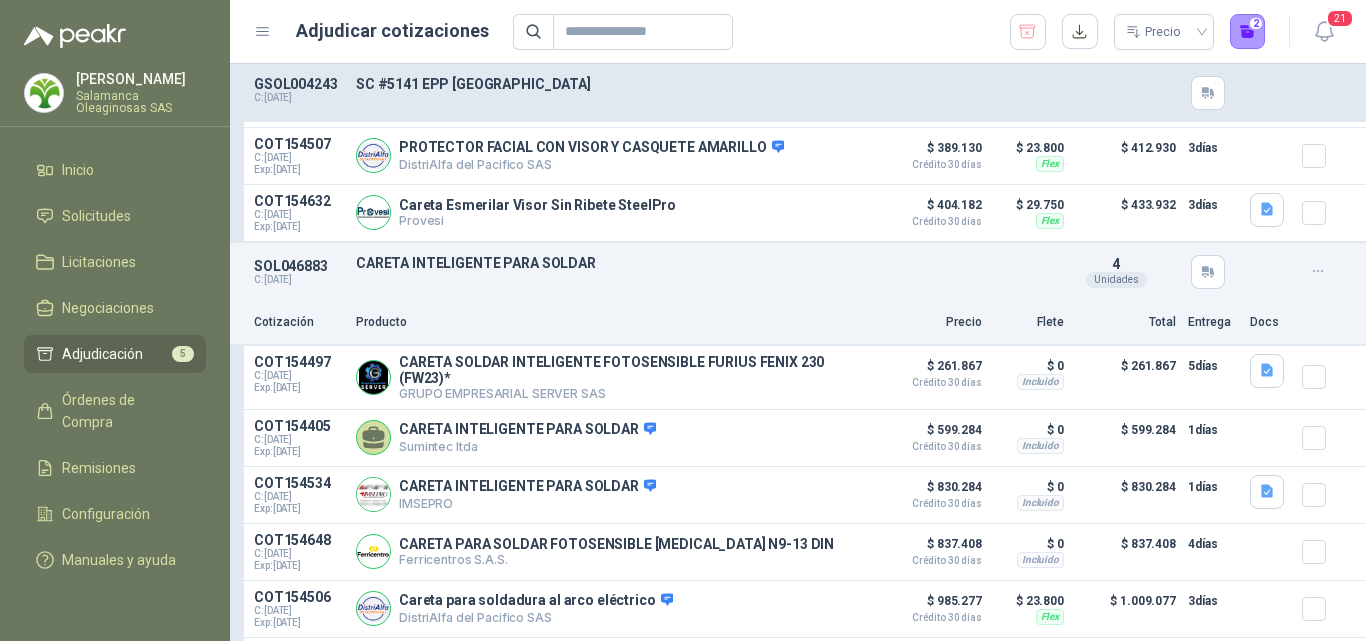 scroll, scrollTop: 900, scrollLeft: 0, axis: vertical 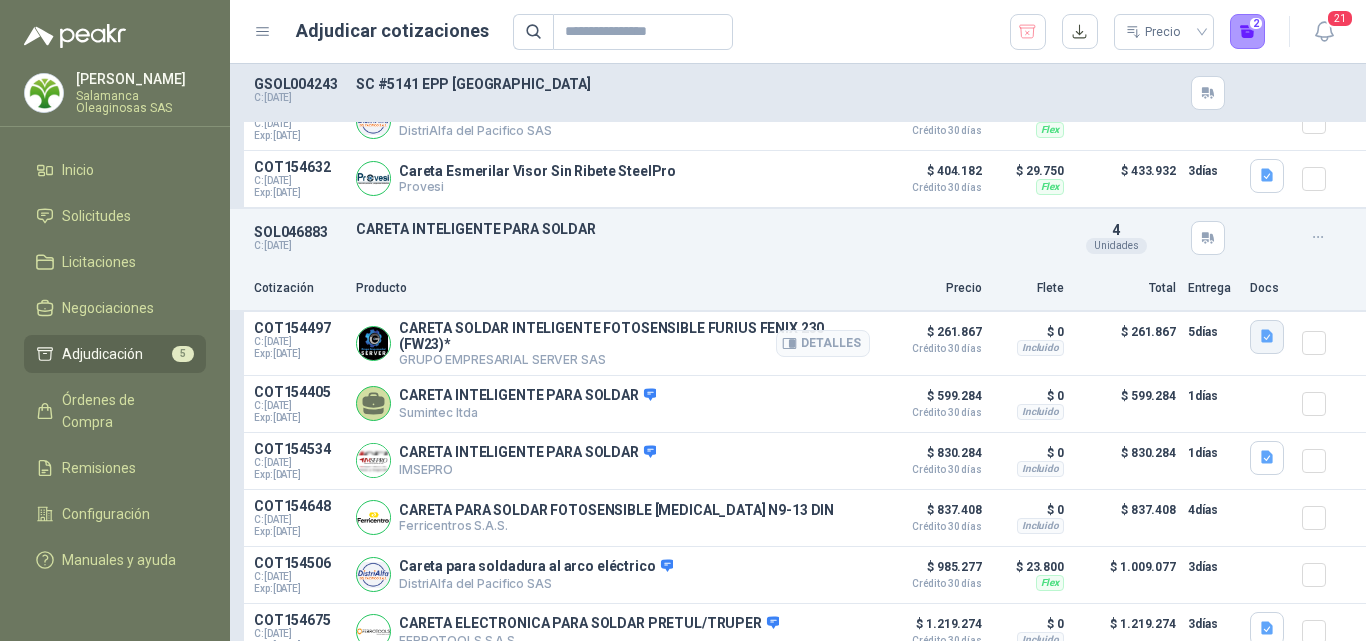 click 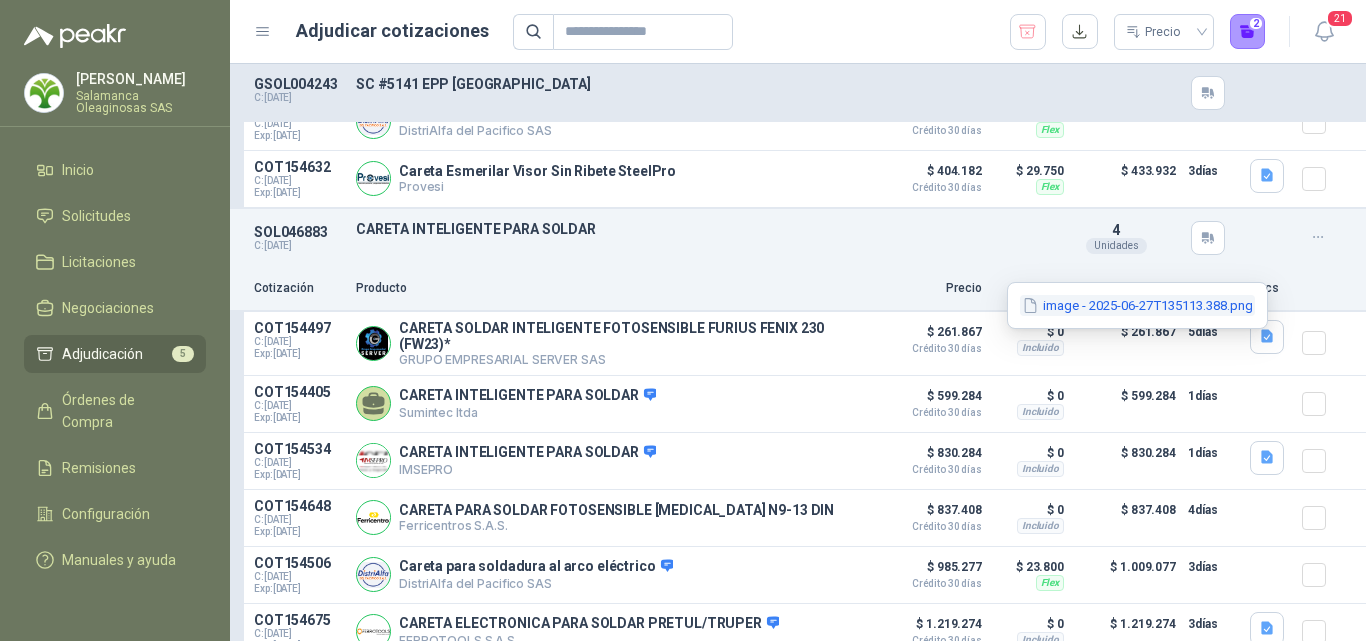 click on "image - 2025-06-27T135113.388.png" at bounding box center [1137, 305] 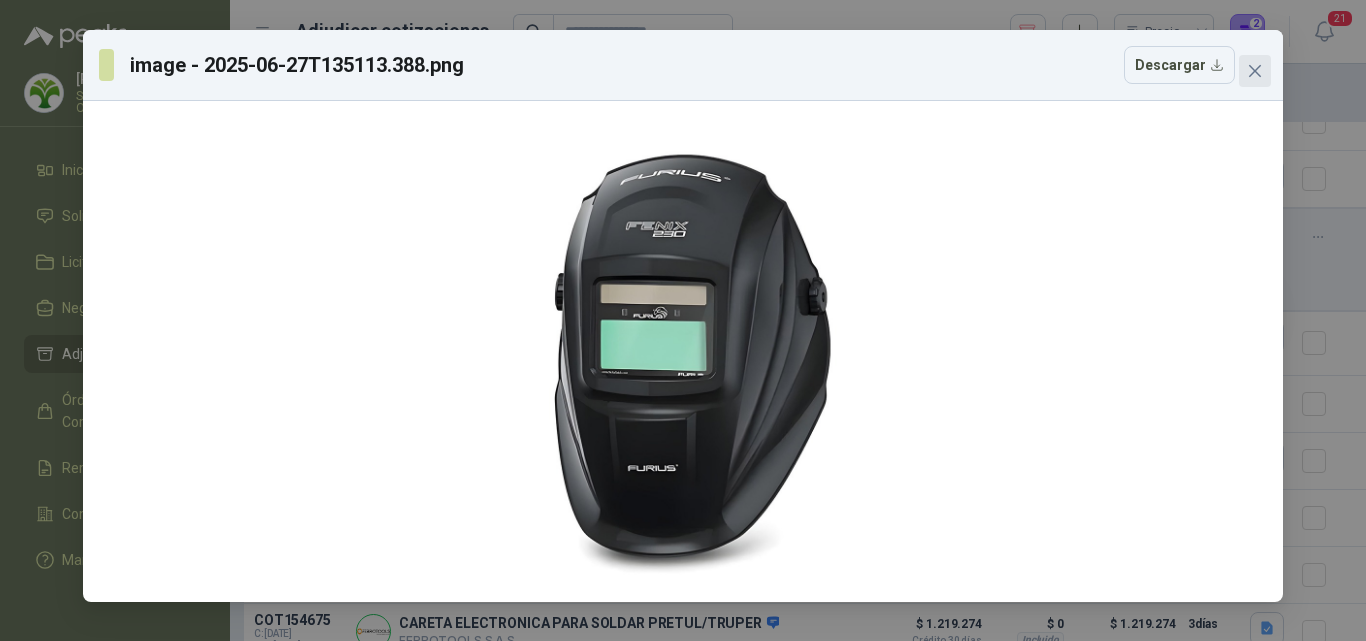 click 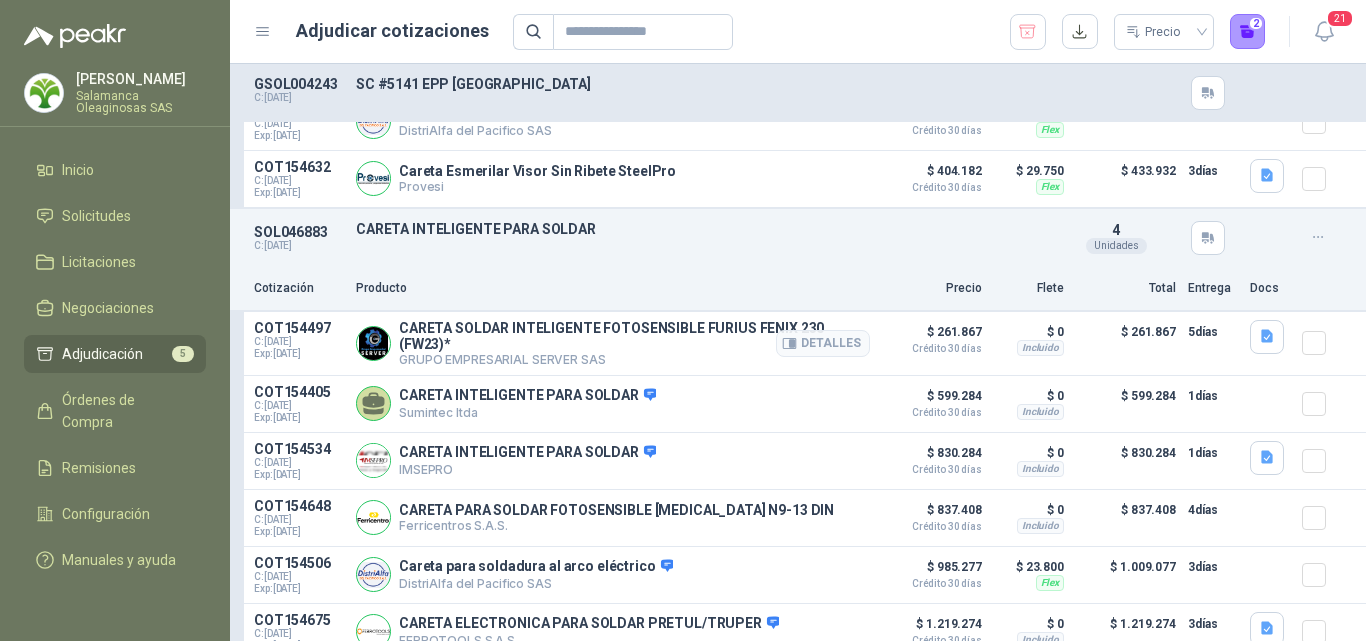 click on "$ 261.867 Crédito 30 días" at bounding box center [932, 337] 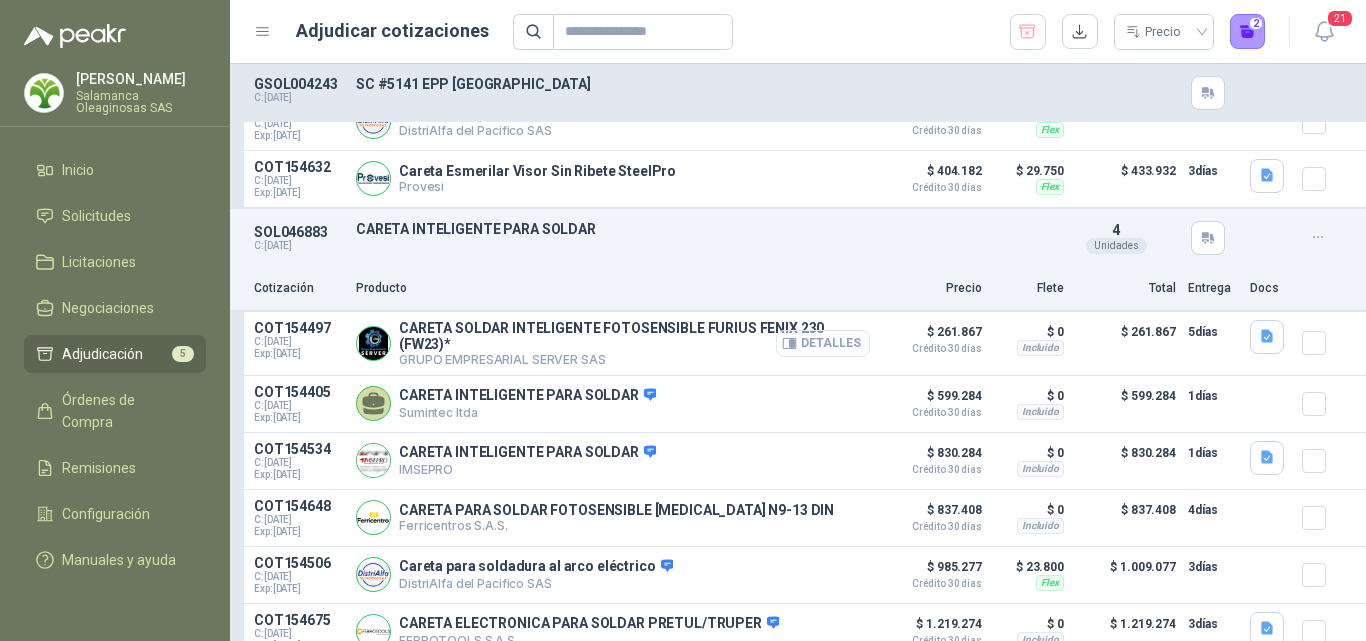 click on "Detalles" at bounding box center (823, 343) 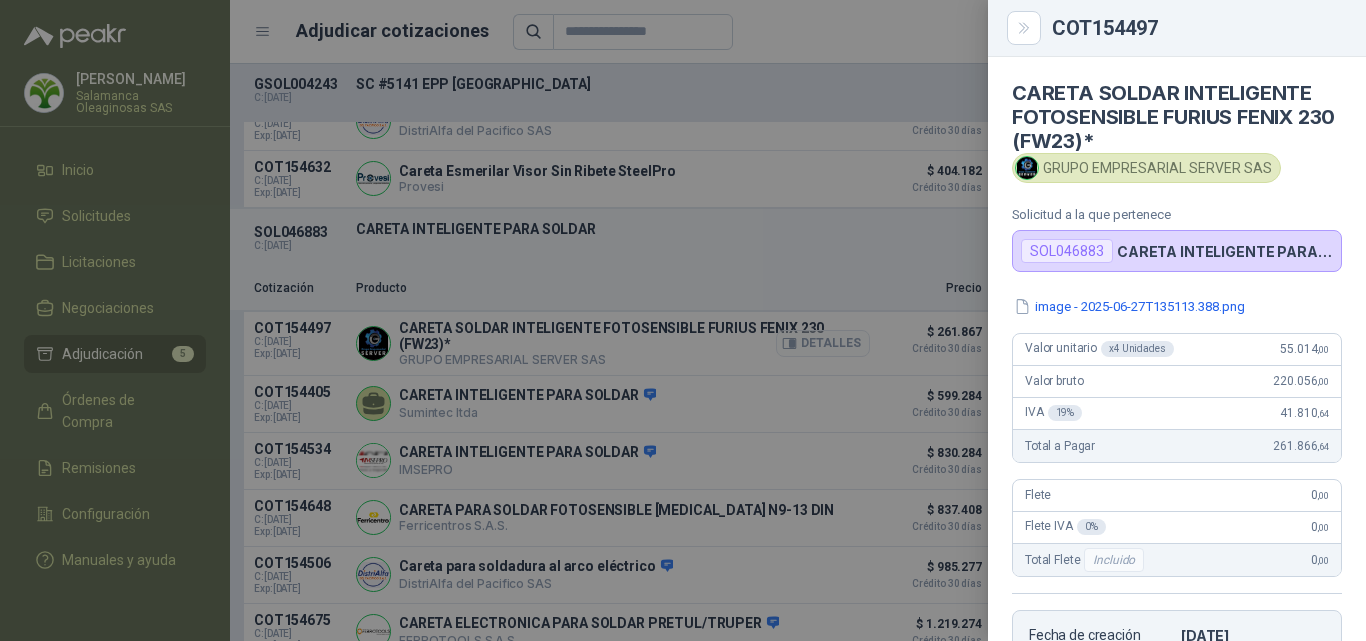 click at bounding box center (683, 320) 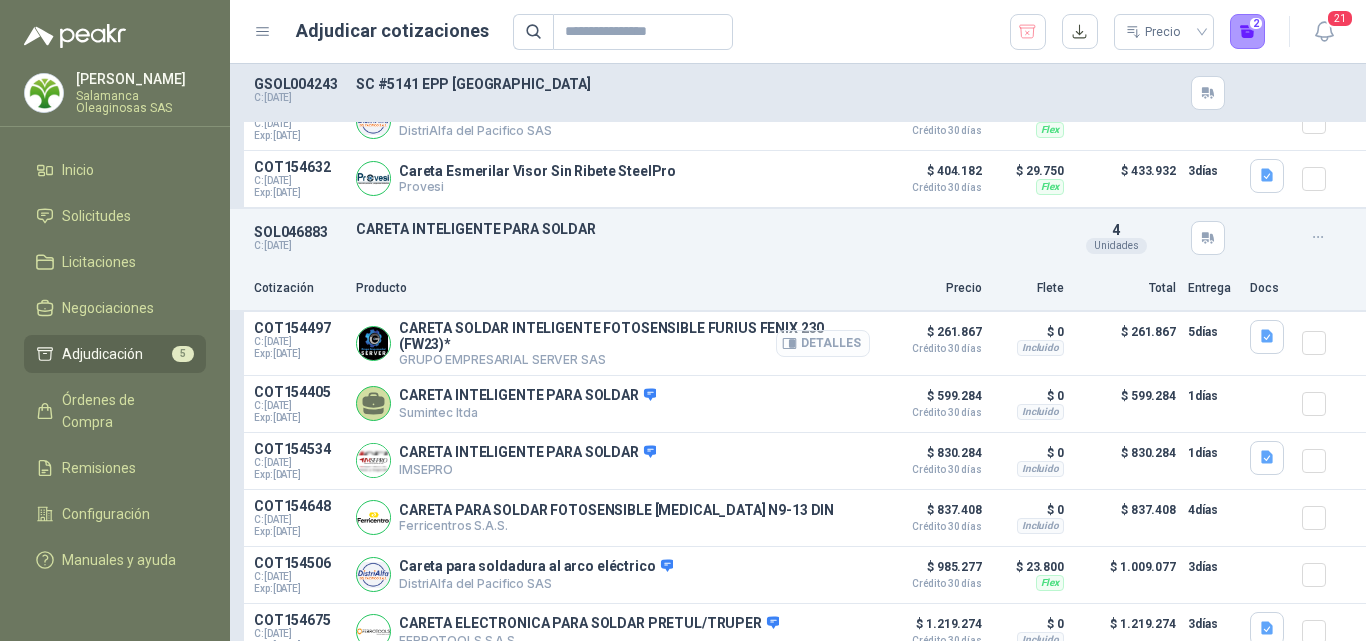 click on "Detalles" at bounding box center (823, 343) 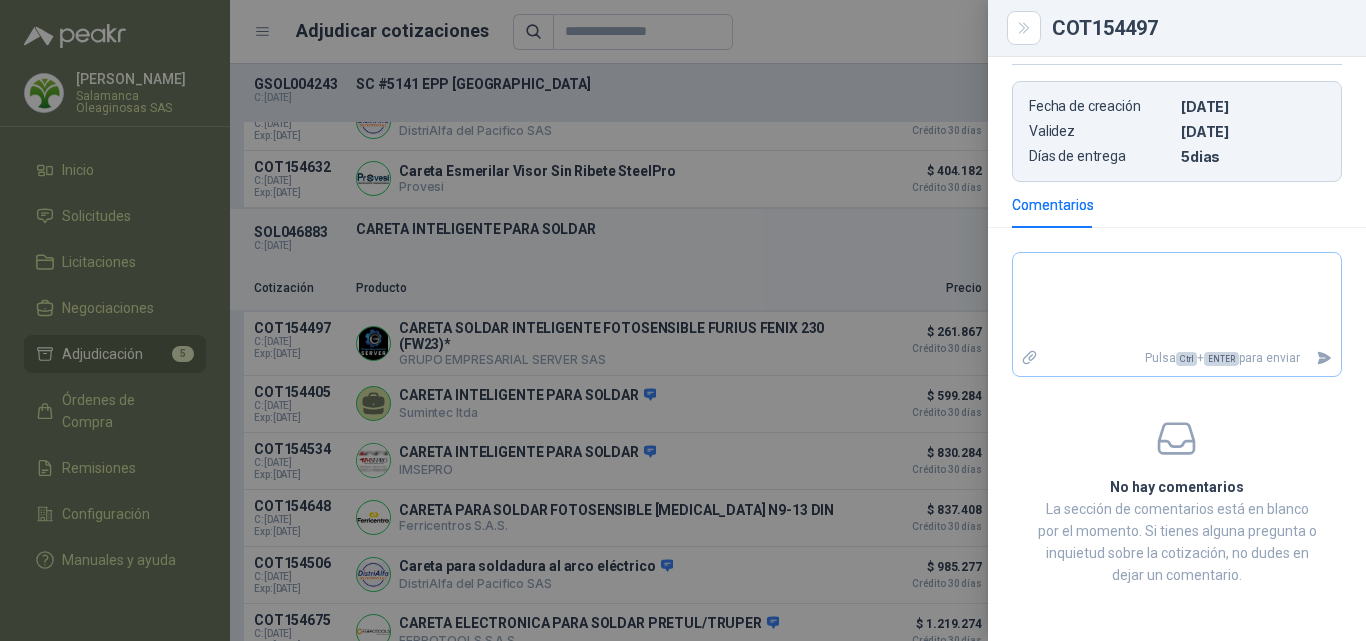 scroll, scrollTop: 530, scrollLeft: 0, axis: vertical 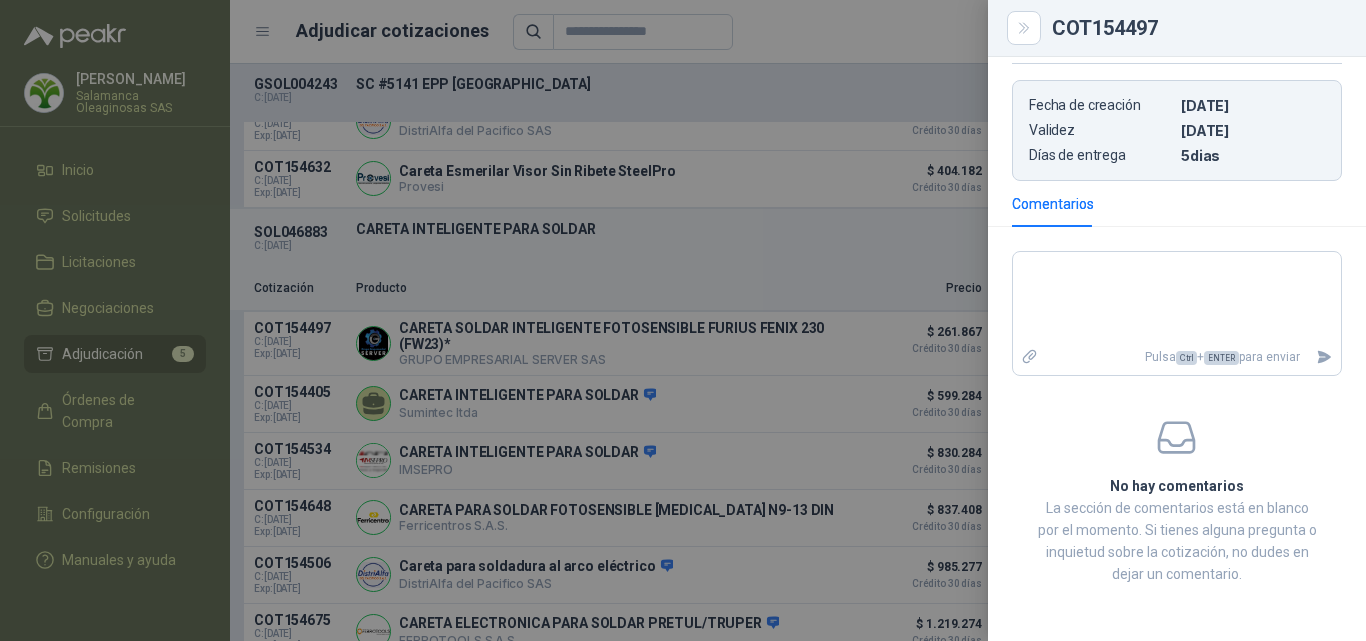 click at bounding box center [683, 320] 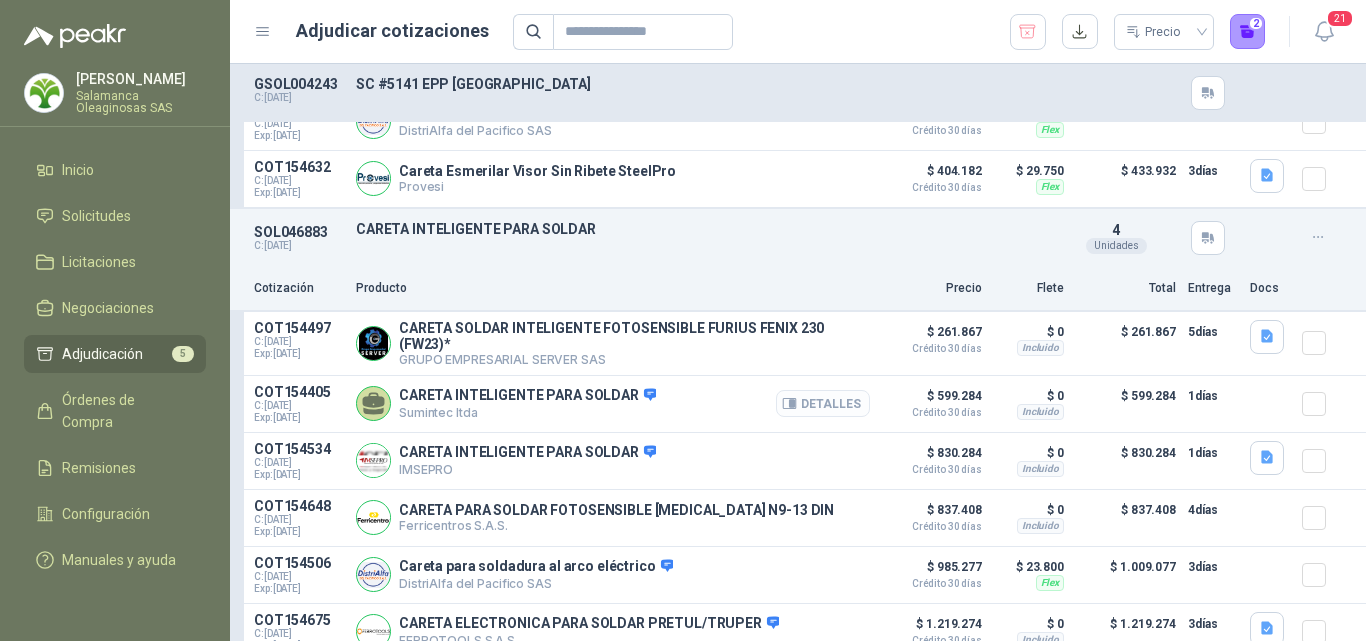 click on "Detalles" at bounding box center [823, 403] 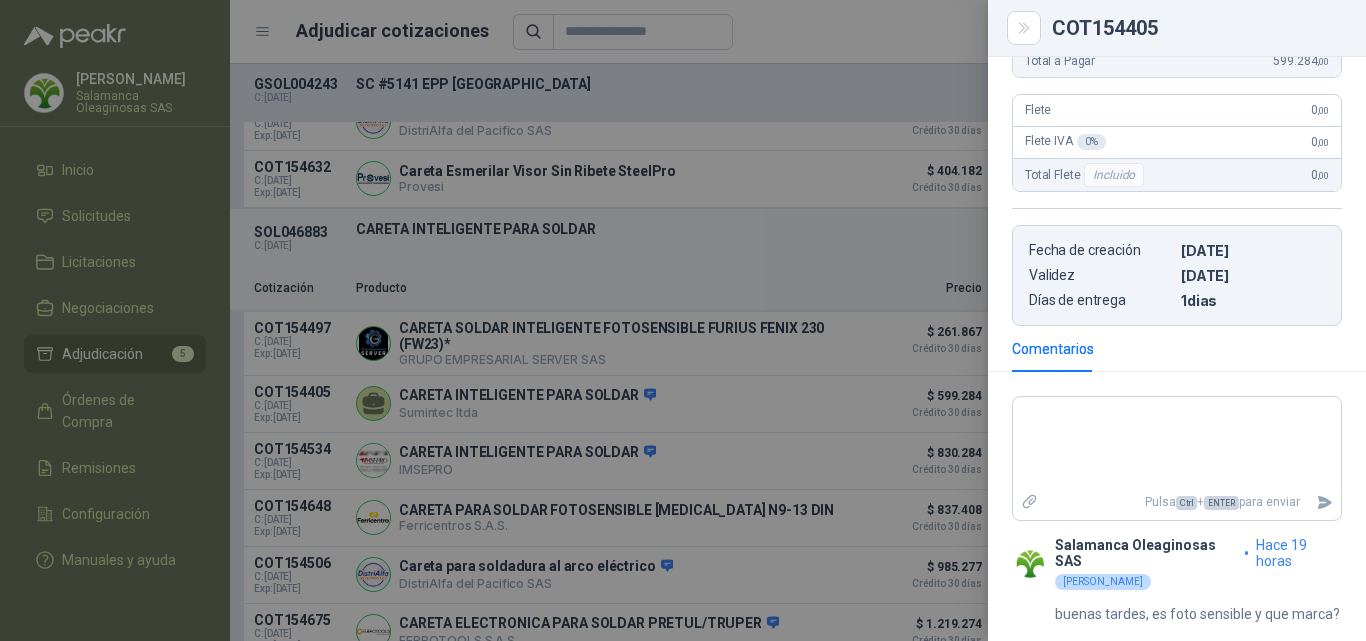 scroll, scrollTop: 427, scrollLeft: 0, axis: vertical 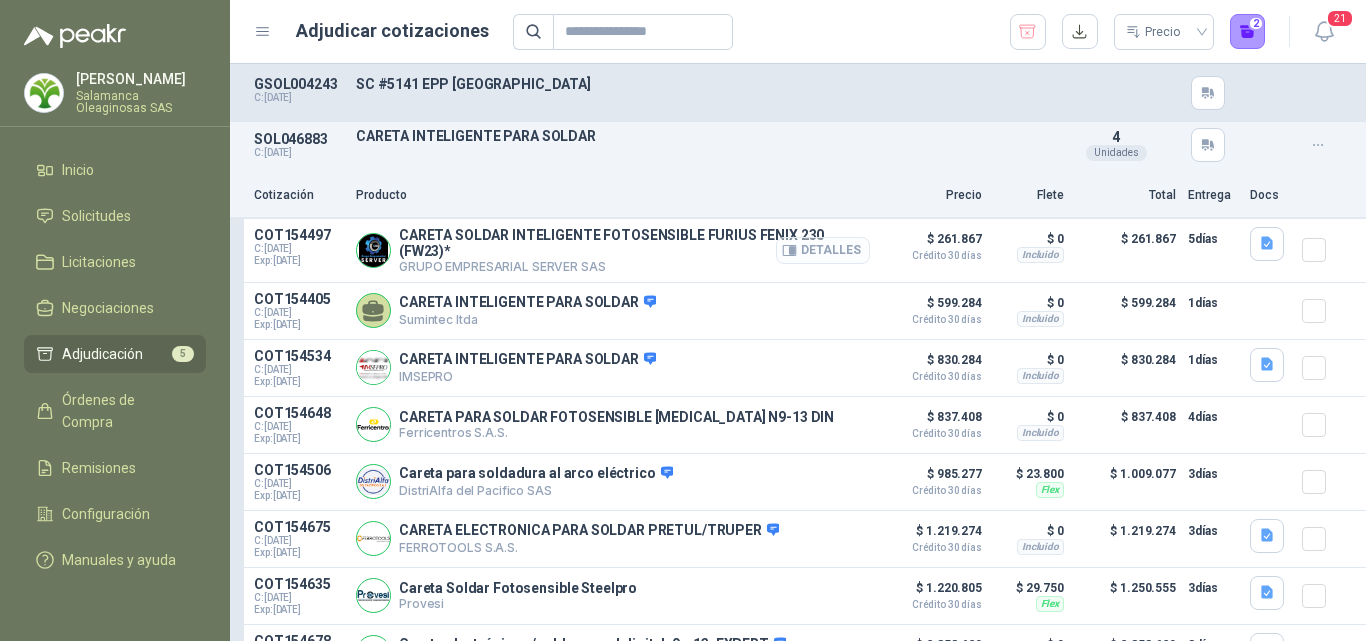 click on "Detalles" at bounding box center (823, 250) 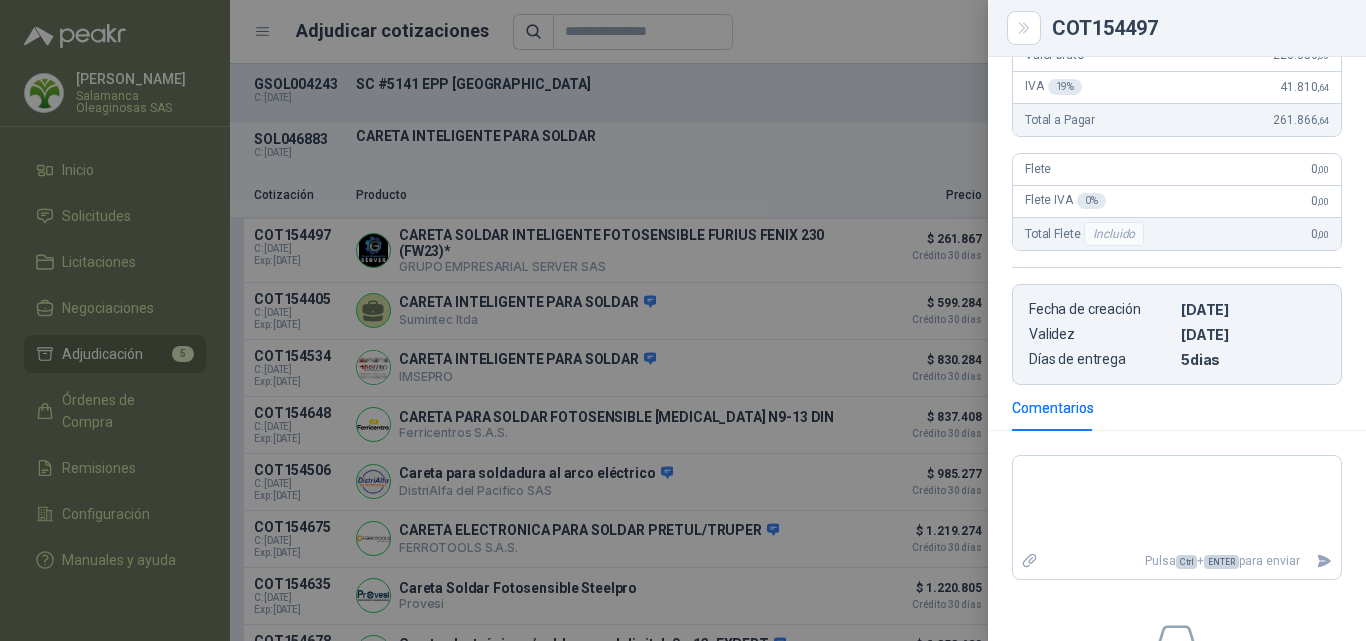 scroll, scrollTop: 109, scrollLeft: 0, axis: vertical 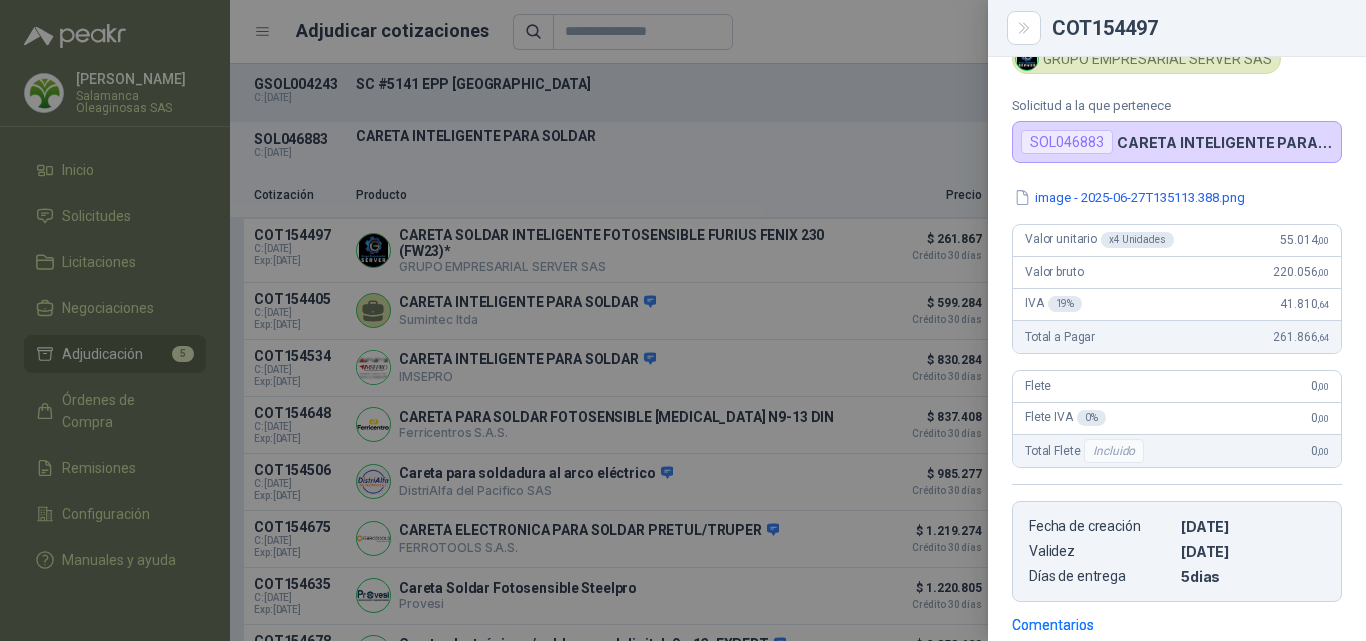 click at bounding box center [683, 320] 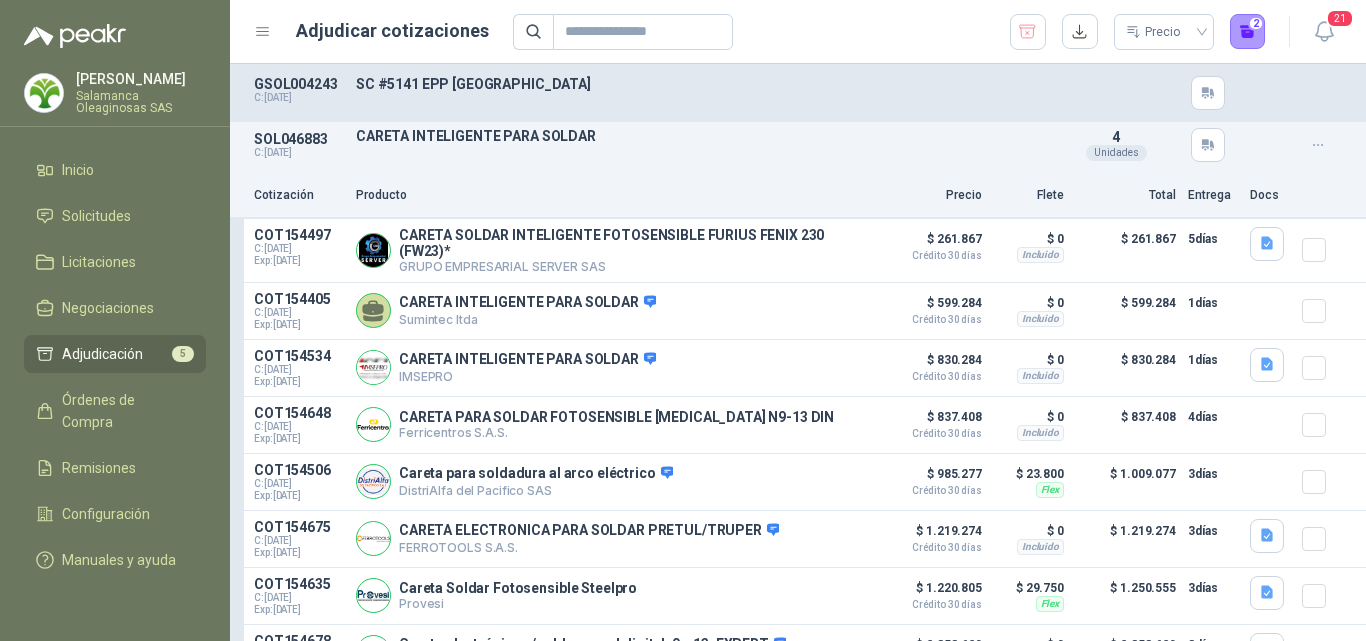 click on "Detalles" at bounding box center [0, 0] 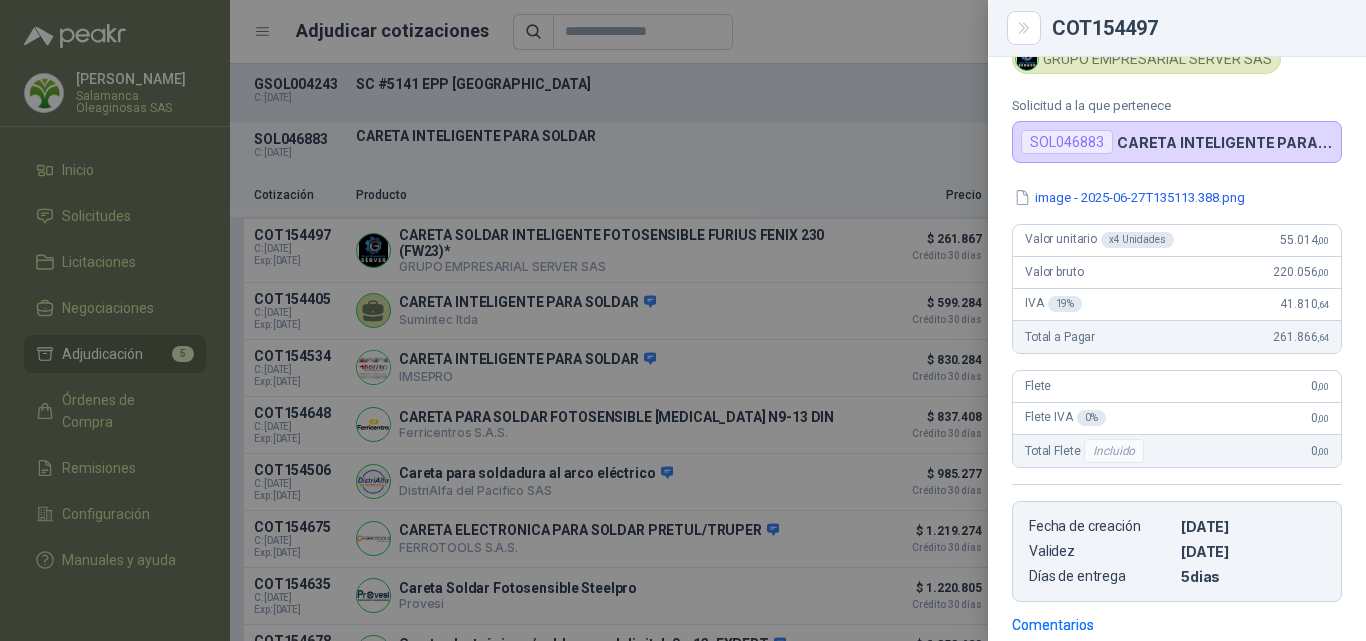 scroll, scrollTop: 85, scrollLeft: 0, axis: vertical 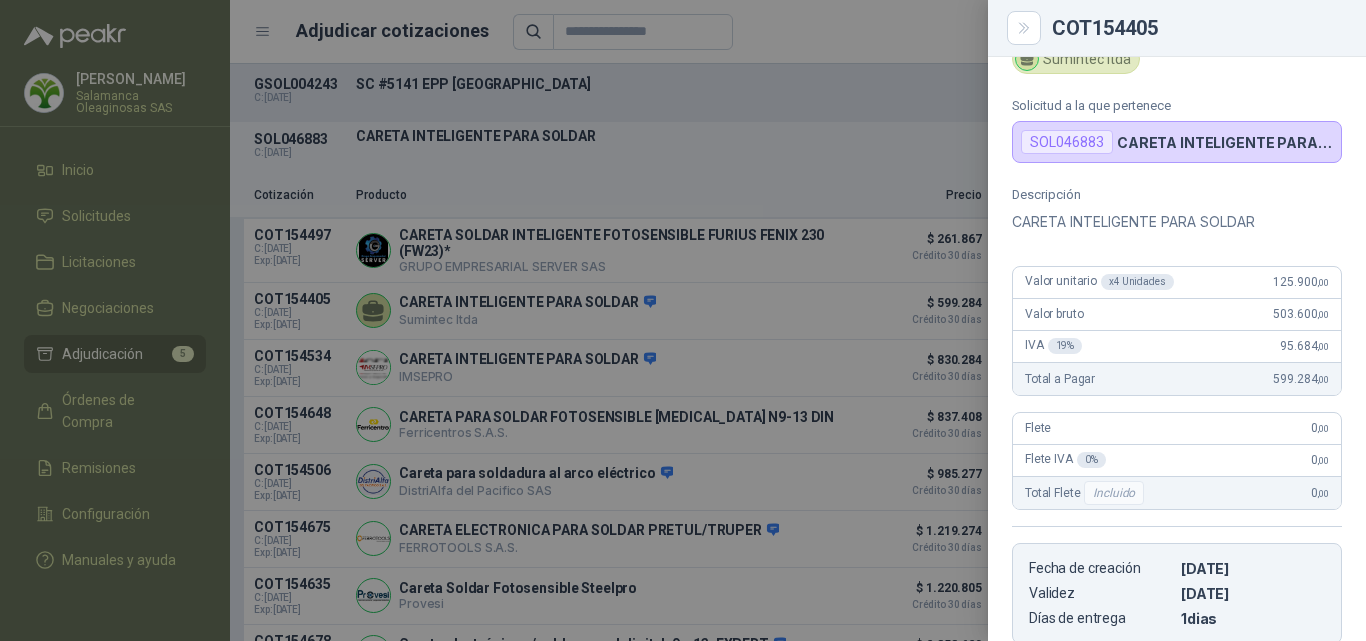 click at bounding box center [683, 320] 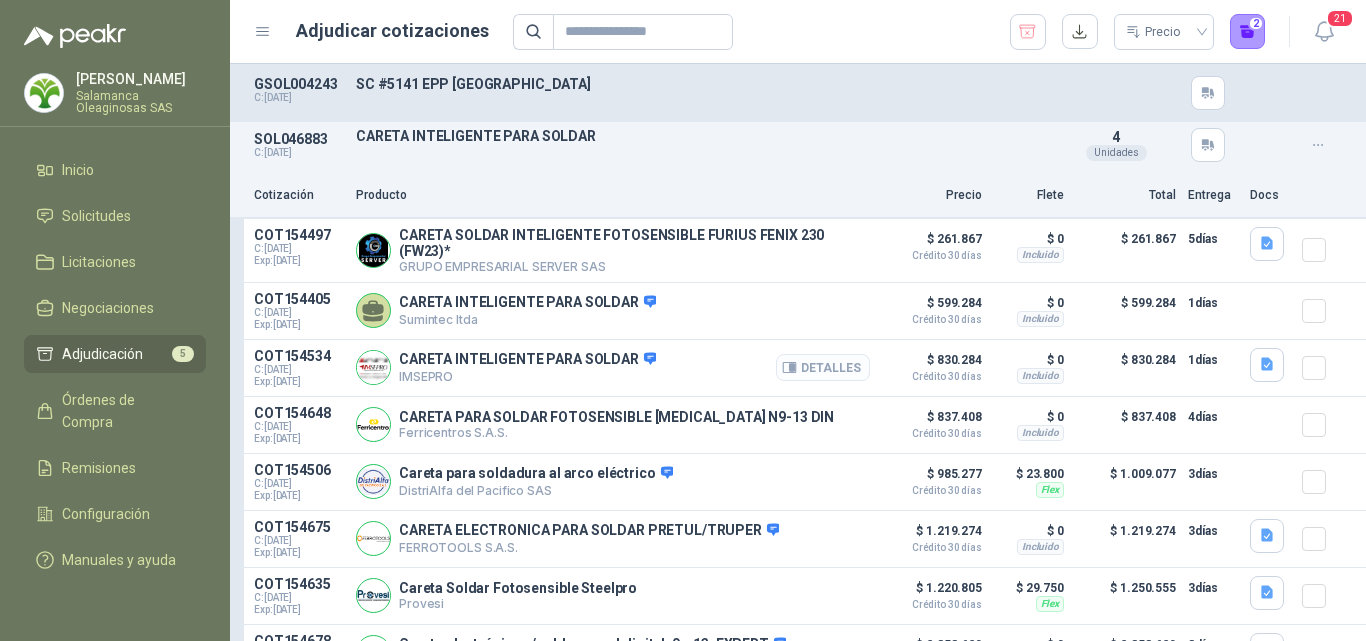 click on "Detalles" at bounding box center [823, 367] 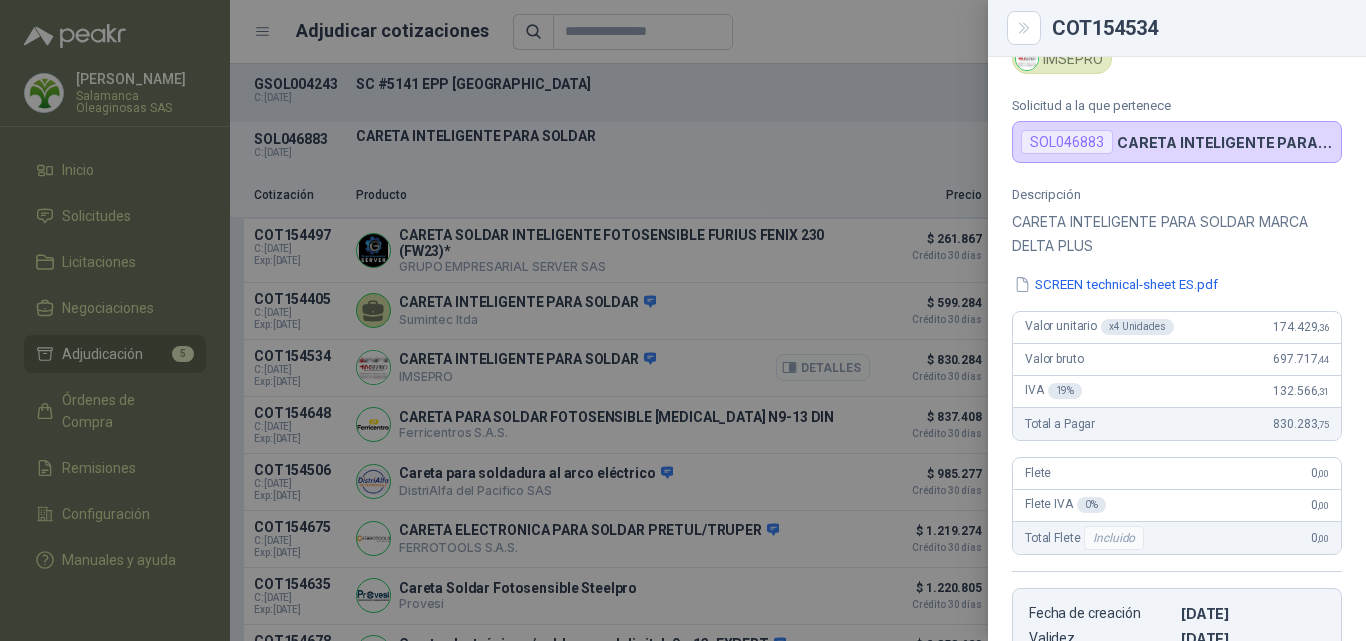 click at bounding box center (683, 320) 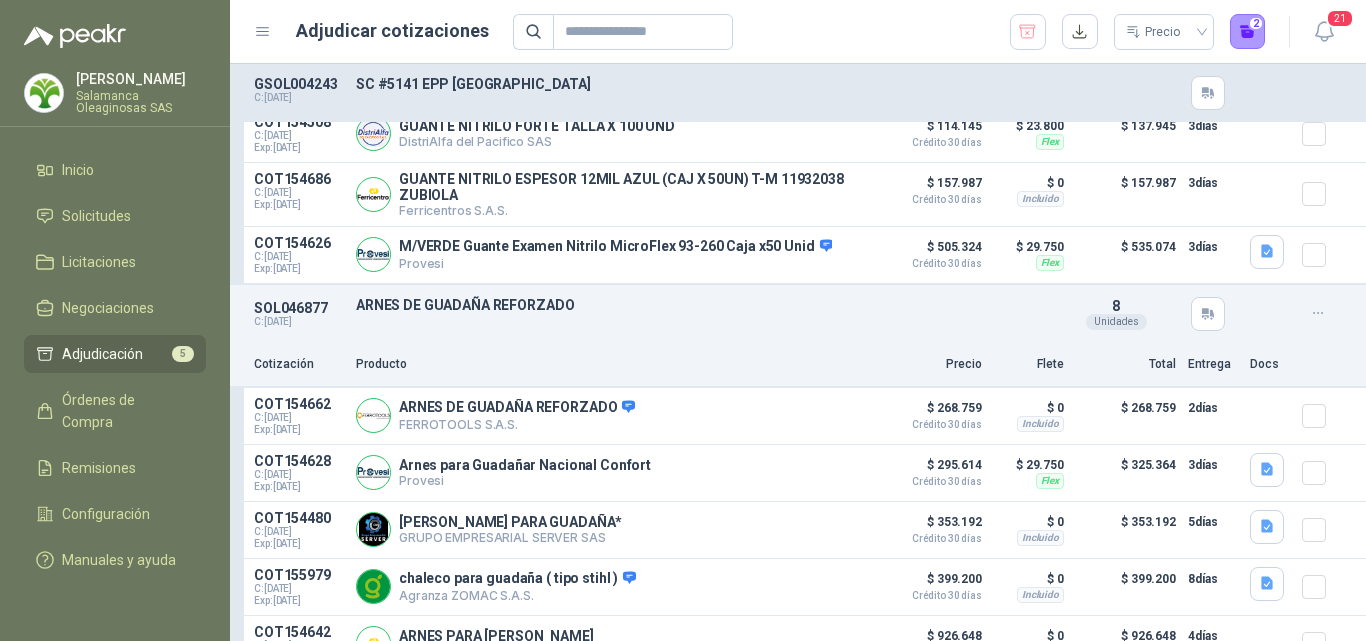 scroll, scrollTop: 1852, scrollLeft: 0, axis: vertical 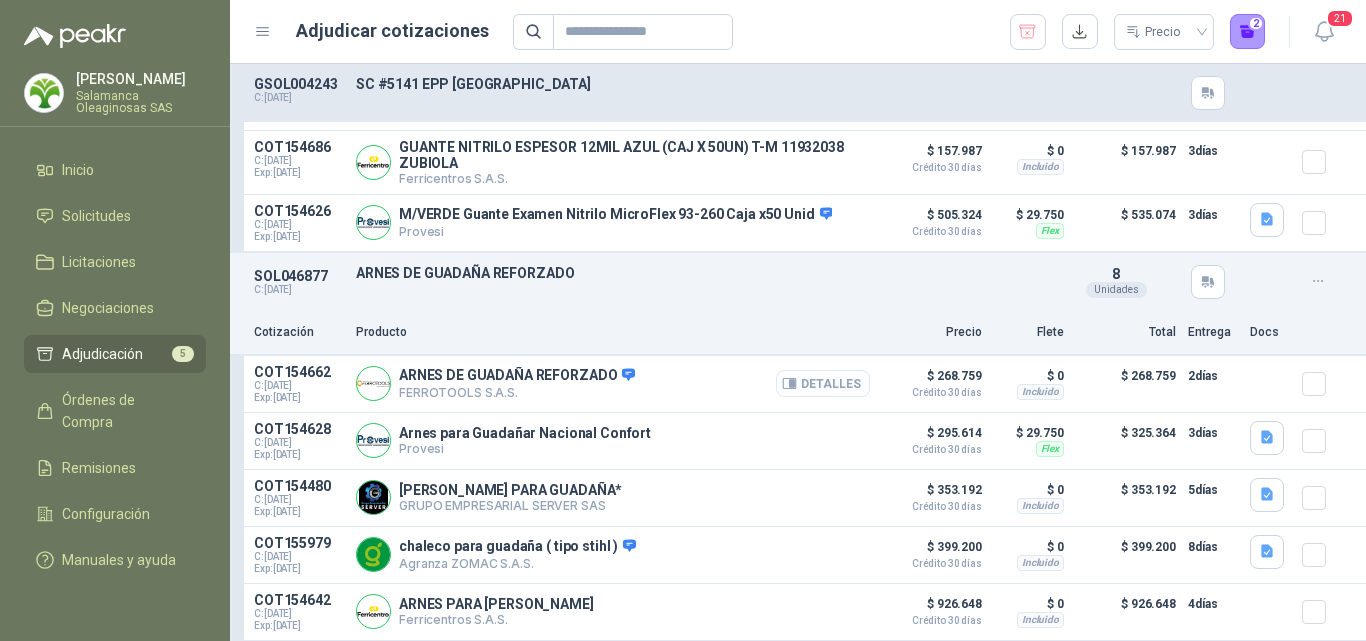 click on "Detalles" at bounding box center [823, 383] 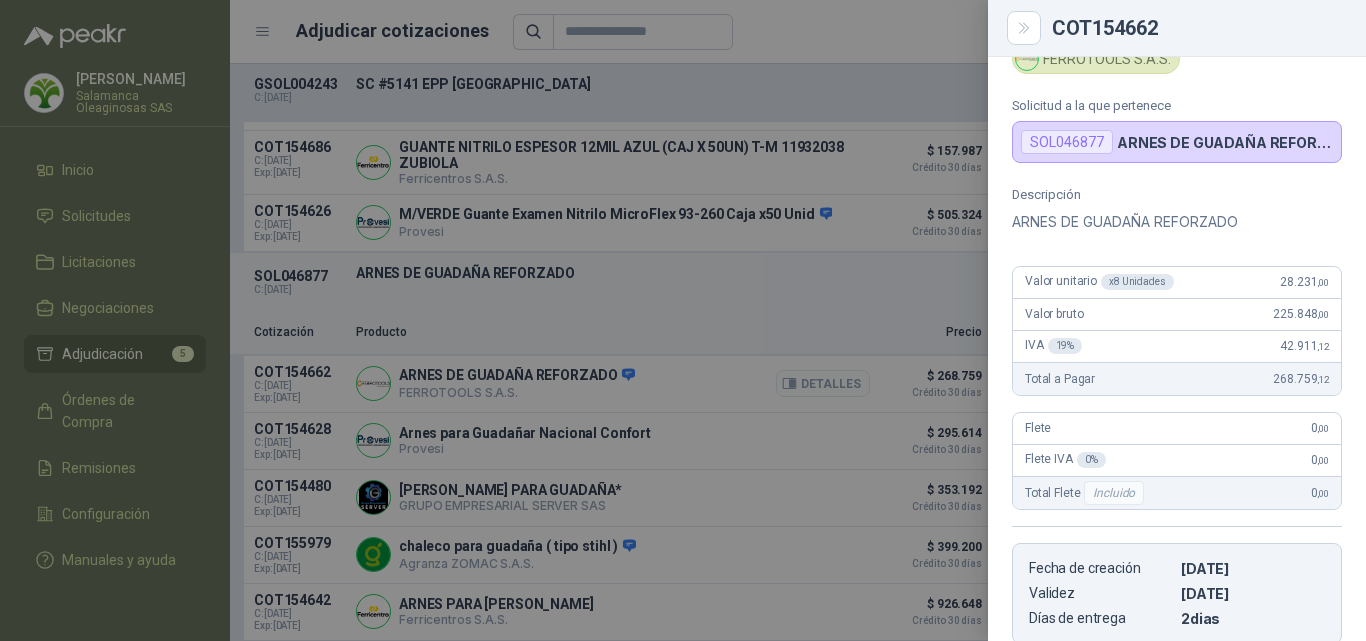 click at bounding box center (683, 320) 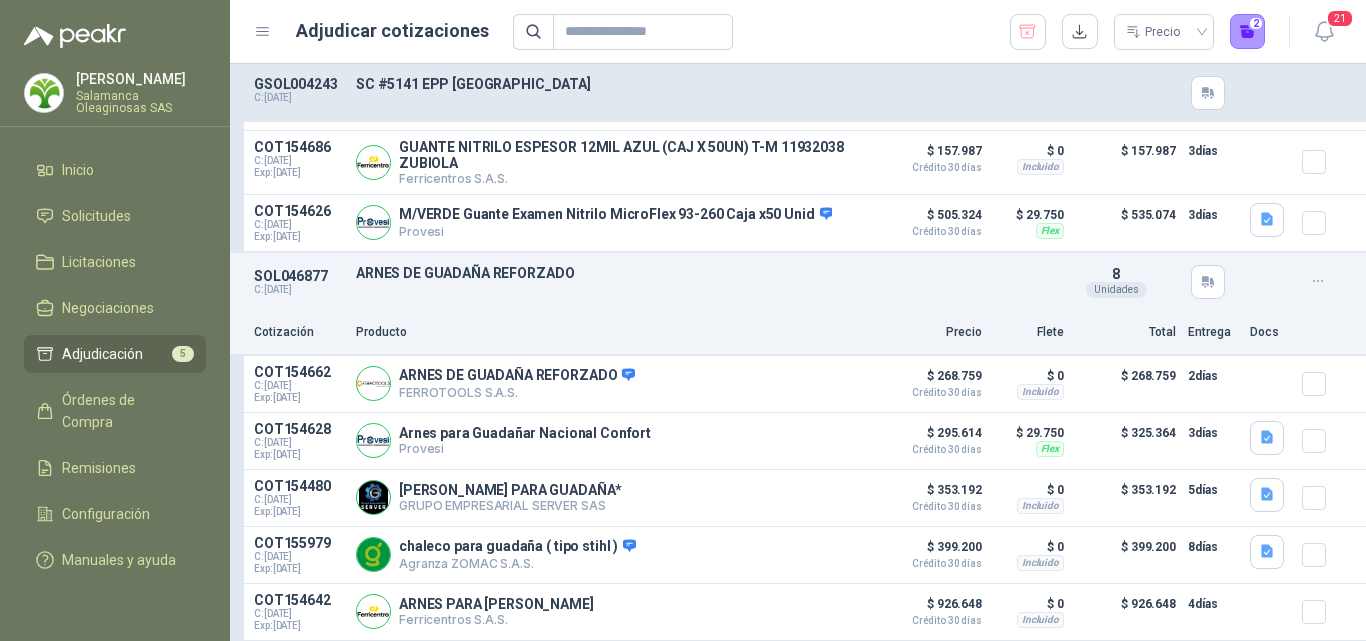 click on "Detalles" at bounding box center (0, 0) 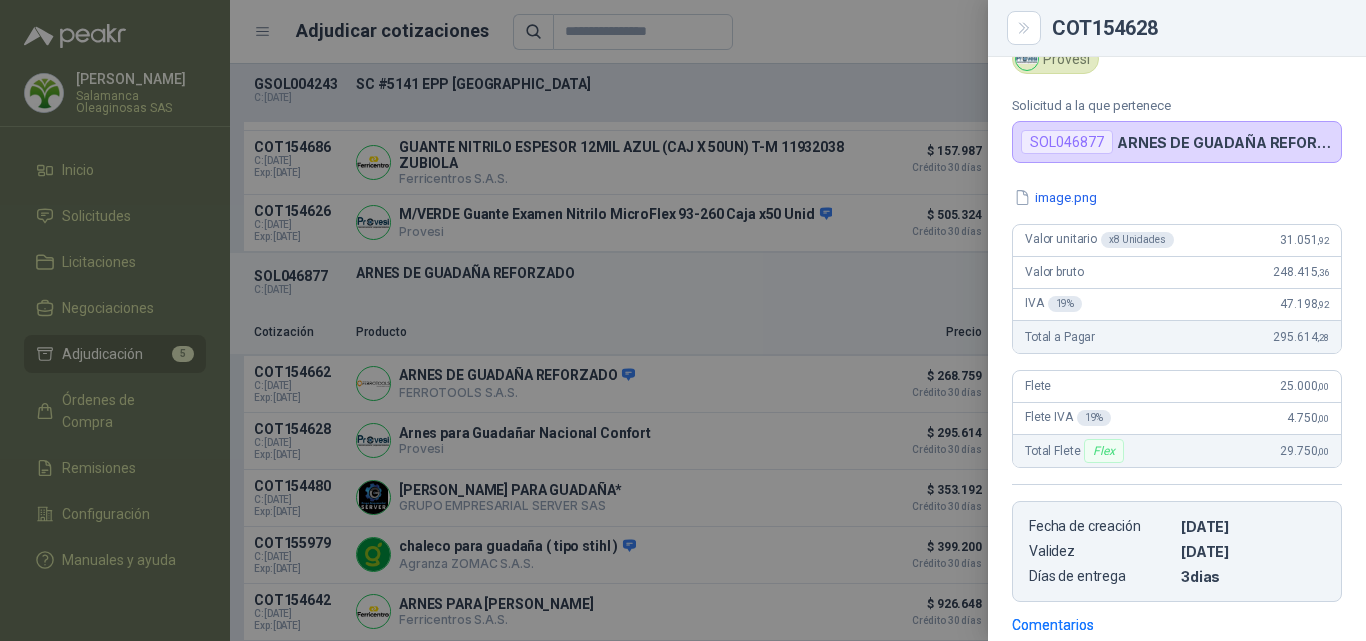 click at bounding box center [683, 320] 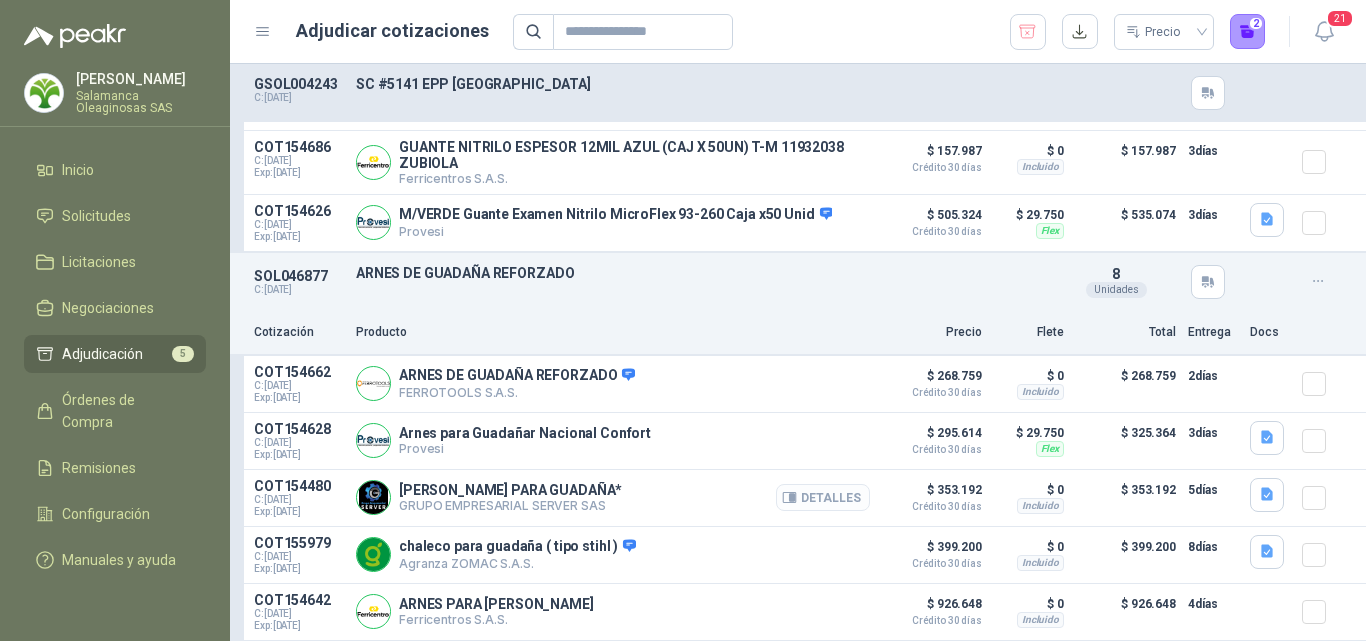 click on "Detalles" at bounding box center (823, 497) 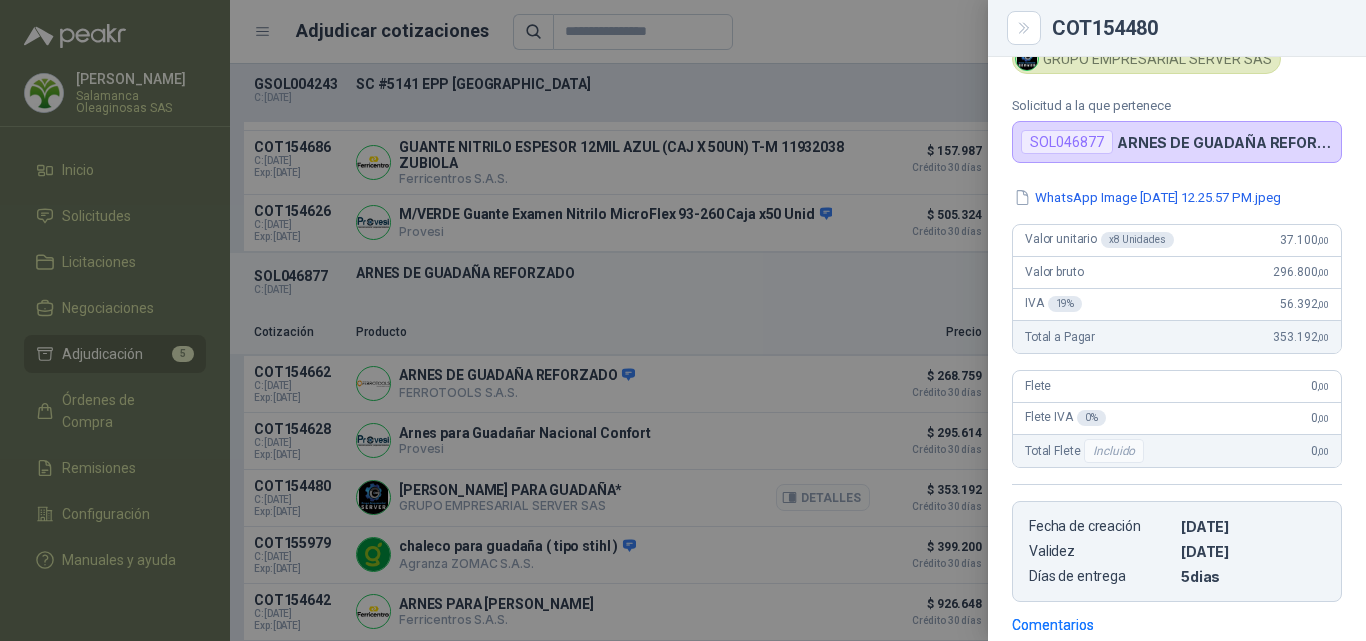 scroll, scrollTop: 61, scrollLeft: 0, axis: vertical 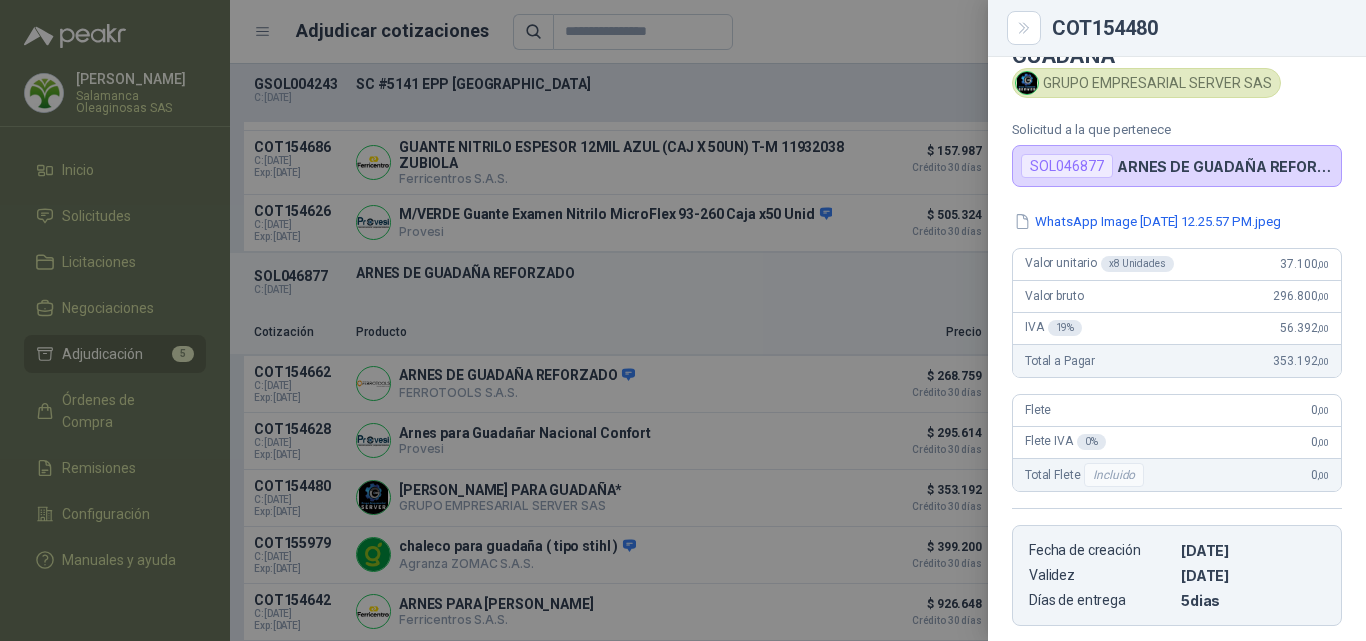 click at bounding box center [683, 320] 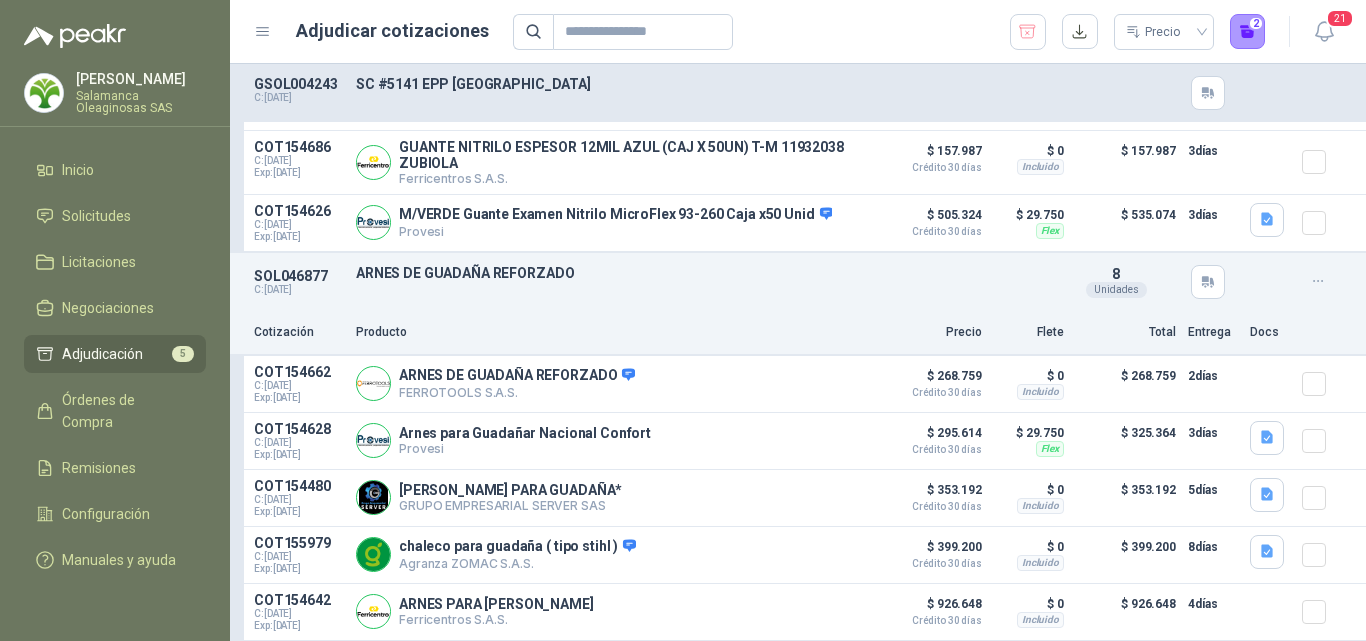 click on "Detalles" at bounding box center [0, 0] 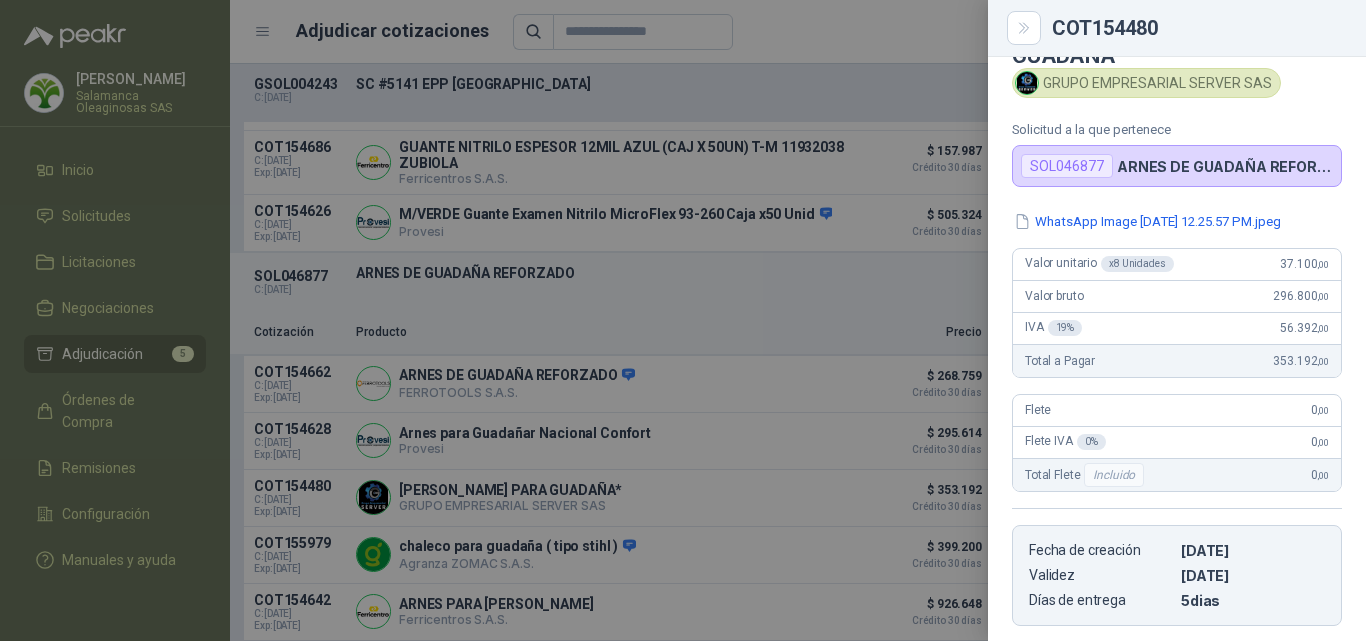 scroll, scrollTop: 85, scrollLeft: 0, axis: vertical 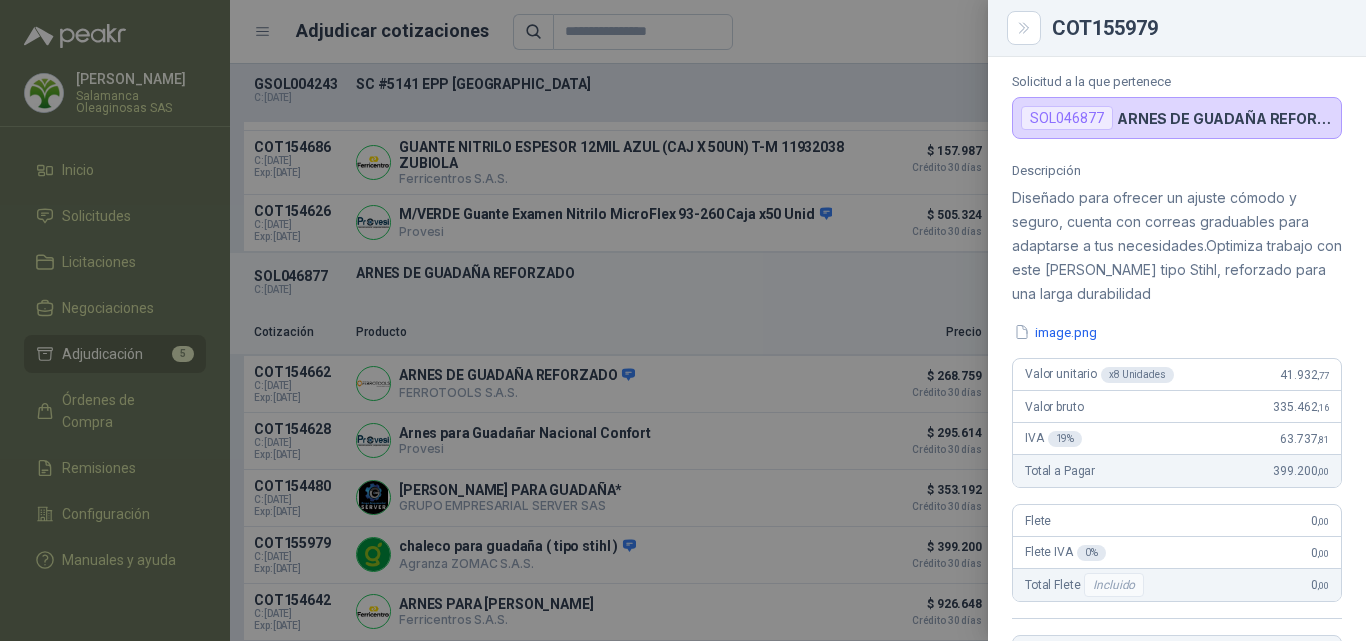 click at bounding box center (683, 320) 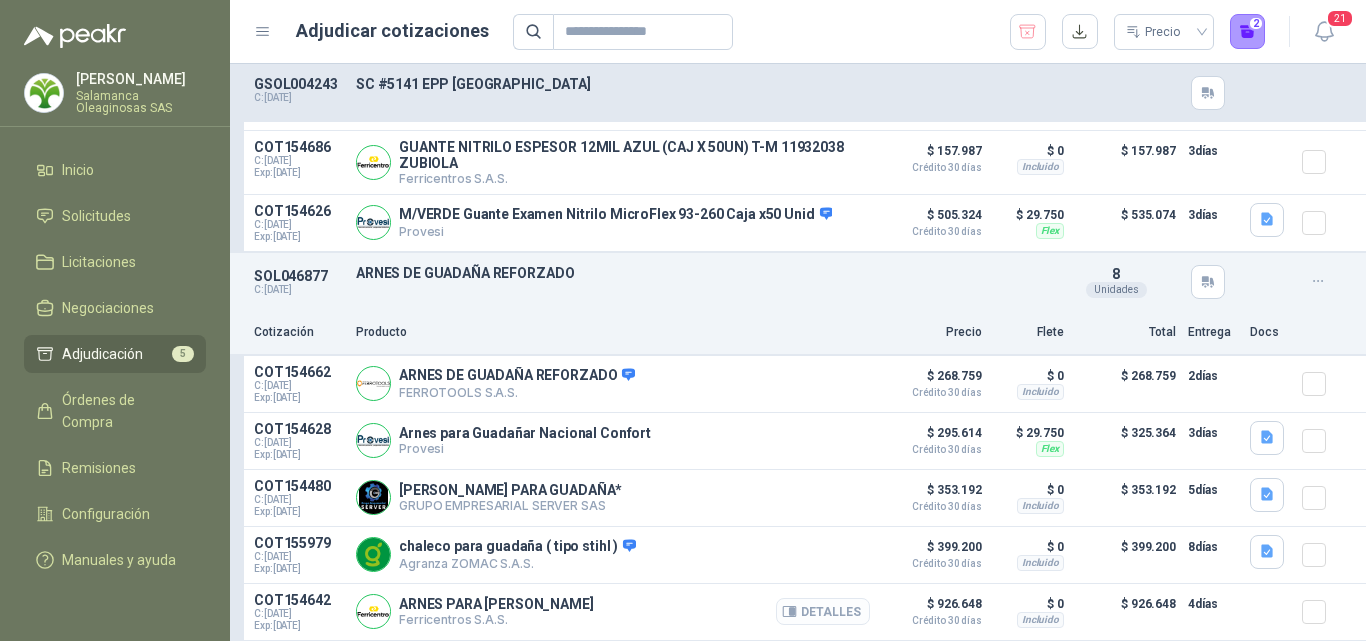 click on "Detalles" at bounding box center (823, 611) 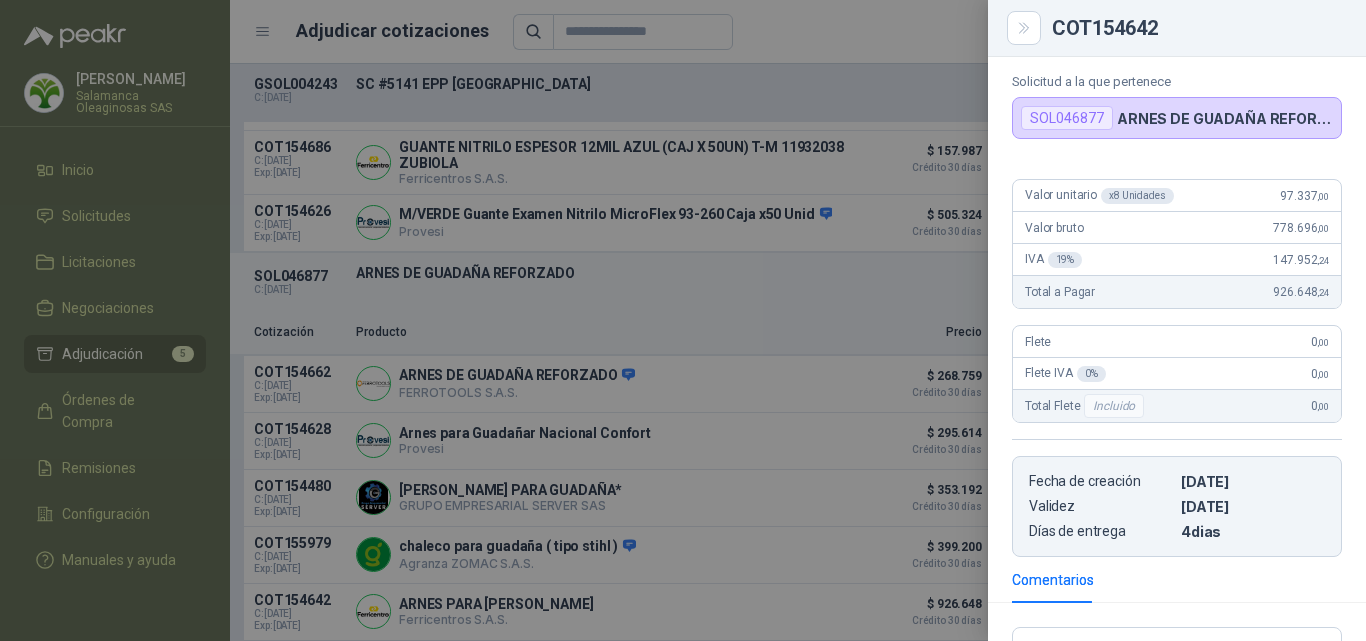 click at bounding box center (683, 320) 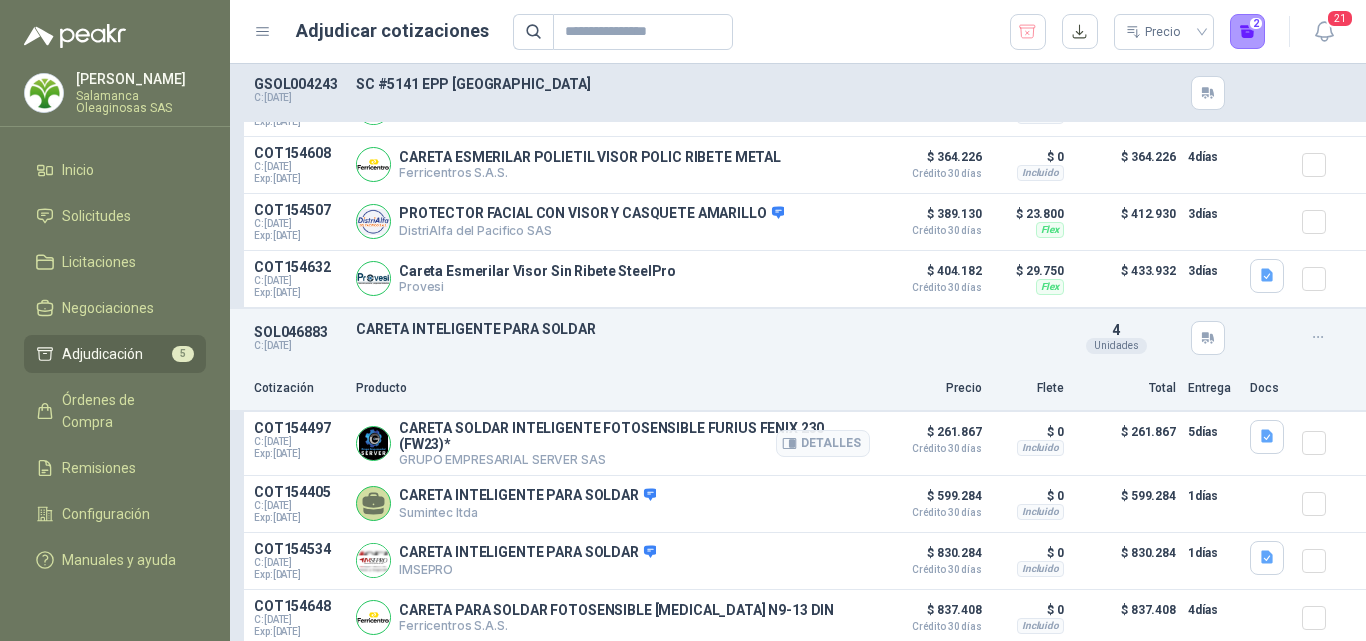 scroll, scrollTop: 900, scrollLeft: 0, axis: vertical 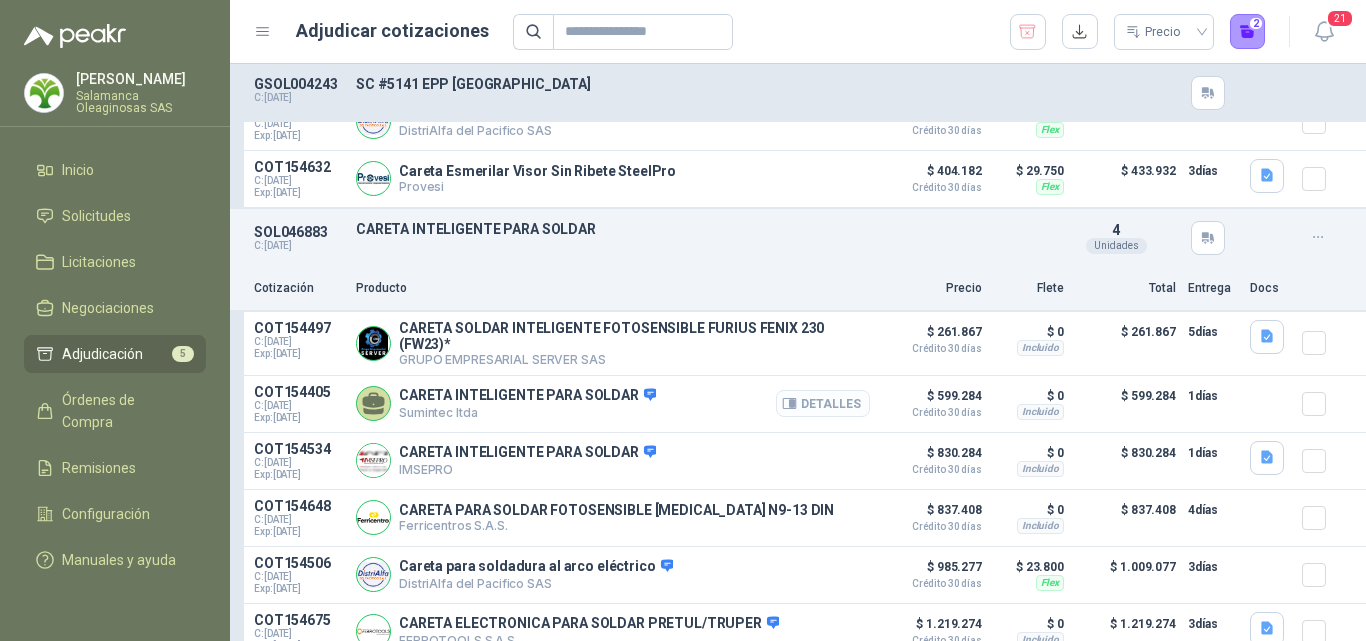 click on "Detalles" at bounding box center (823, 403) 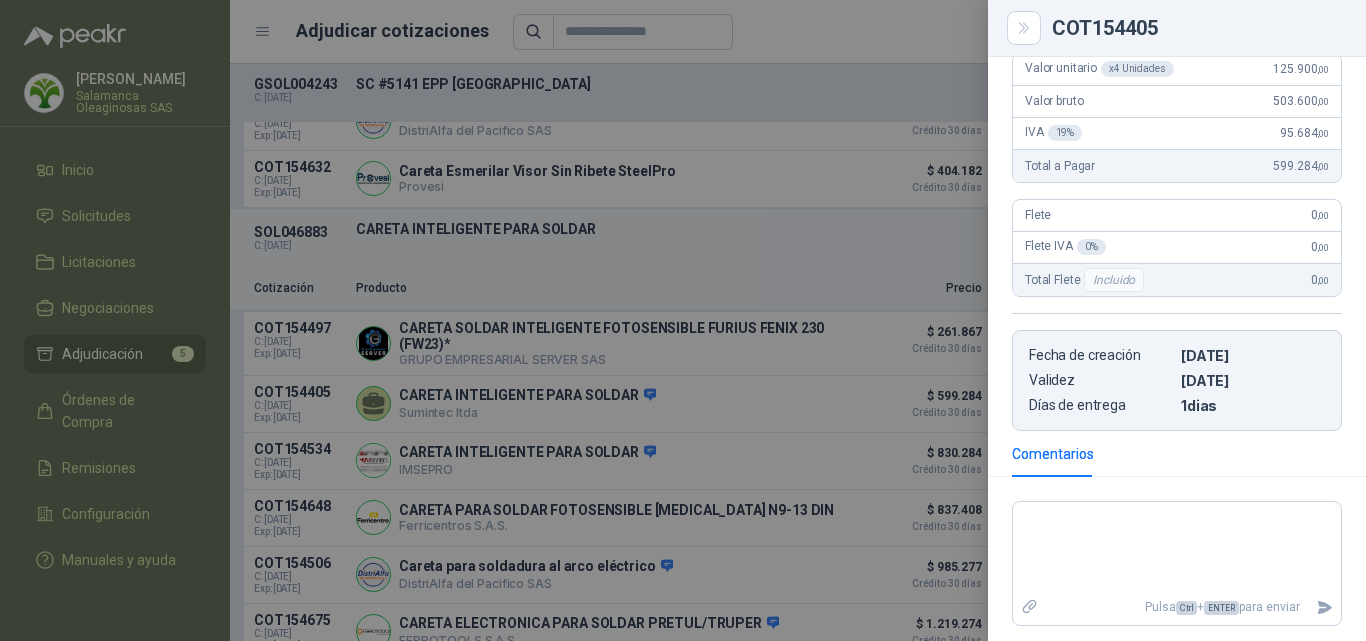 scroll, scrollTop: 427, scrollLeft: 0, axis: vertical 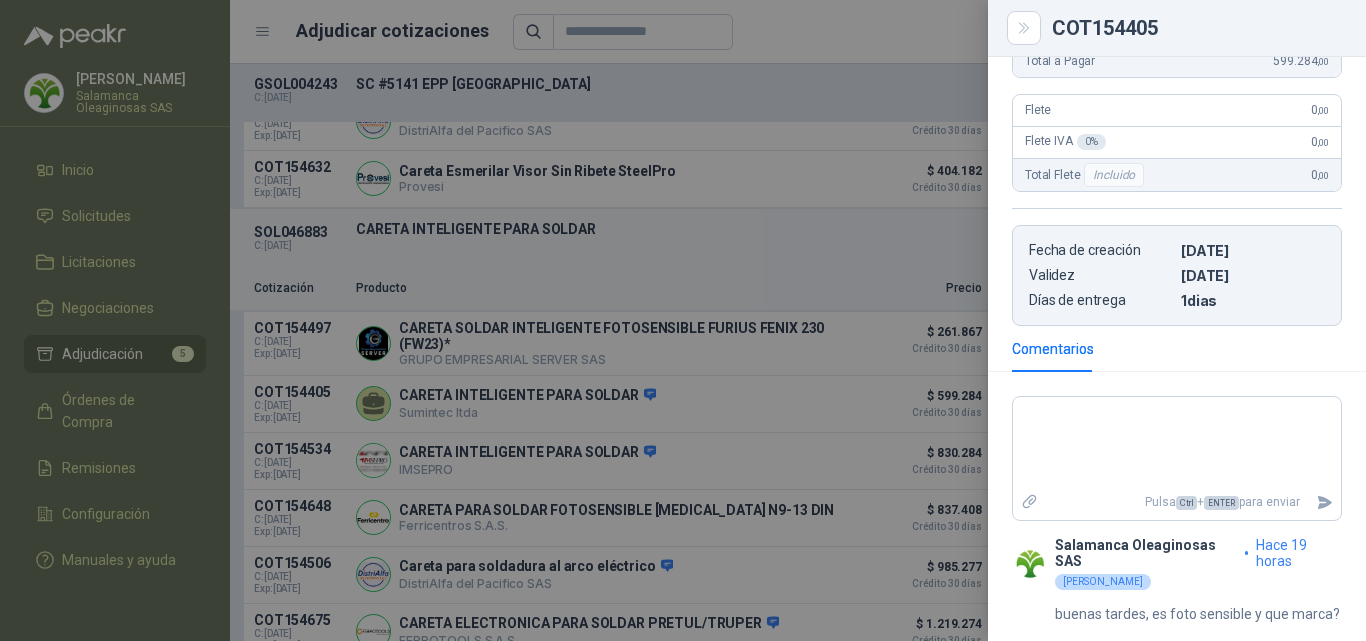 click at bounding box center [683, 320] 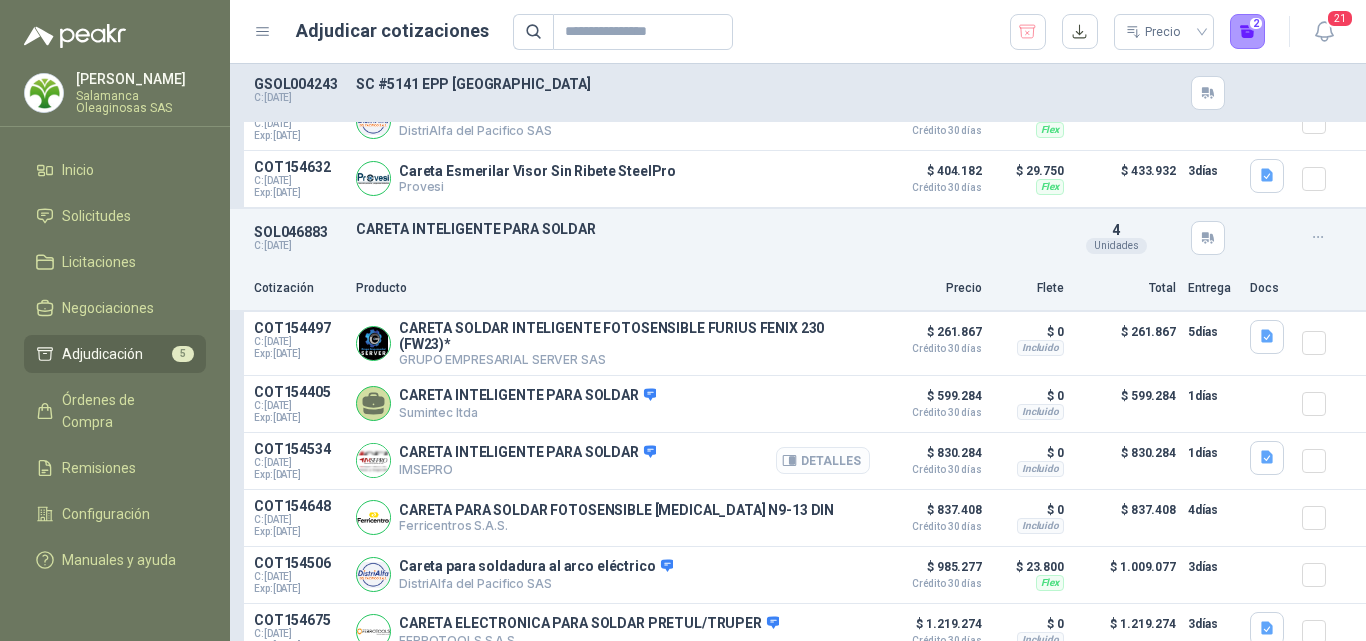 click on "Detalles" at bounding box center (823, 460) 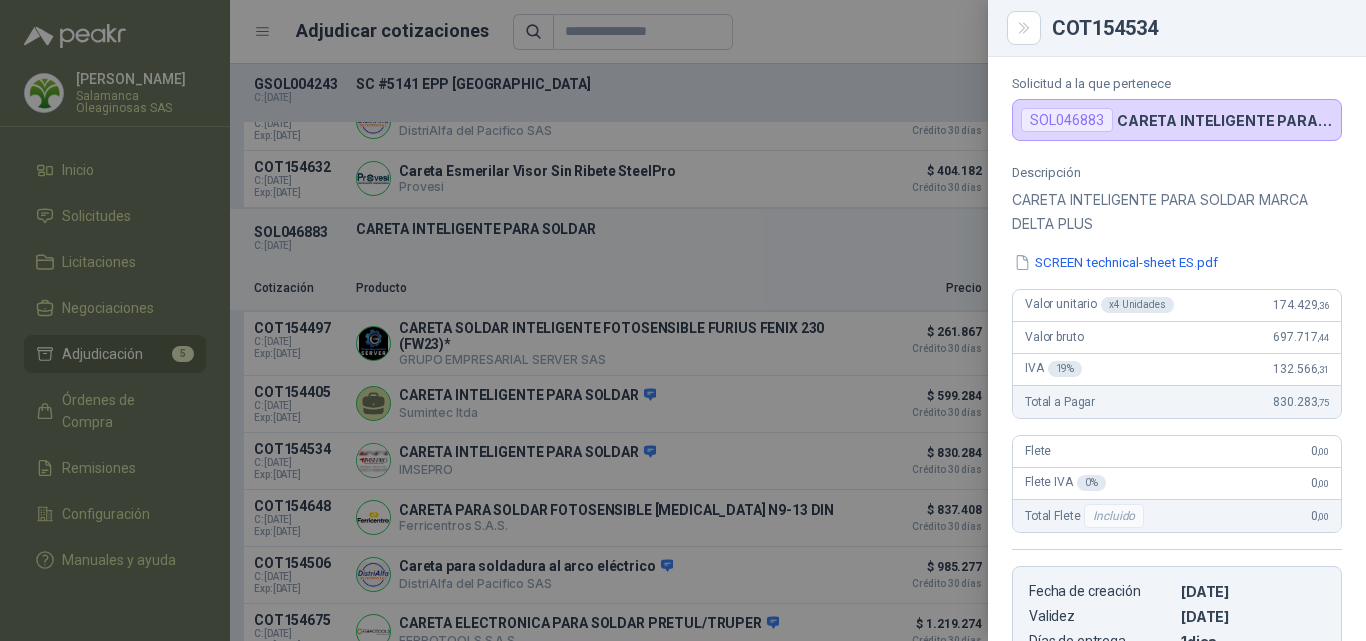 scroll, scrollTop: 72, scrollLeft: 0, axis: vertical 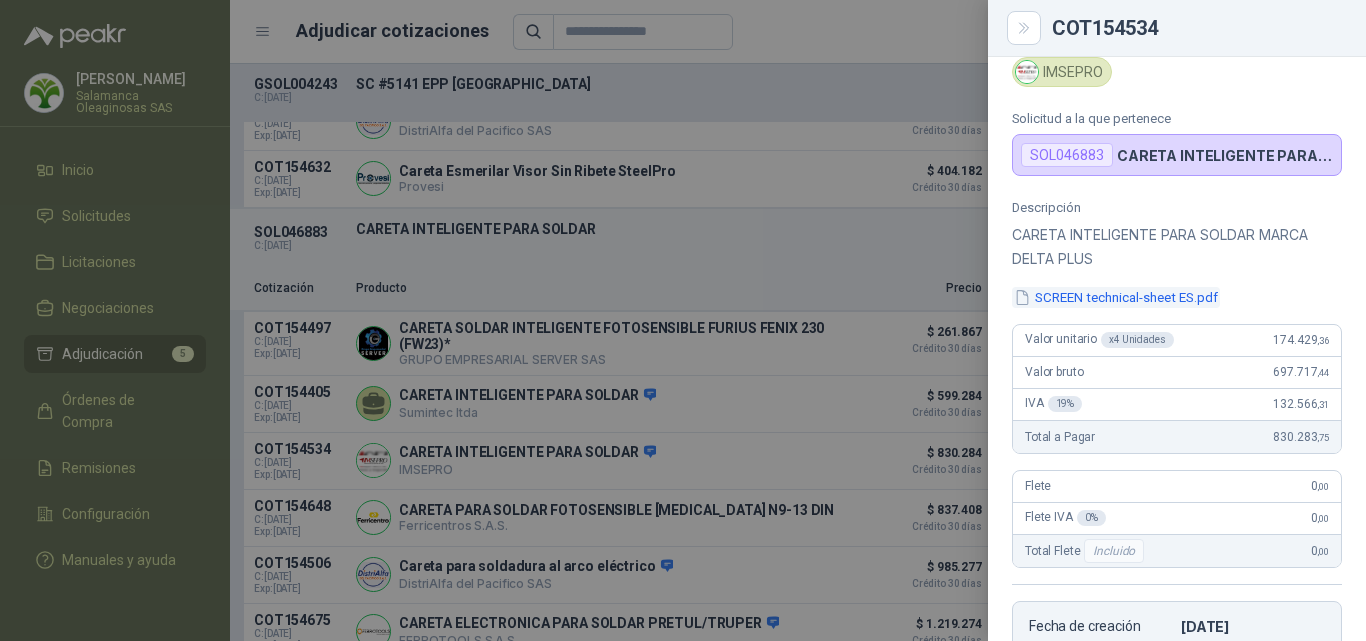 click on "SCREEN technical-sheet ES.pdf" at bounding box center (1116, 297) 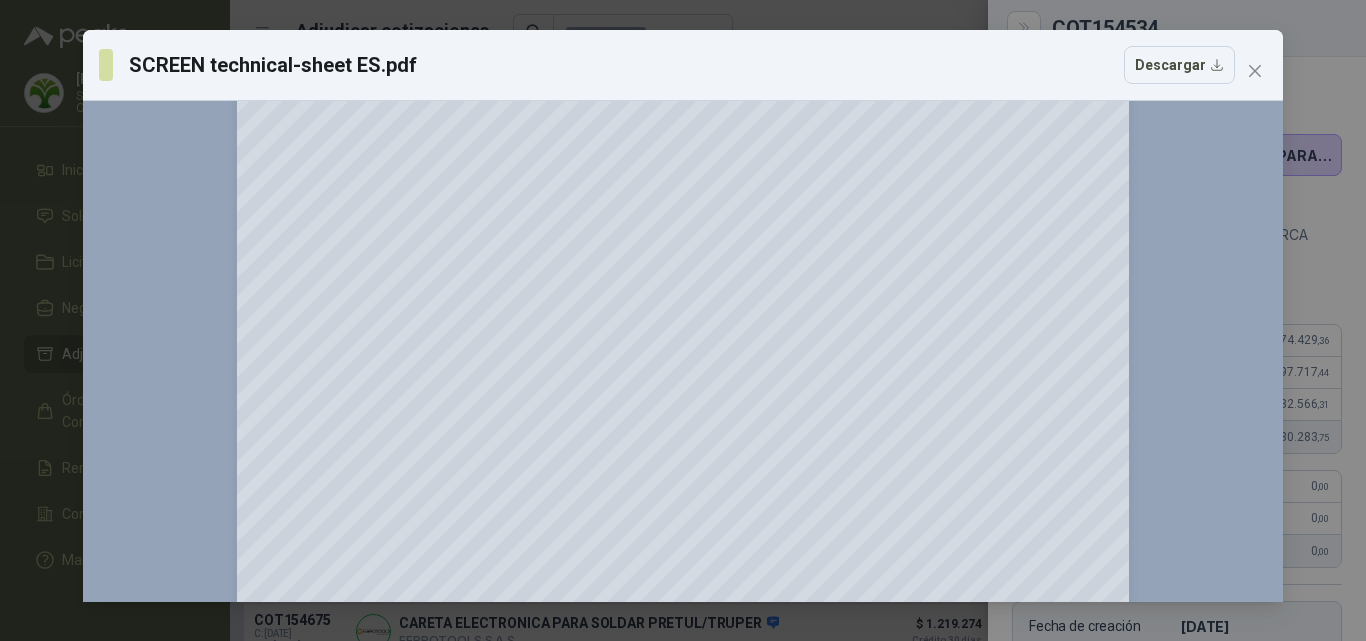 scroll, scrollTop: 0, scrollLeft: 0, axis: both 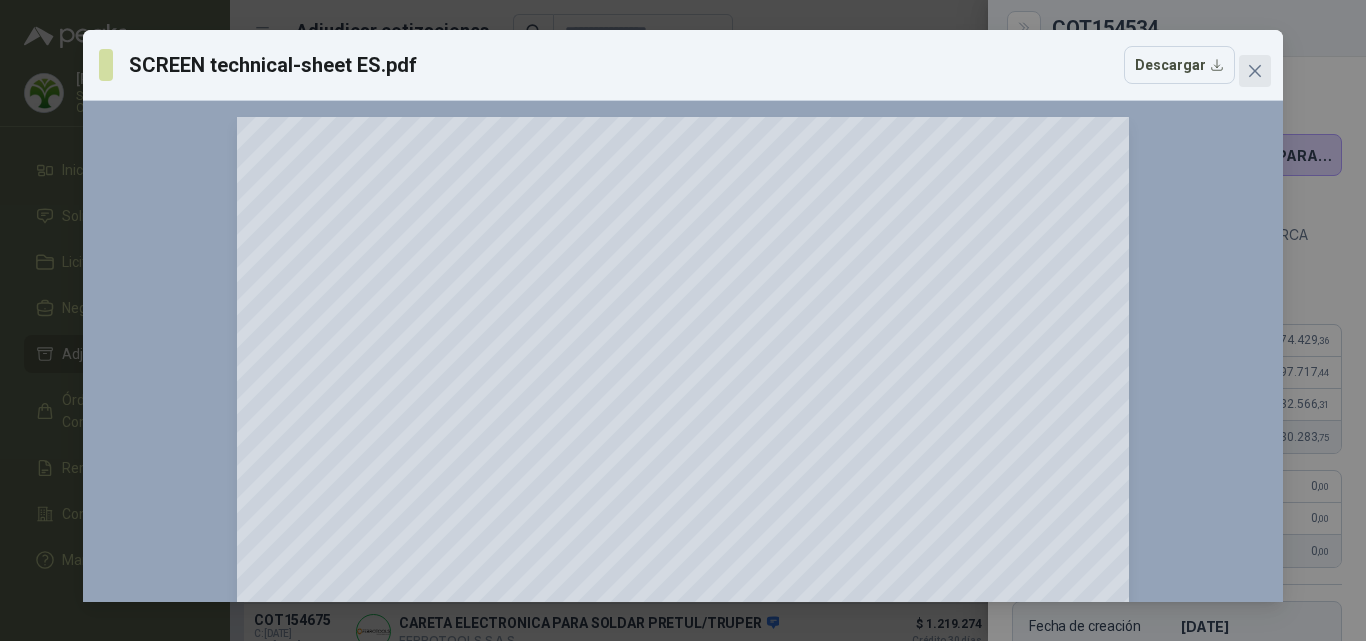 click at bounding box center [1255, 71] 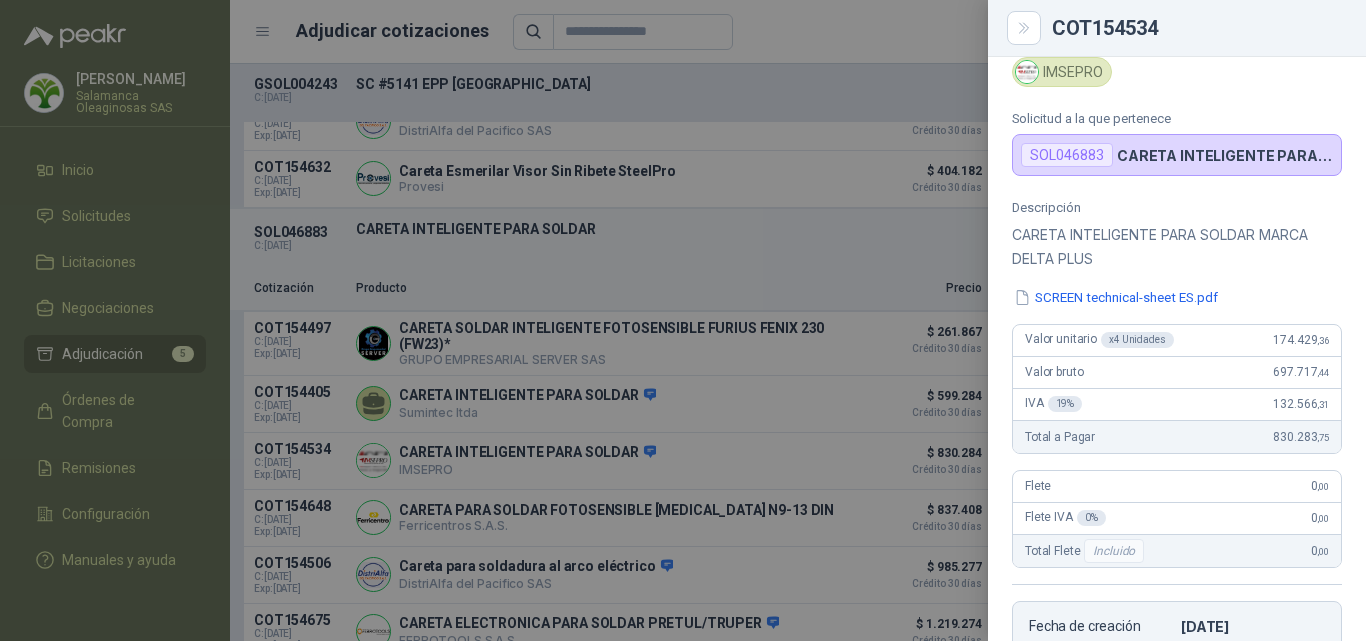 click at bounding box center [683, 320] 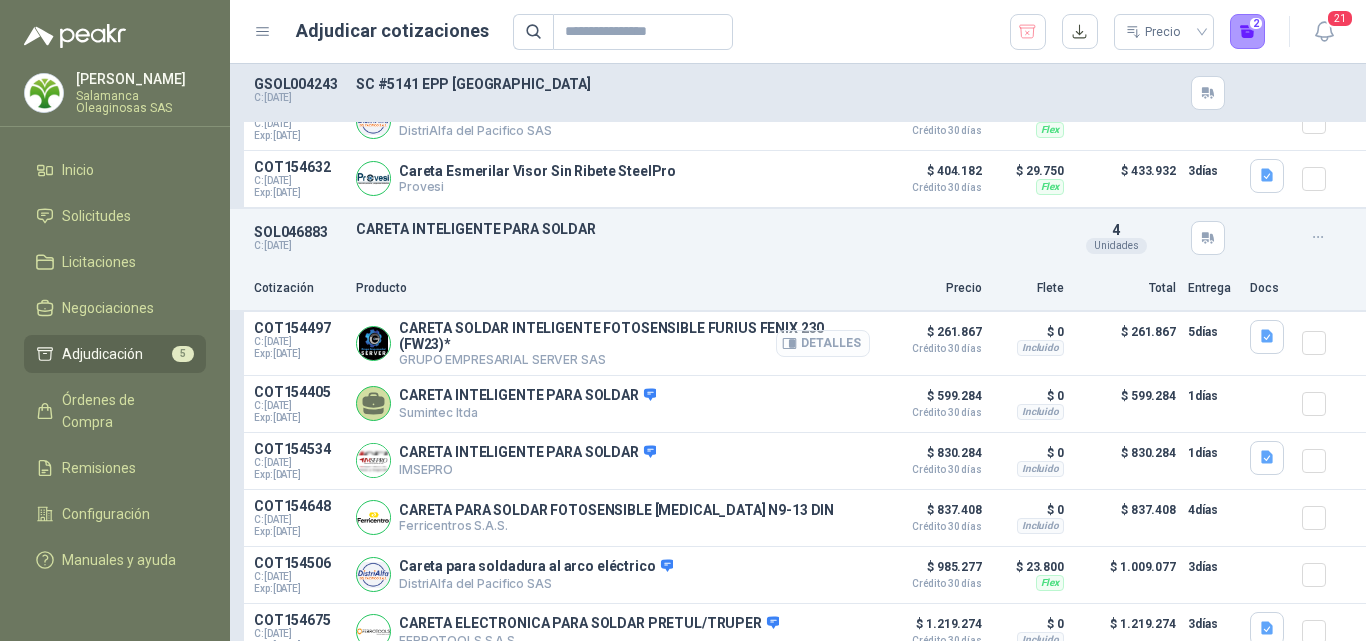 click on "Detalles" at bounding box center [823, 343] 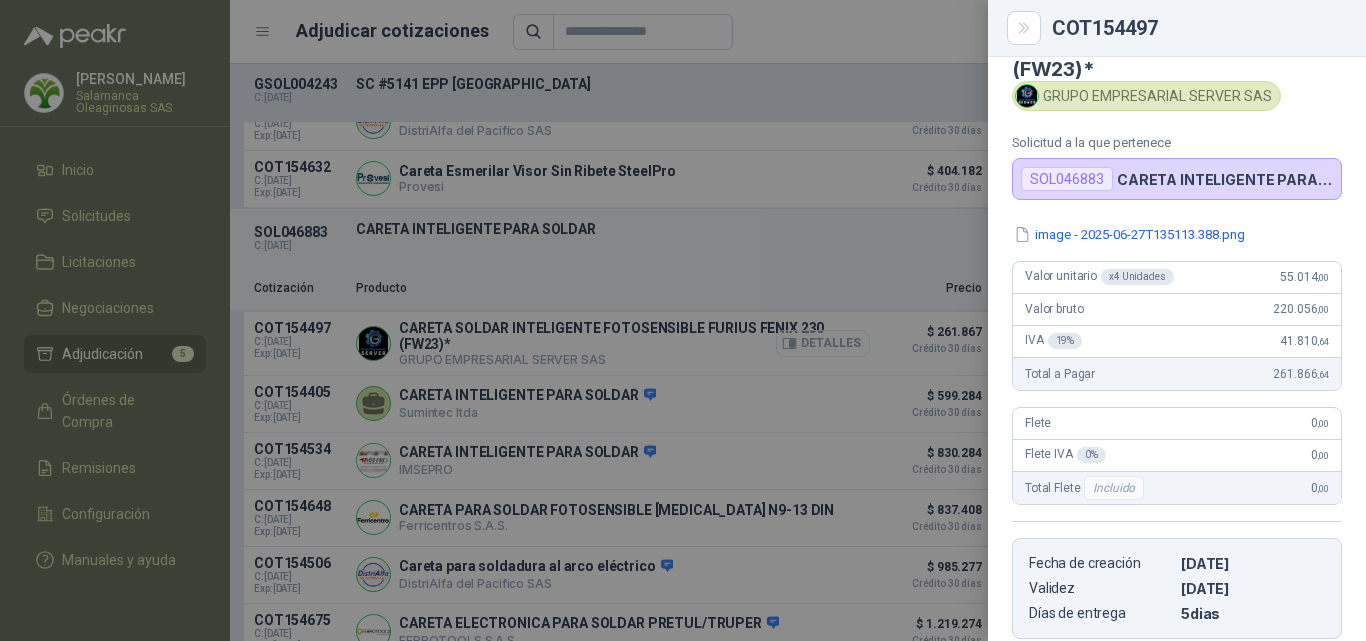 scroll, scrollTop: 96, scrollLeft: 0, axis: vertical 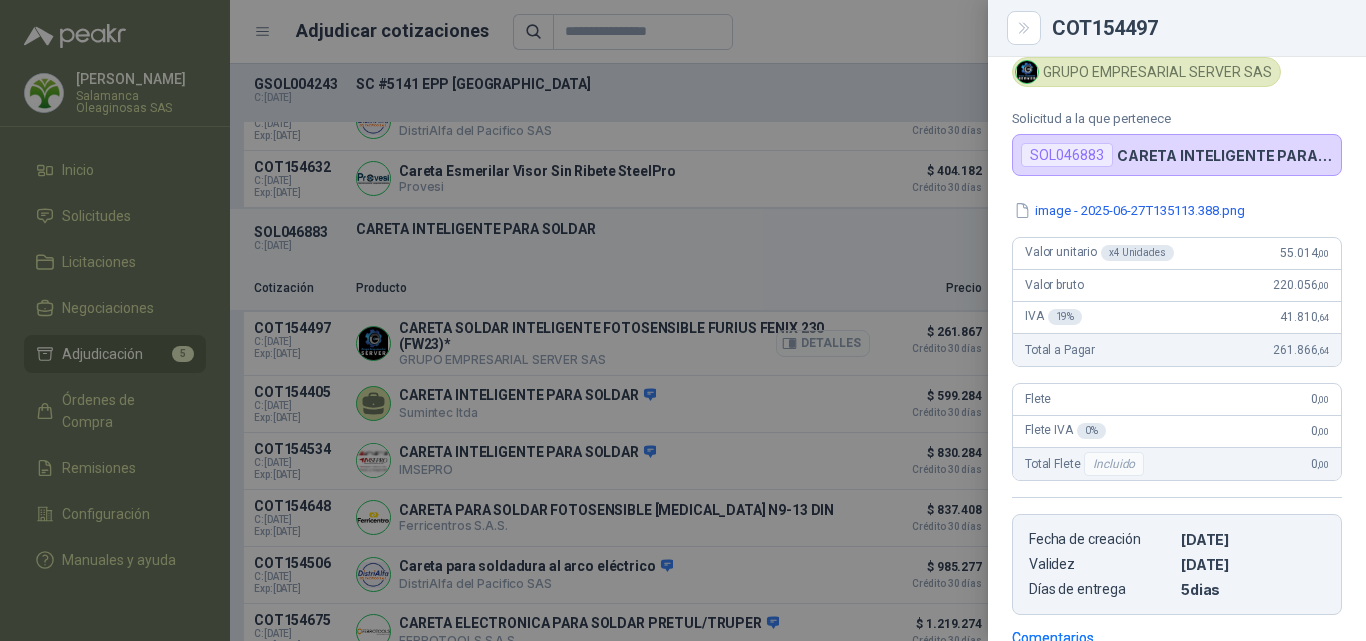 click at bounding box center (683, 320) 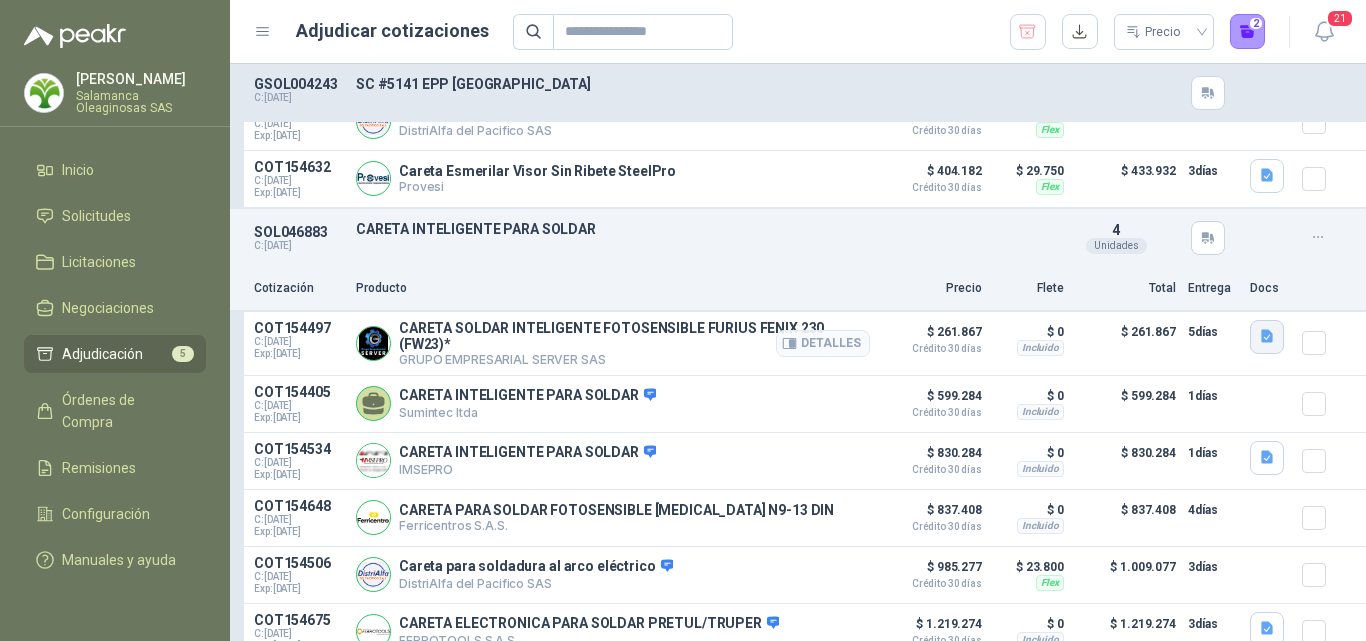 click 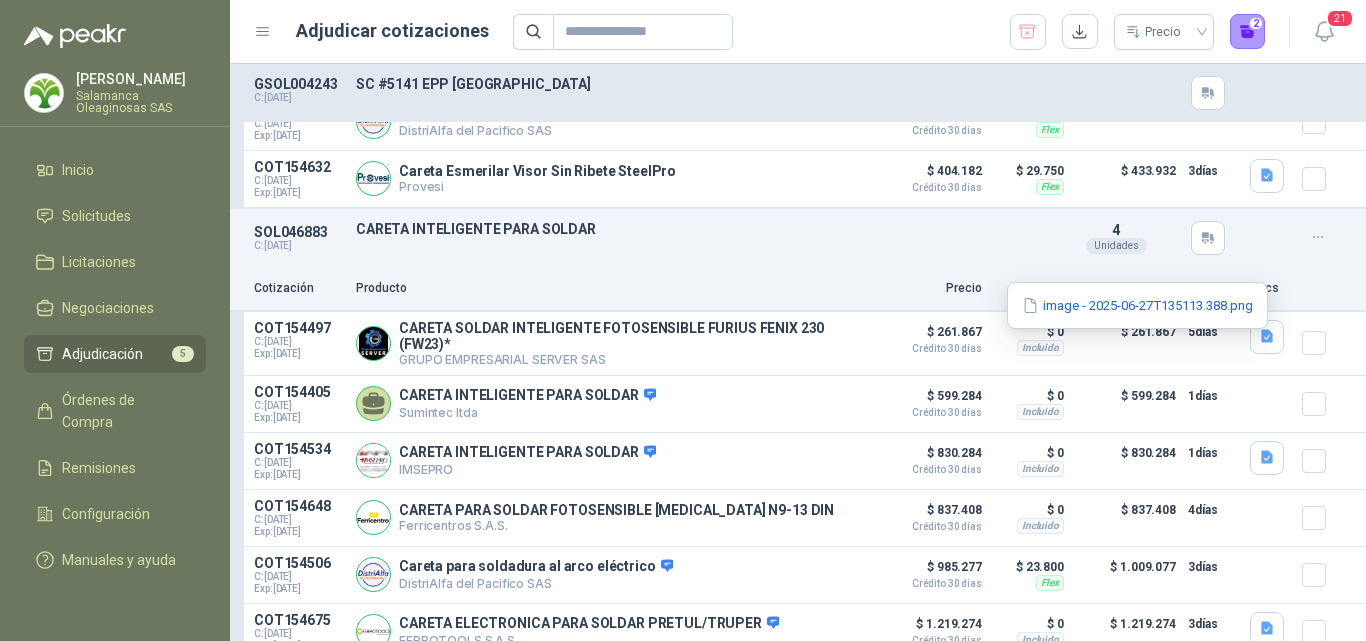 click on "image - 2025-06-27T135113.388.png" at bounding box center [1137, 305] 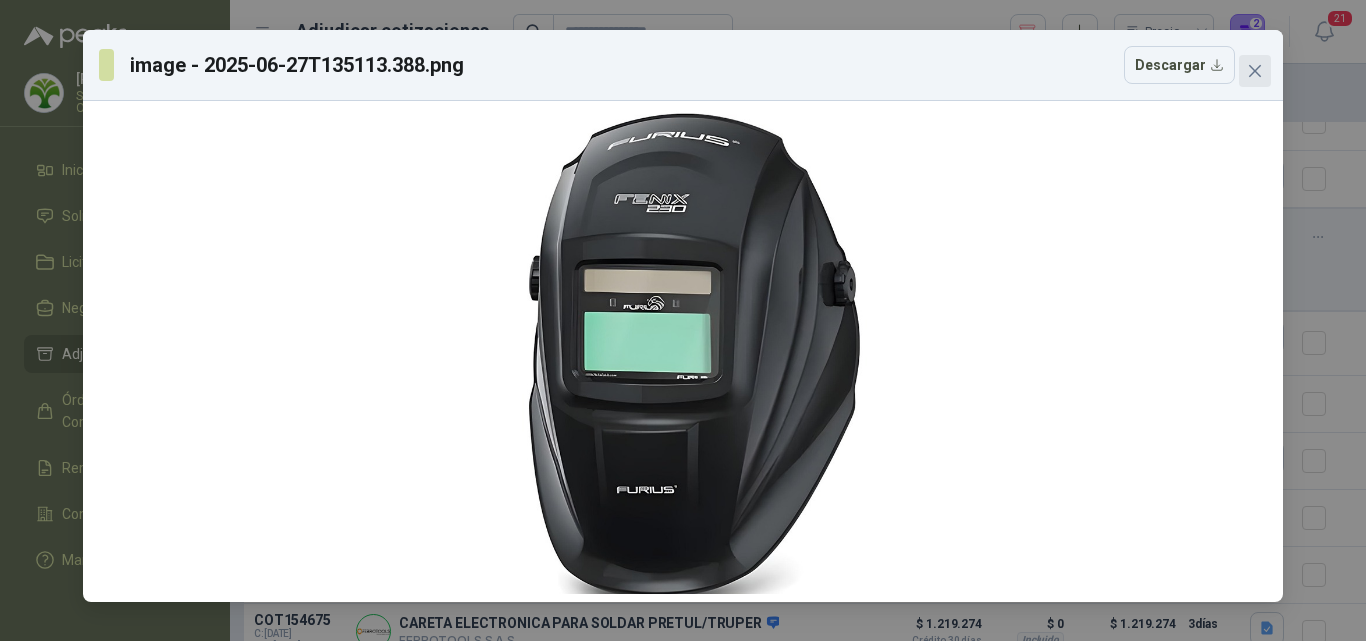 click at bounding box center (1255, 71) 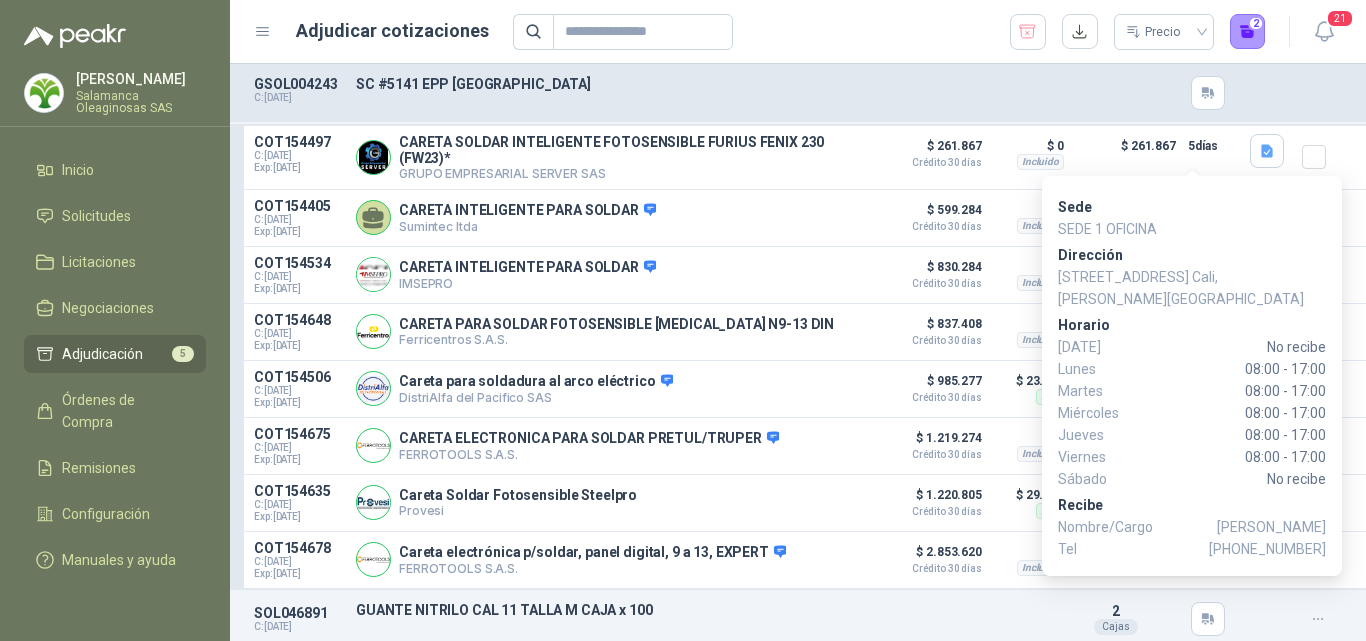scroll, scrollTop: 1100, scrollLeft: 0, axis: vertical 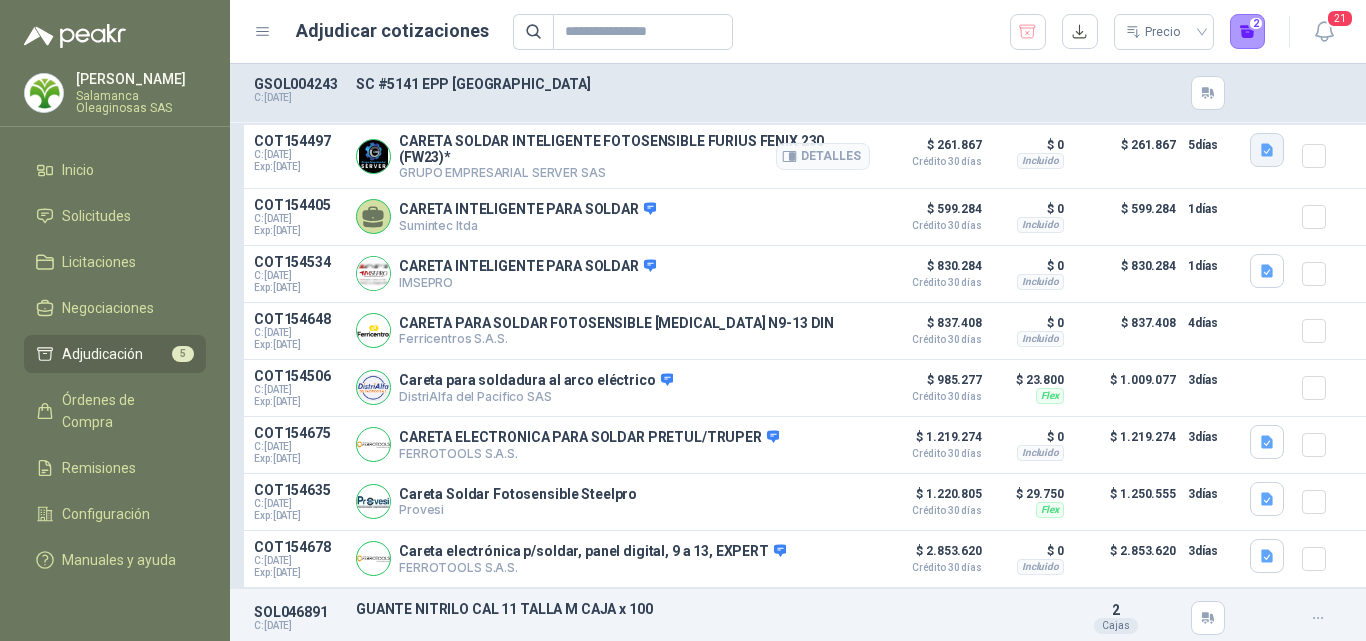 click 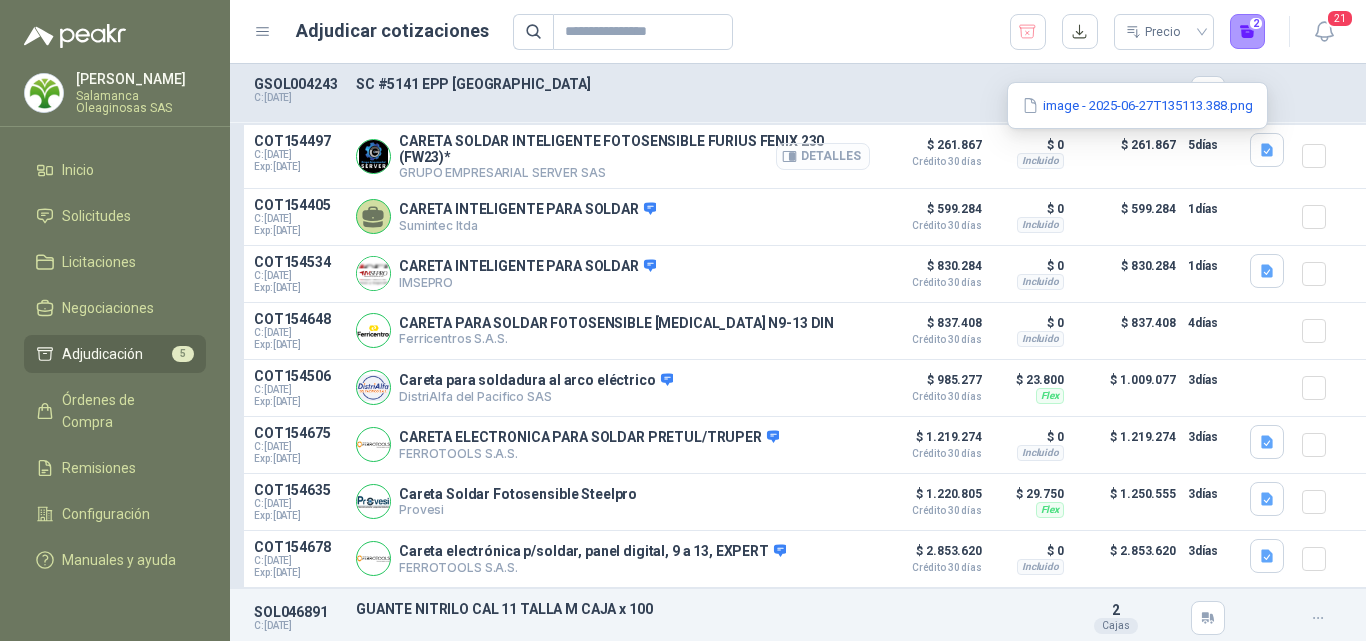 click on "Detalles" at bounding box center (823, 156) 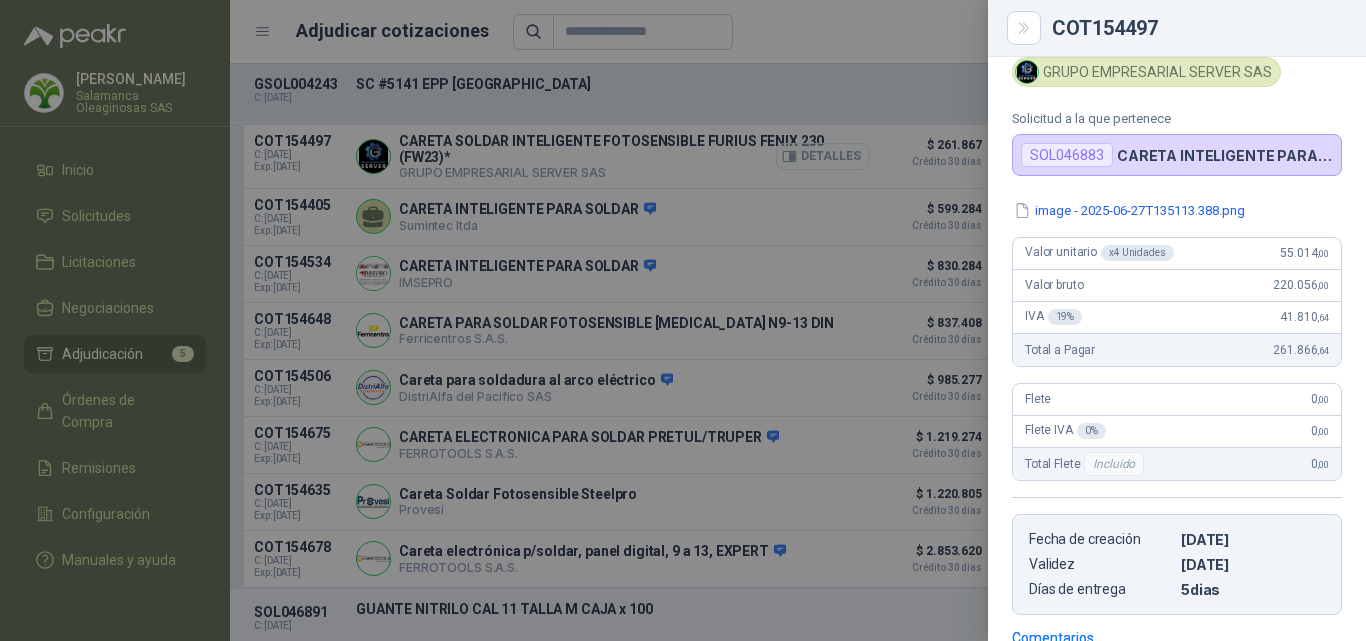 click at bounding box center [683, 320] 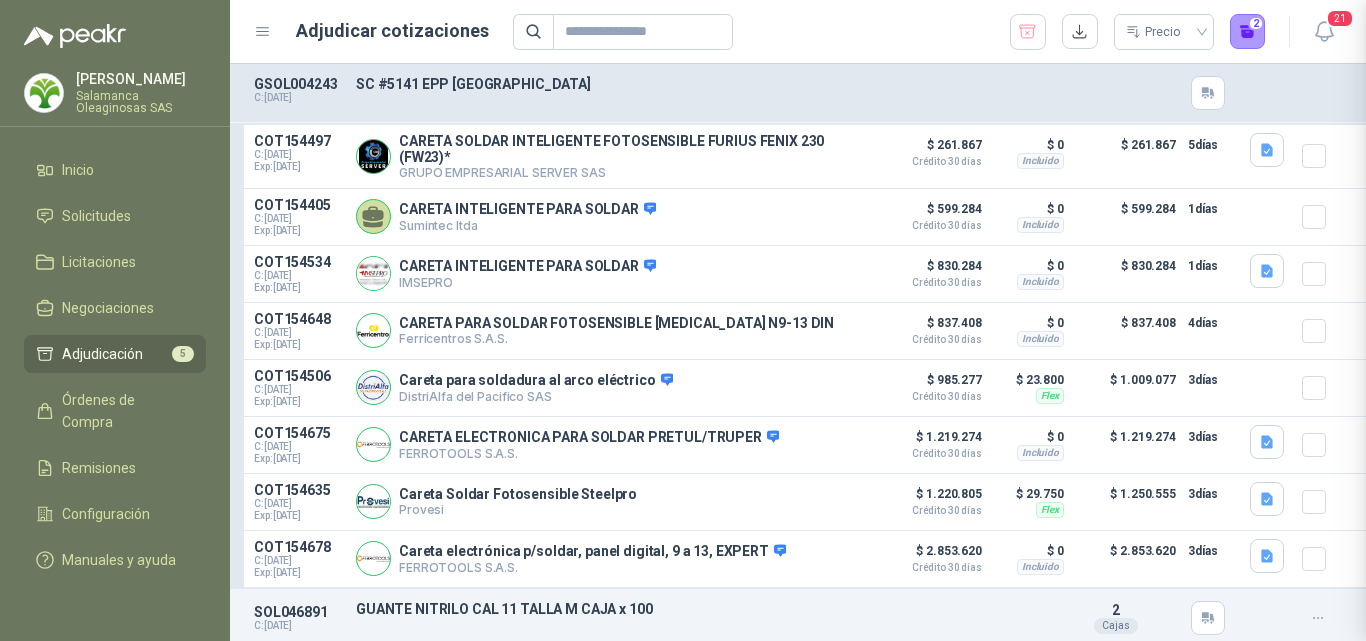 type 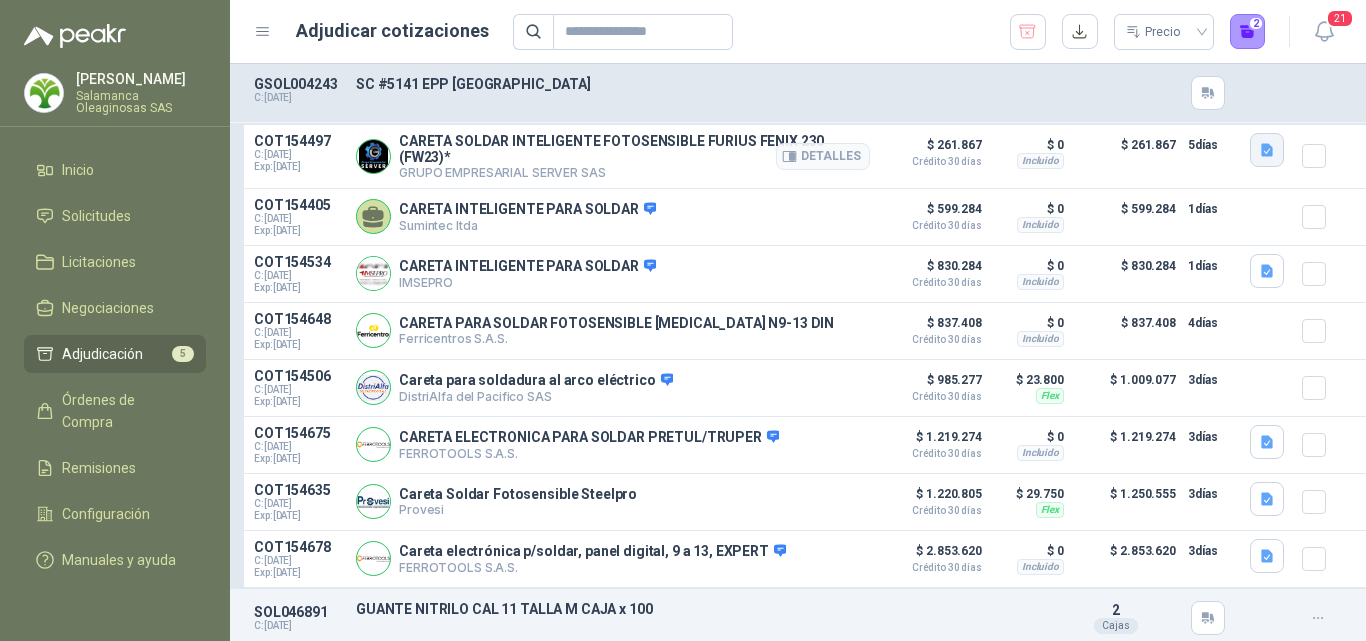 click 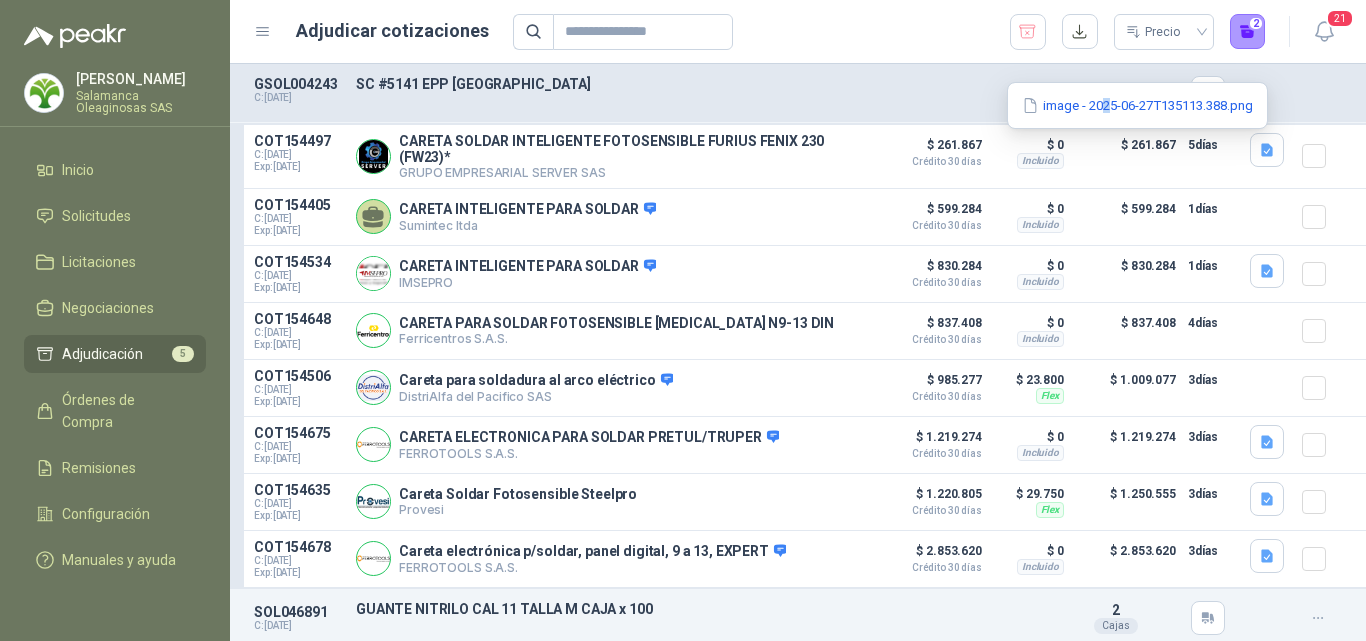 click on "image - 2025-06-27T135113.388.png" at bounding box center [1137, 105] 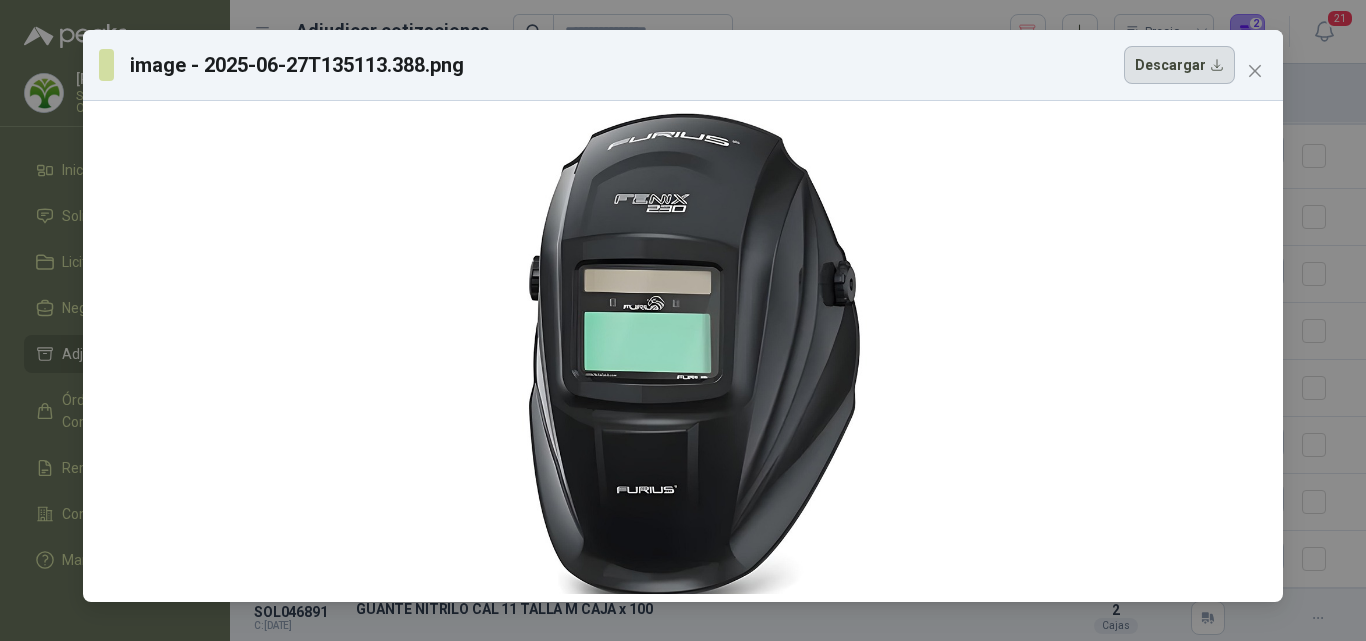 click on "Descargar" at bounding box center [1179, 65] 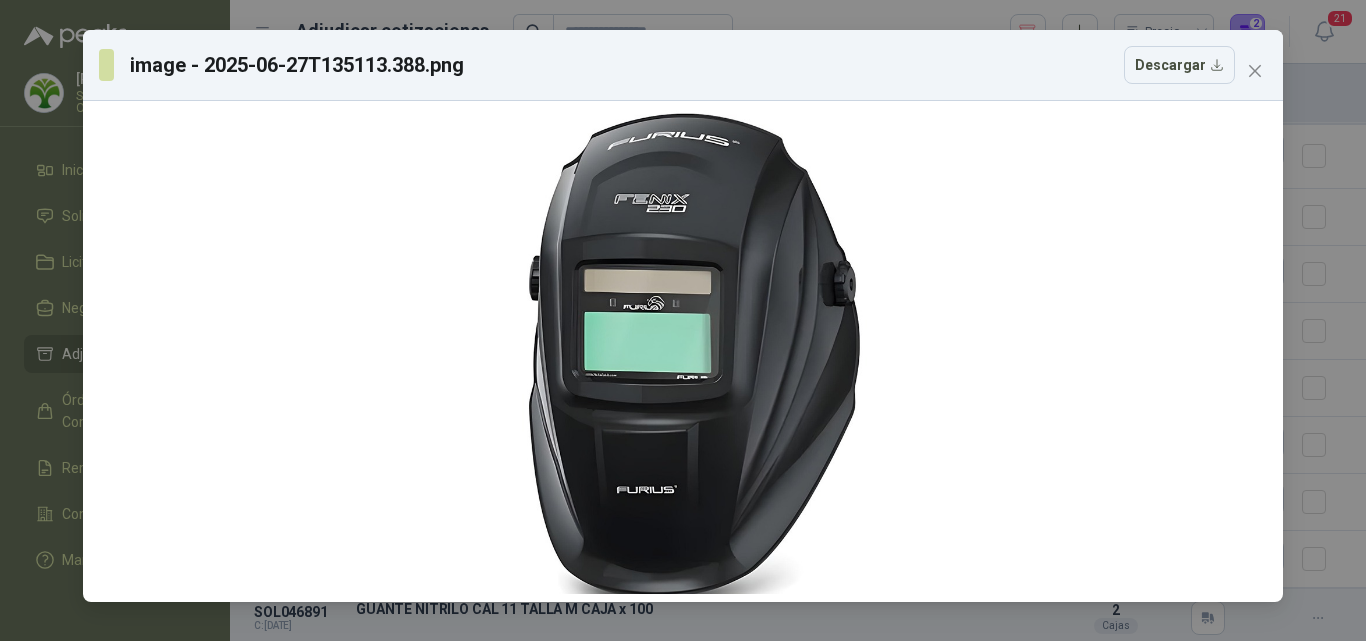 click on "image - 2025-06-27T135113.388.png   Descargar" at bounding box center (683, 320) 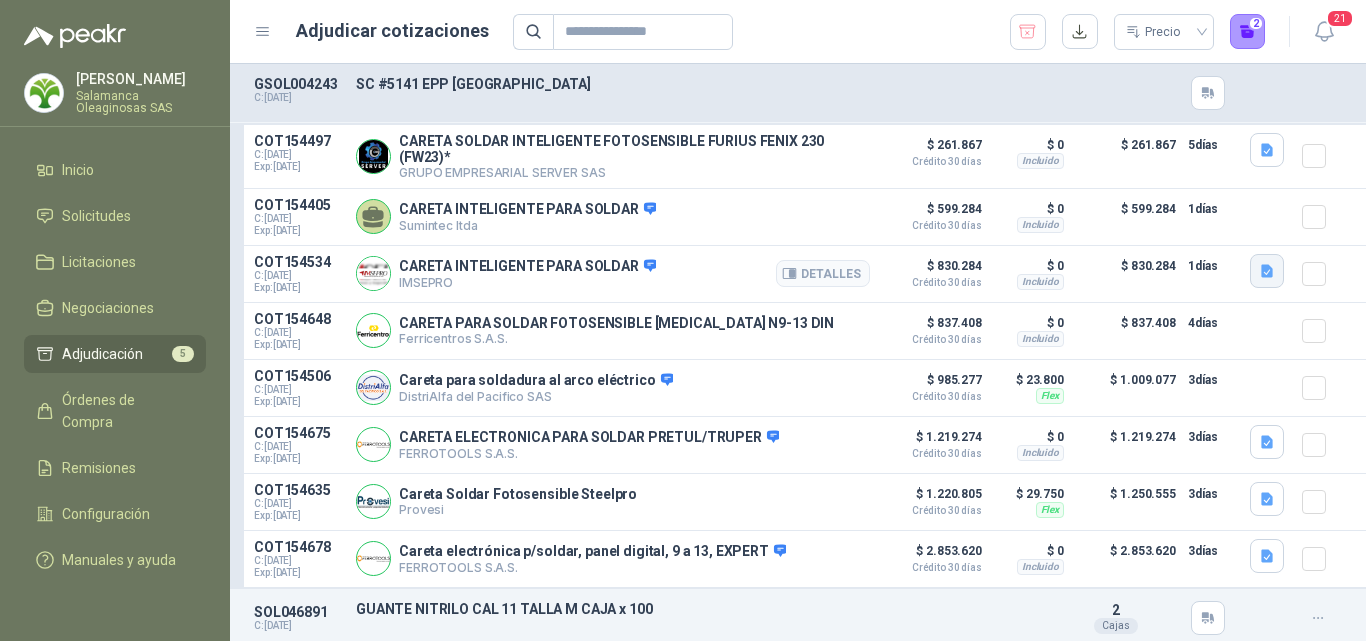 click 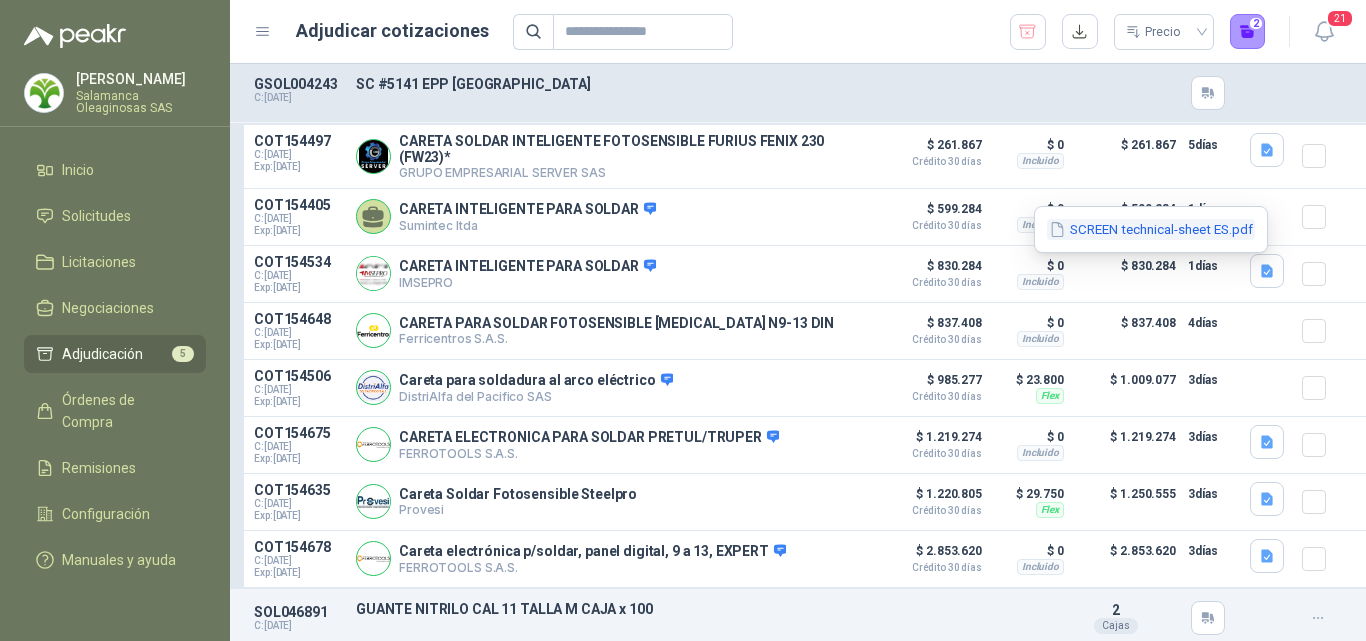 click on "SCREEN technical-sheet ES.pdf" at bounding box center [1151, 229] 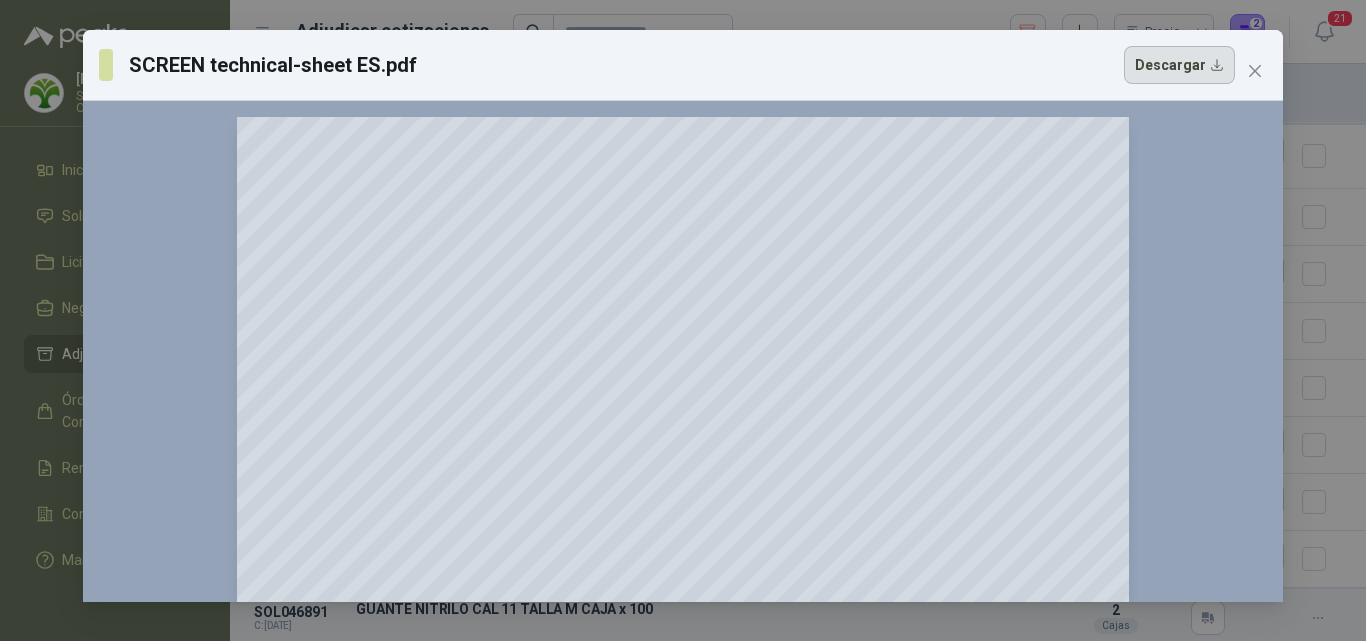 click on "Descargar" at bounding box center [1179, 65] 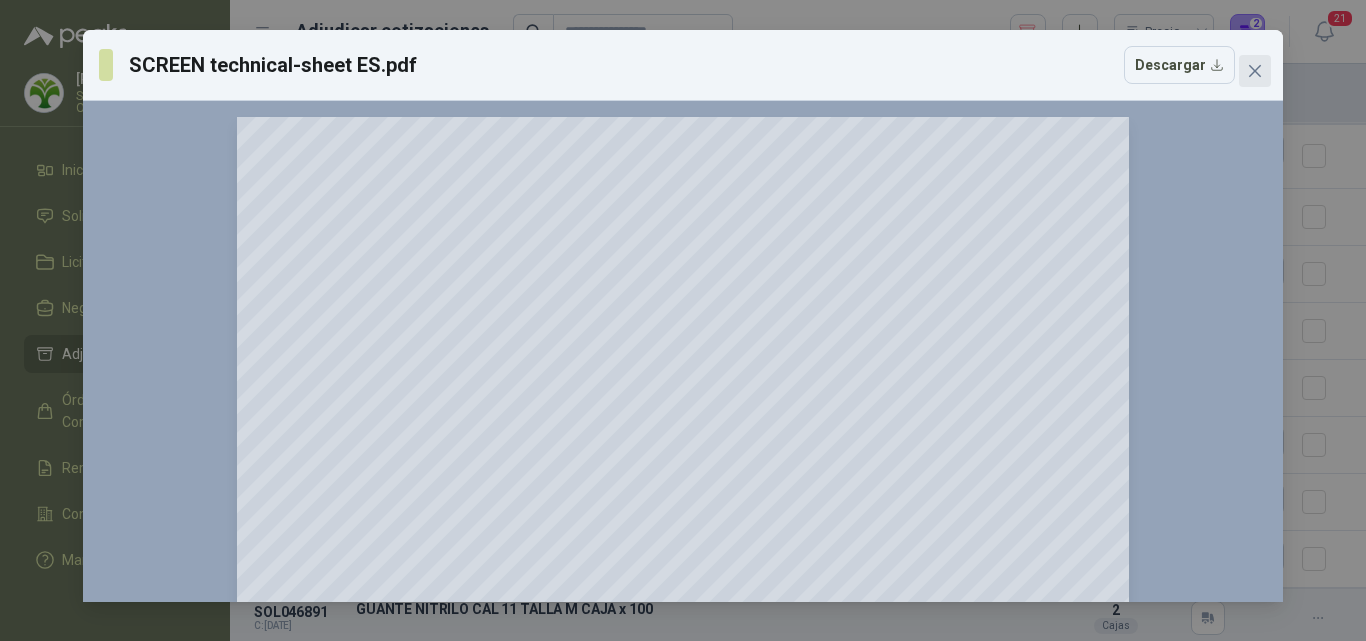 click 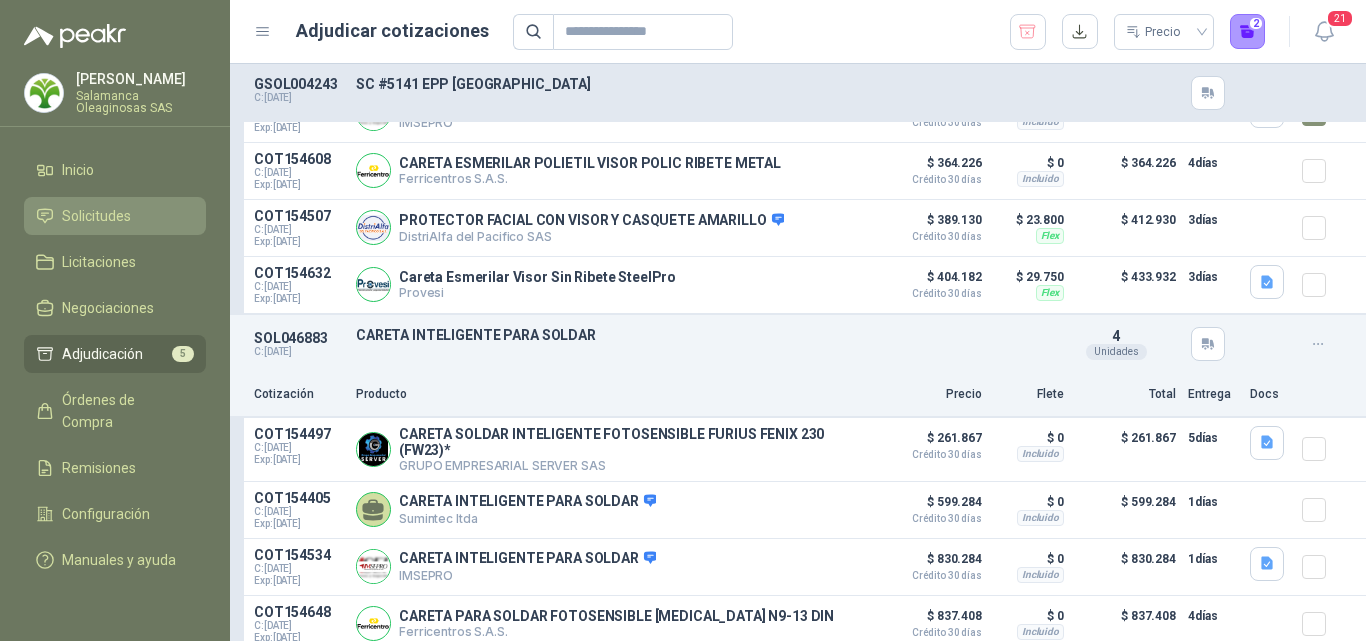 scroll, scrollTop: 800, scrollLeft: 0, axis: vertical 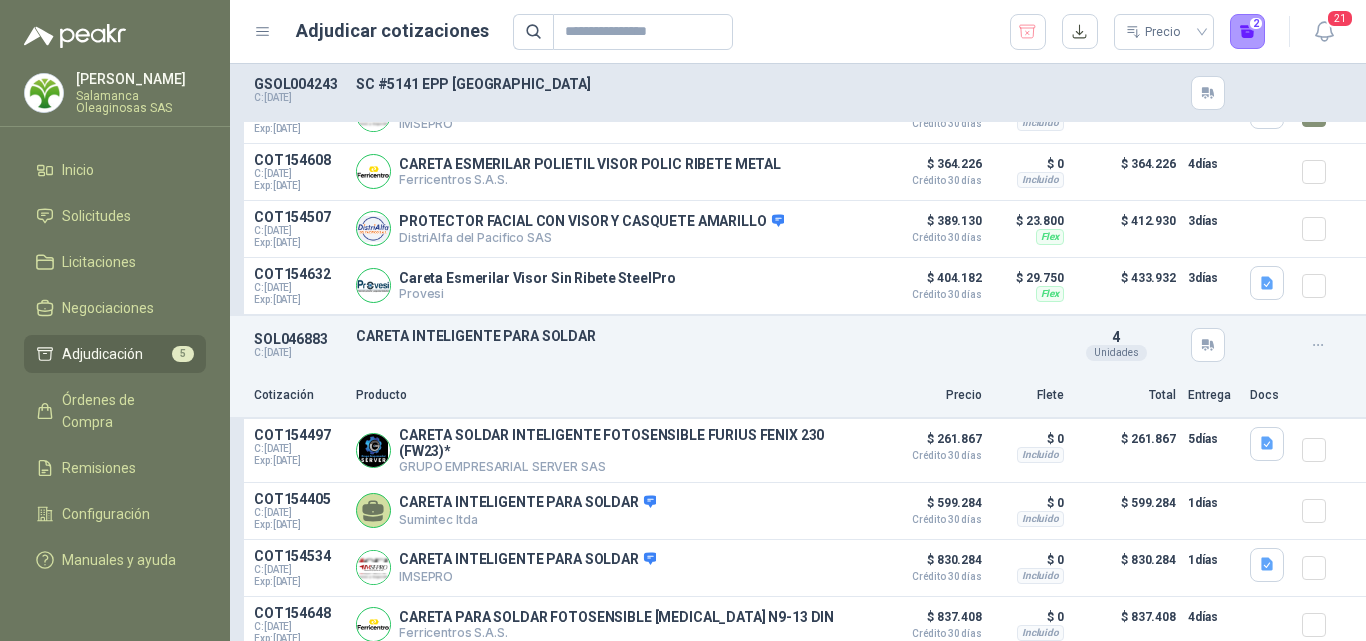 click on "[PERSON_NAME]" at bounding box center [141, 79] 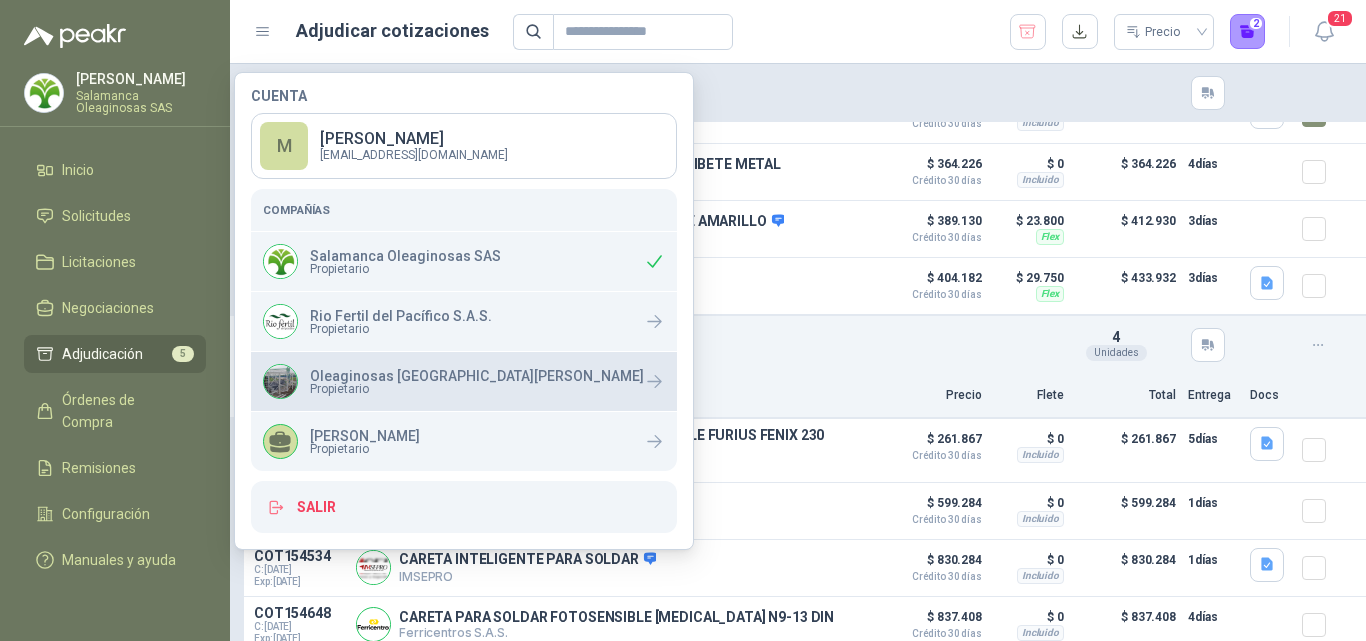 click on "Oleaginosas [GEOGRAPHIC_DATA][PERSON_NAME]" at bounding box center (477, 376) 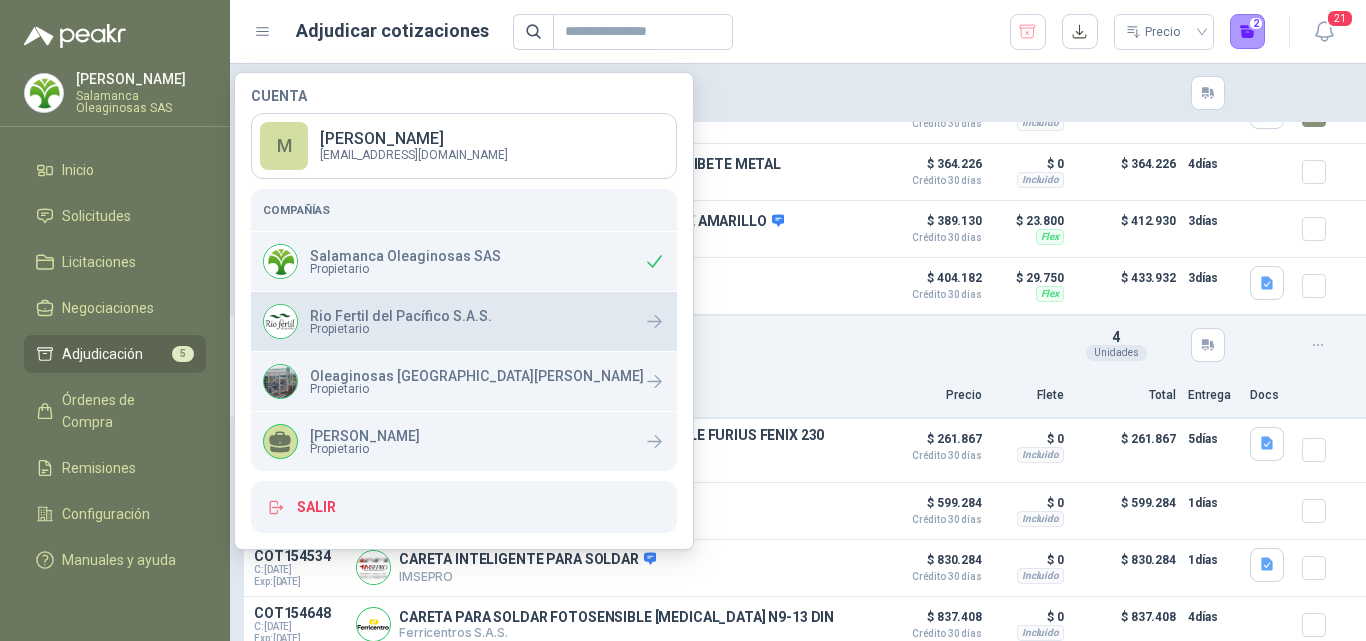 click on "Propietario" at bounding box center [401, 329] 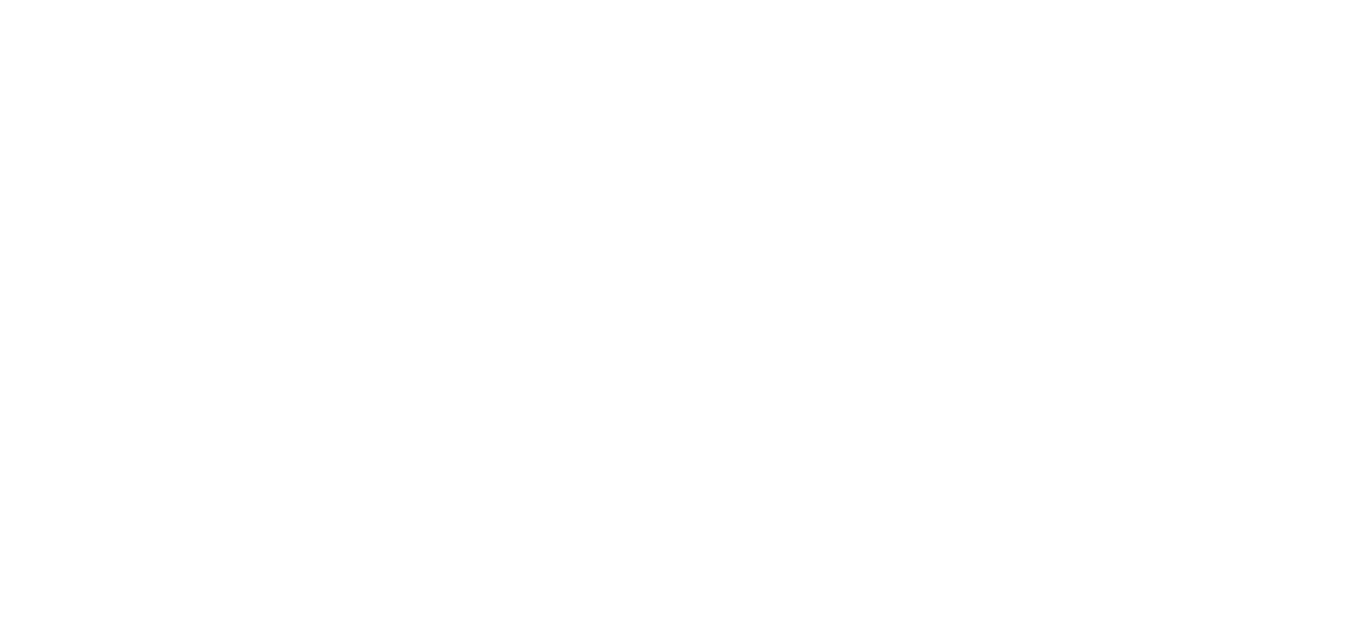 scroll, scrollTop: 0, scrollLeft: 0, axis: both 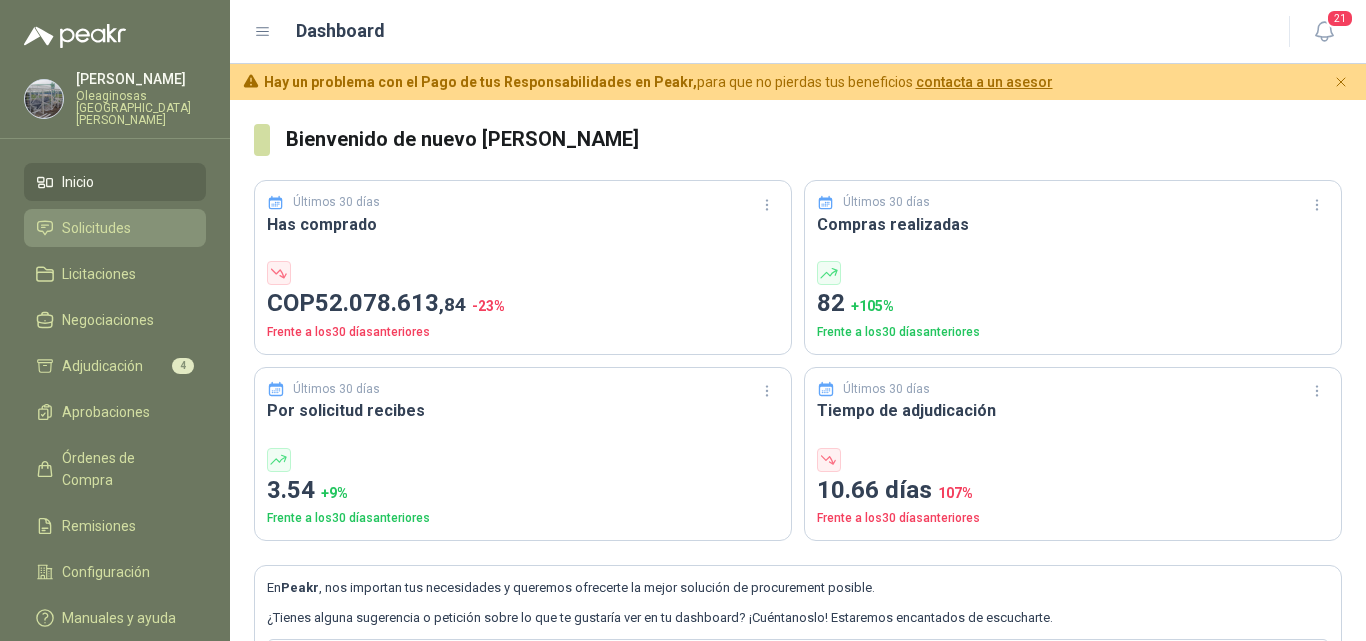 click on "Solicitudes" at bounding box center [115, 228] 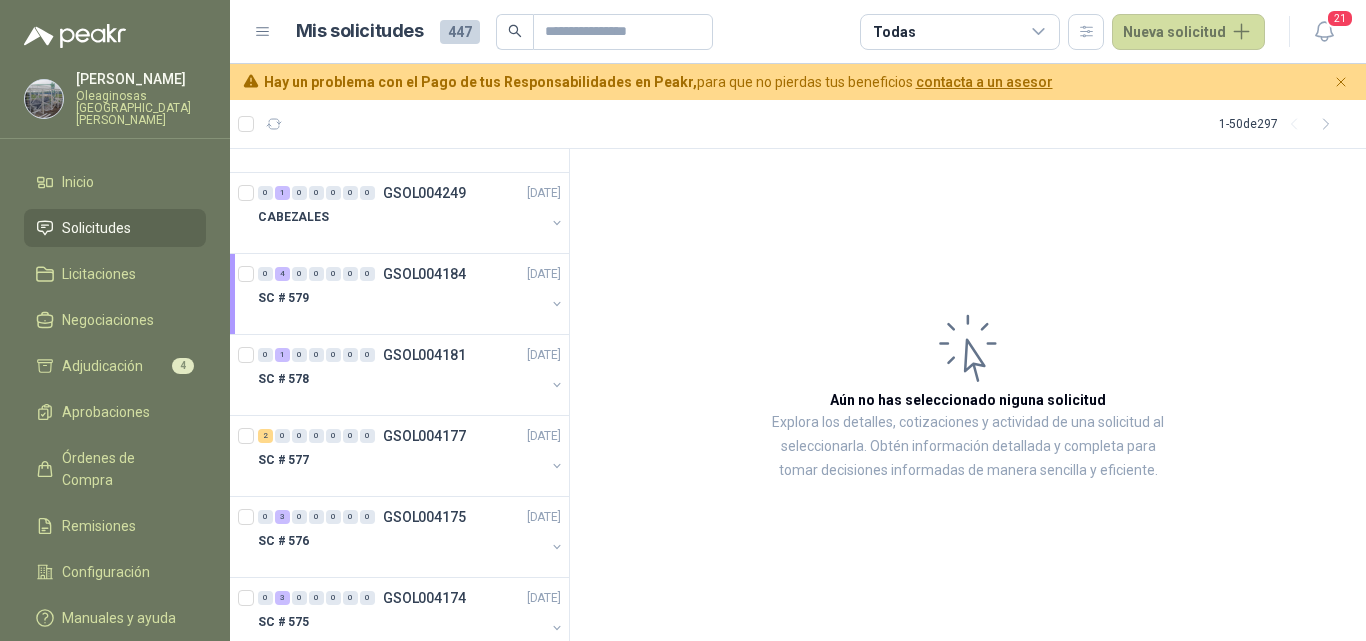 scroll, scrollTop: 700, scrollLeft: 0, axis: vertical 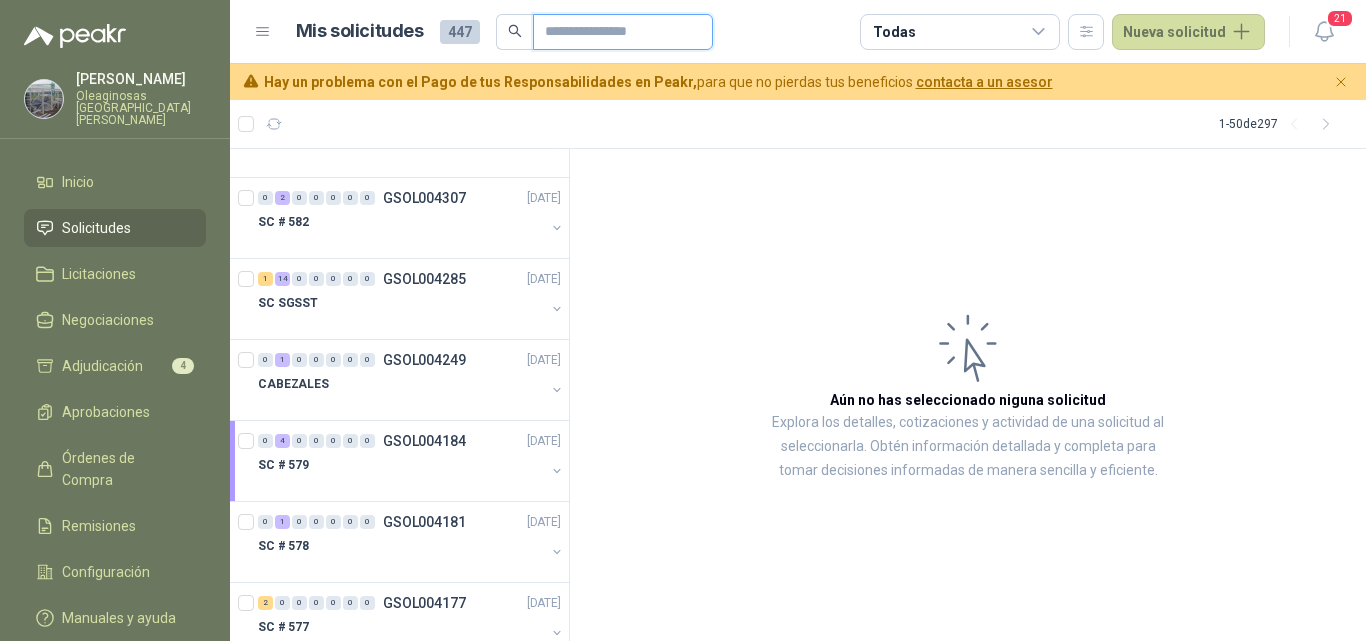 click at bounding box center [615, 32] 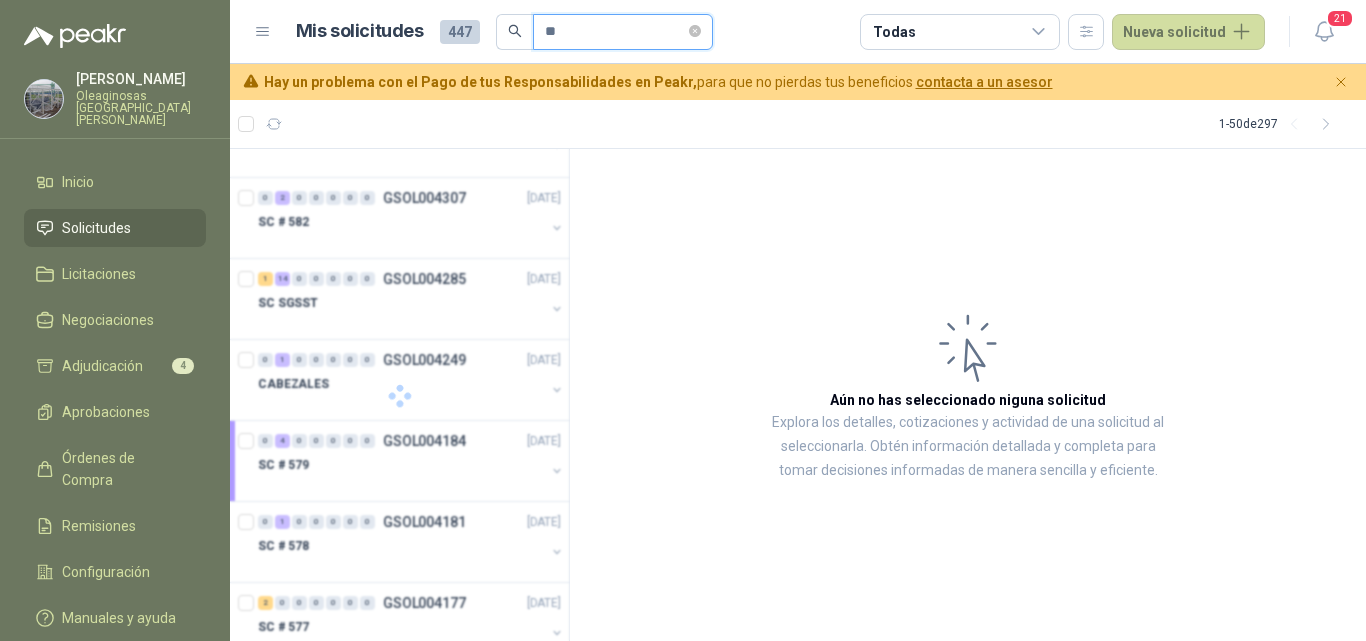 scroll, scrollTop: 0, scrollLeft: 0, axis: both 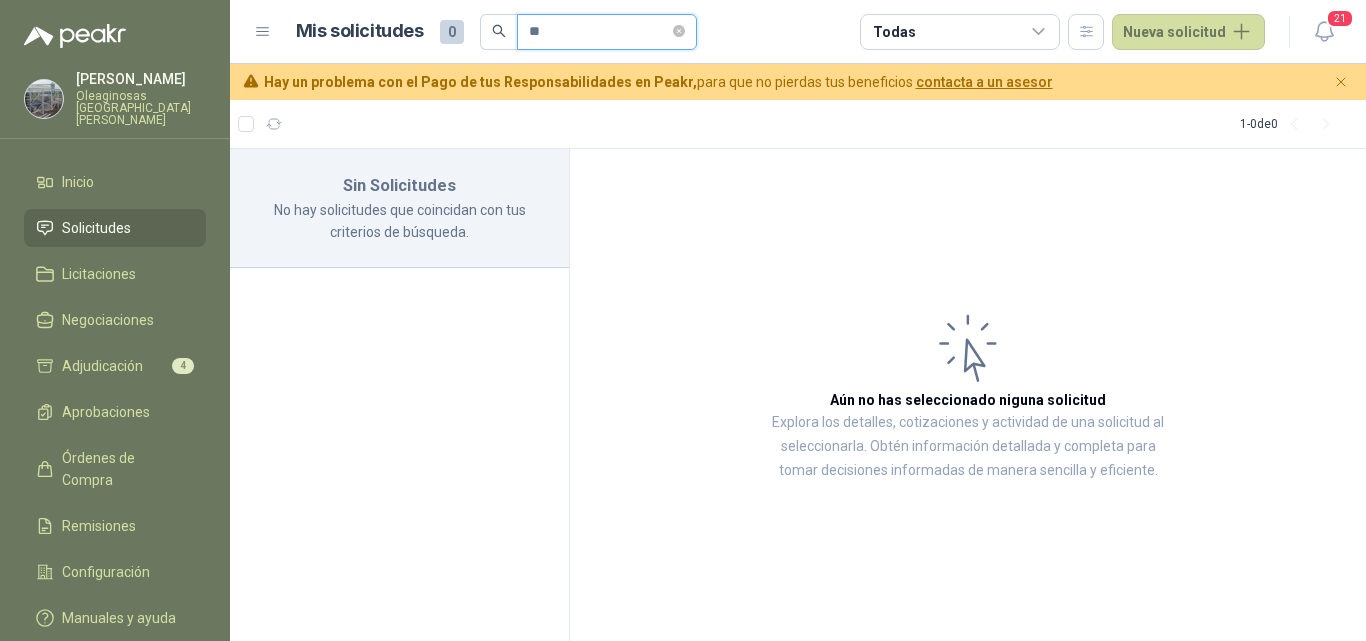type on "*" 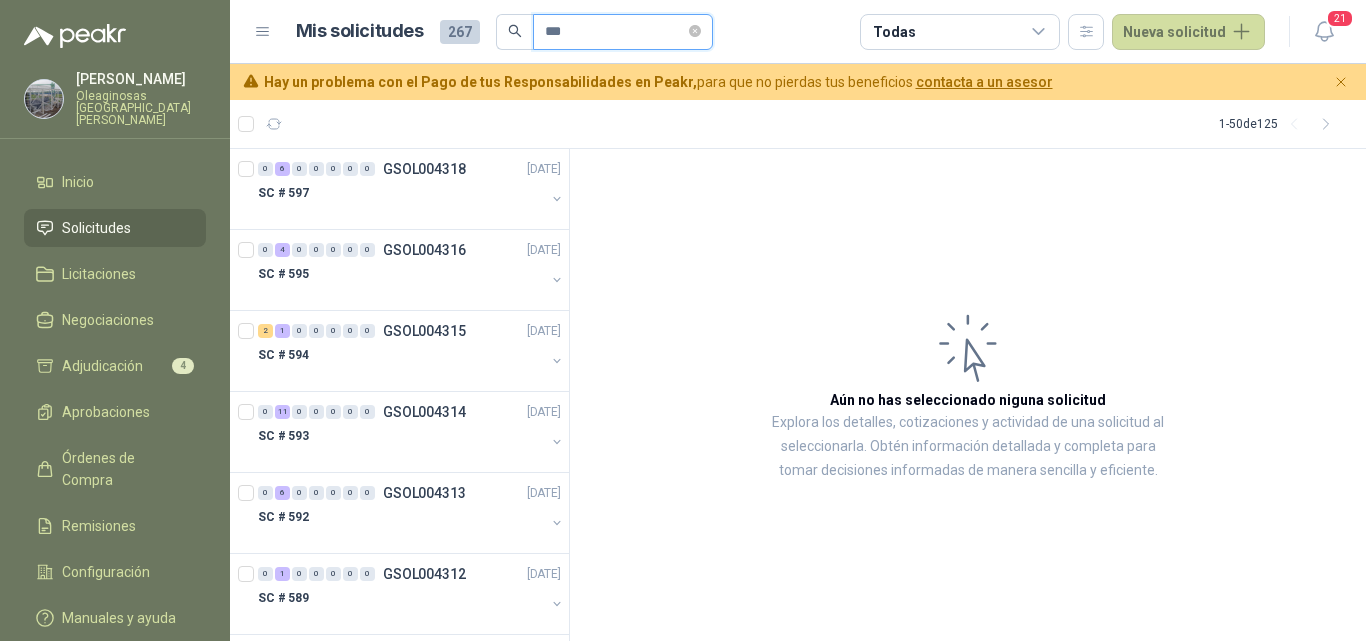 type on "**" 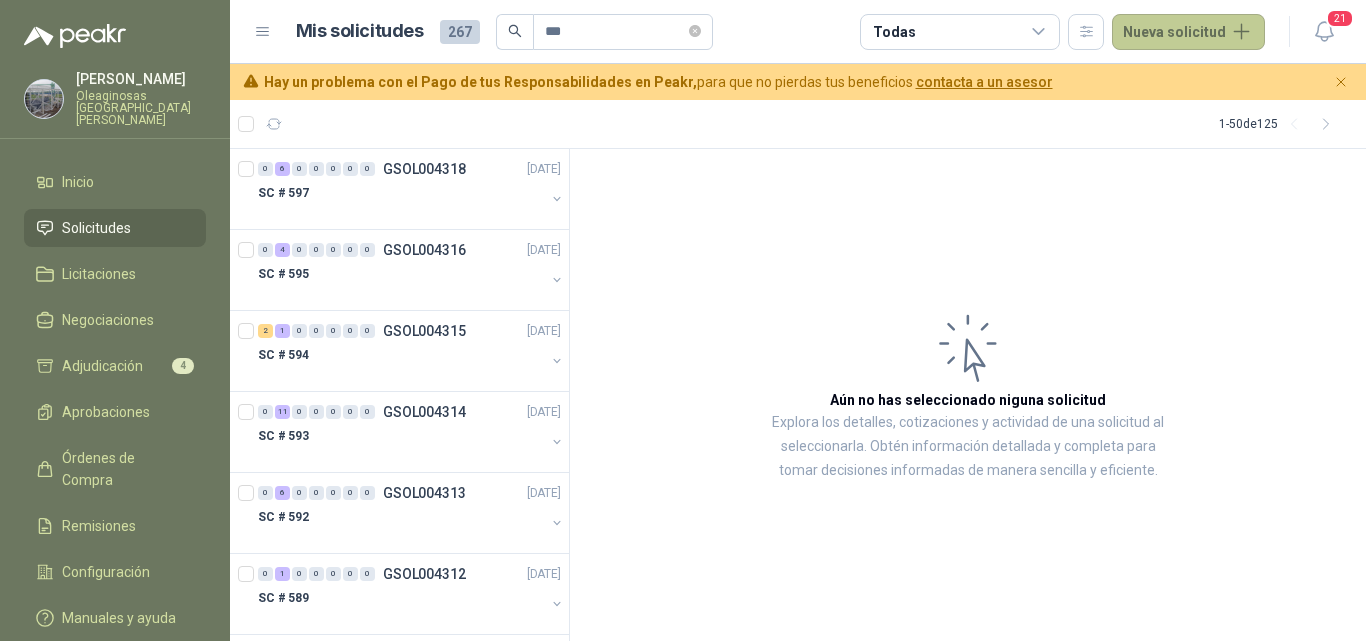 click on "Nueva solicitud" at bounding box center (1188, 32) 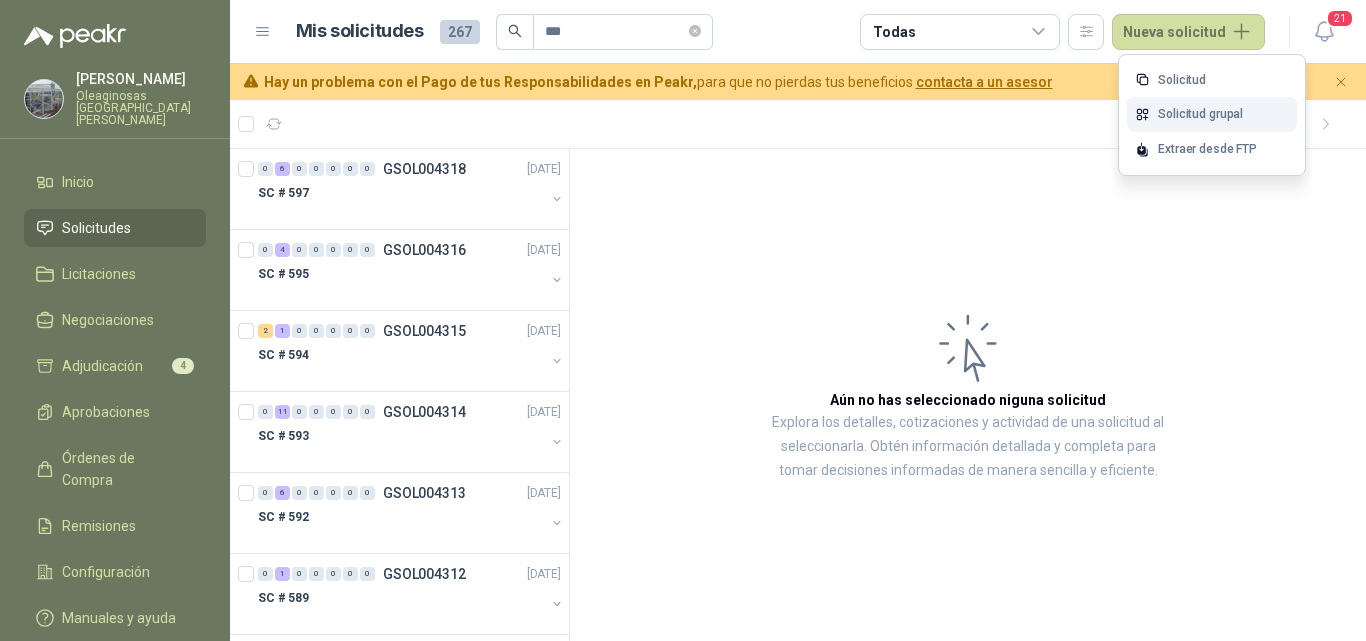 click on "Solicitud grupal" at bounding box center (1212, 114) 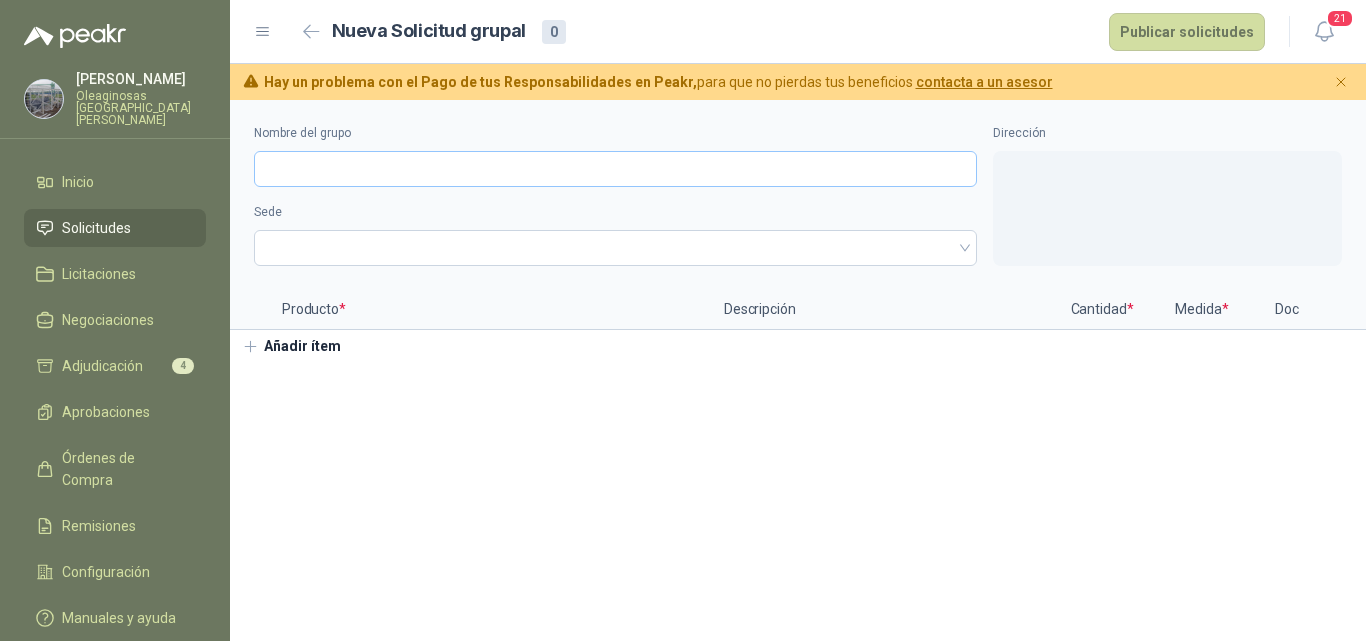 type 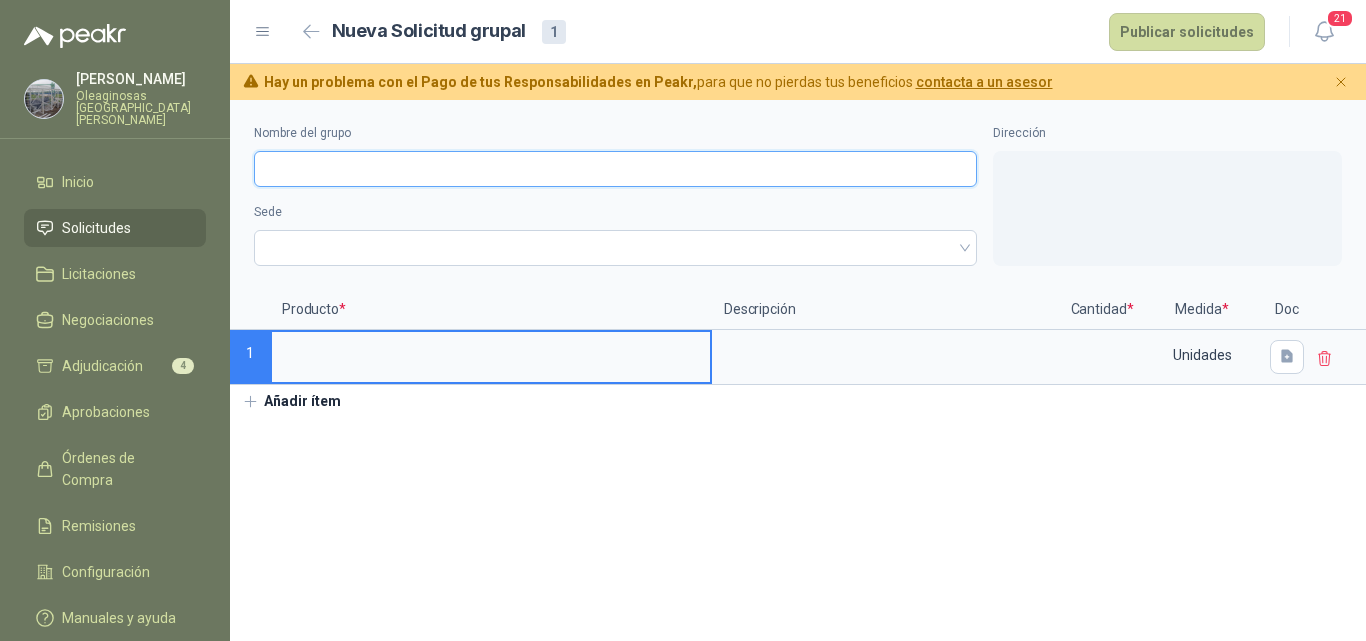 click on "Nombre del grupo" at bounding box center [615, 169] 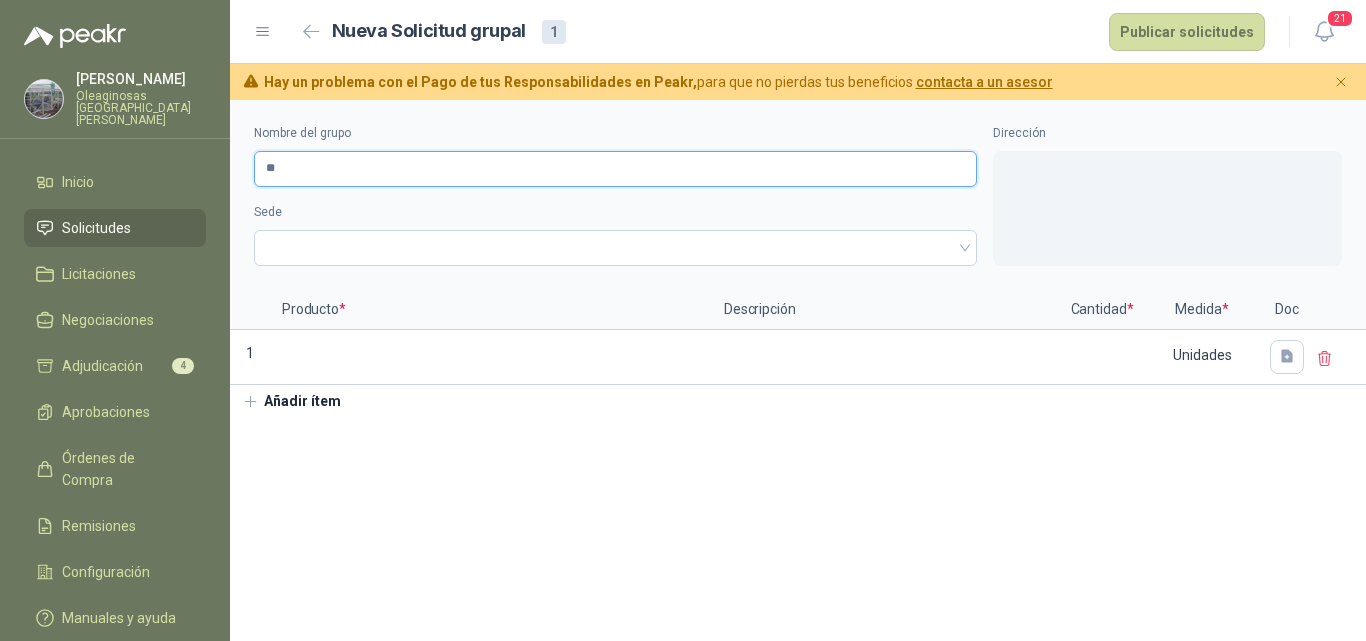type on "*" 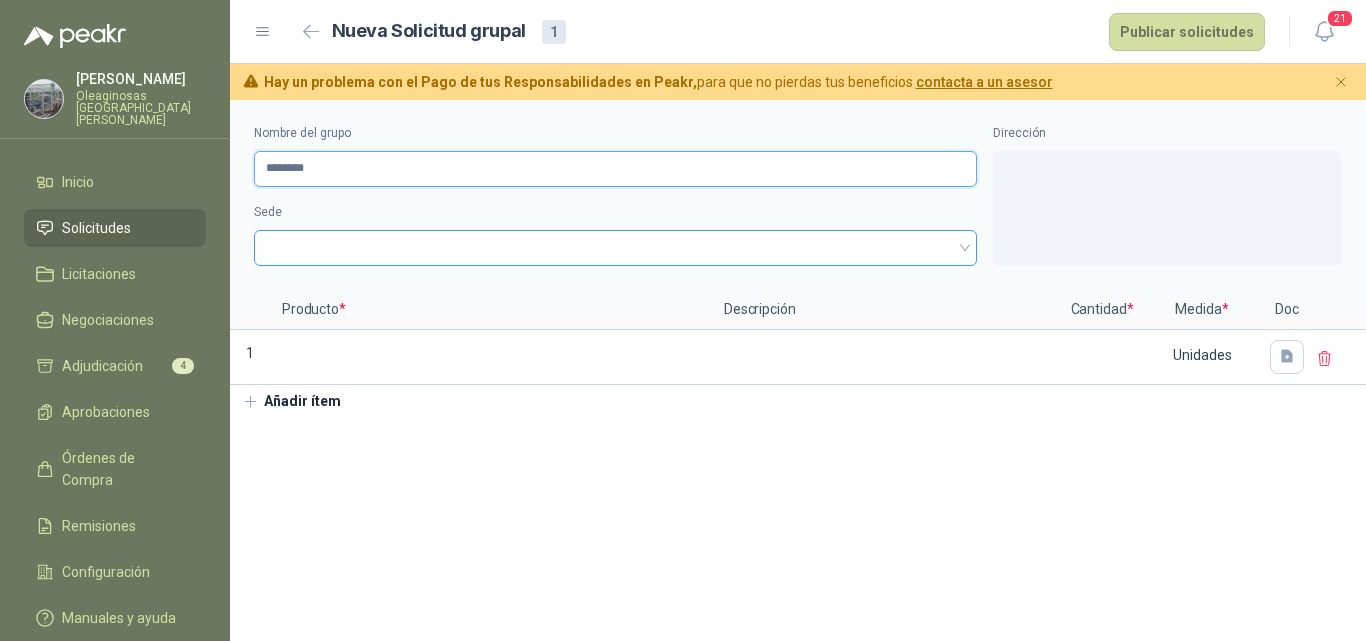 click at bounding box center (615, 248) 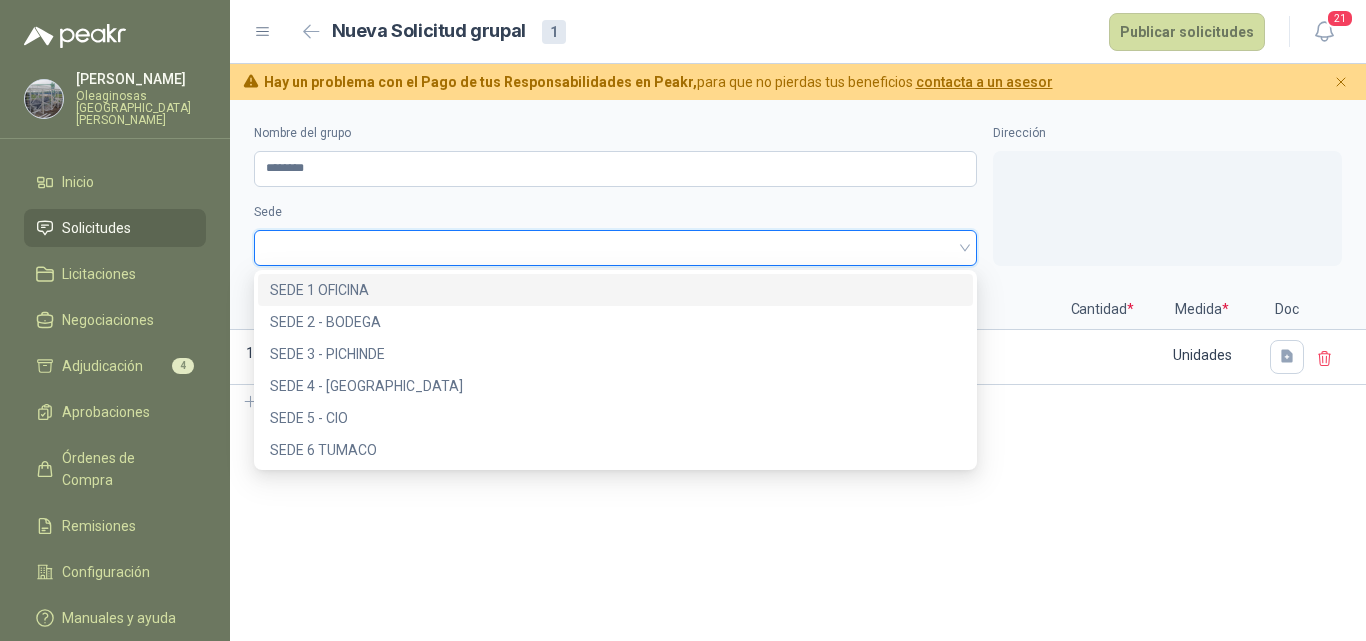 click on "SEDE 1 OFICINA" at bounding box center (615, 290) 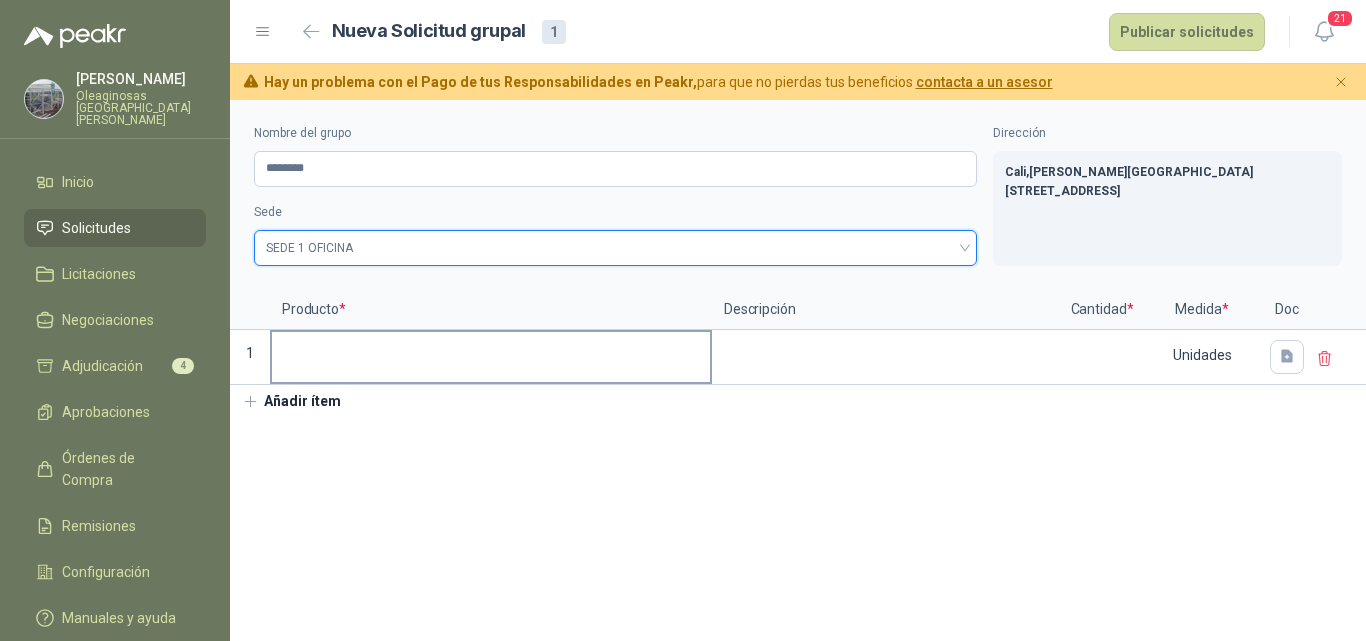 click at bounding box center (491, 351) 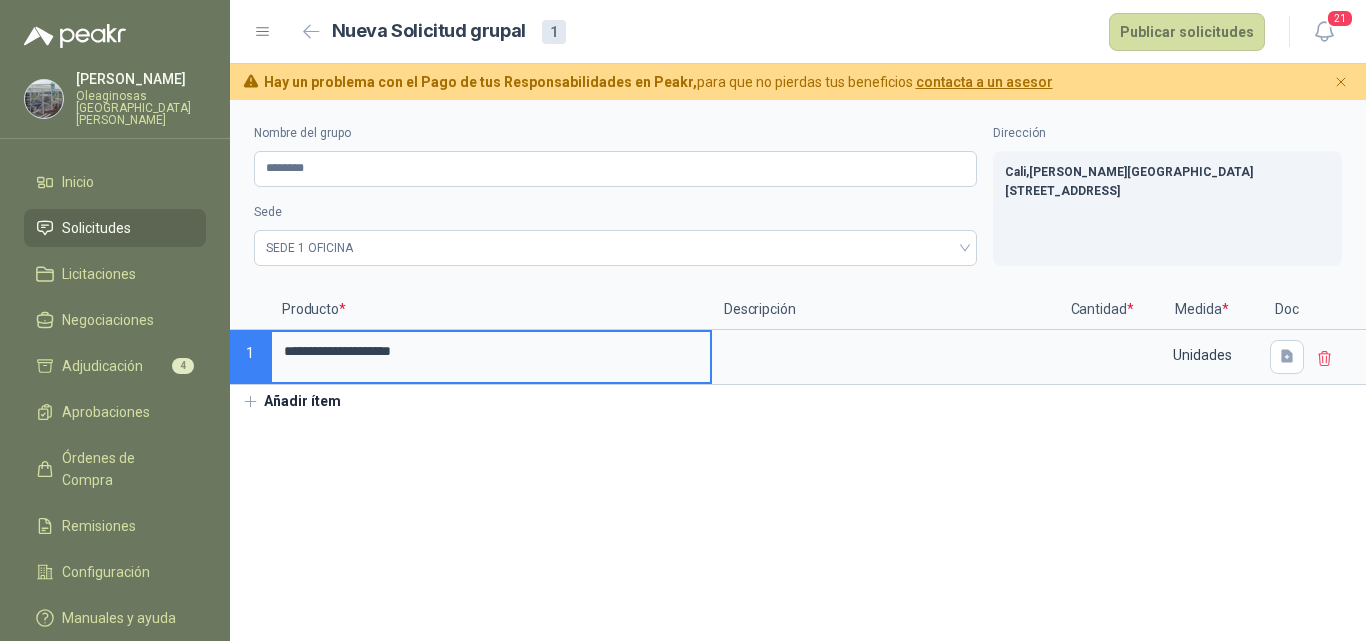 type on "**********" 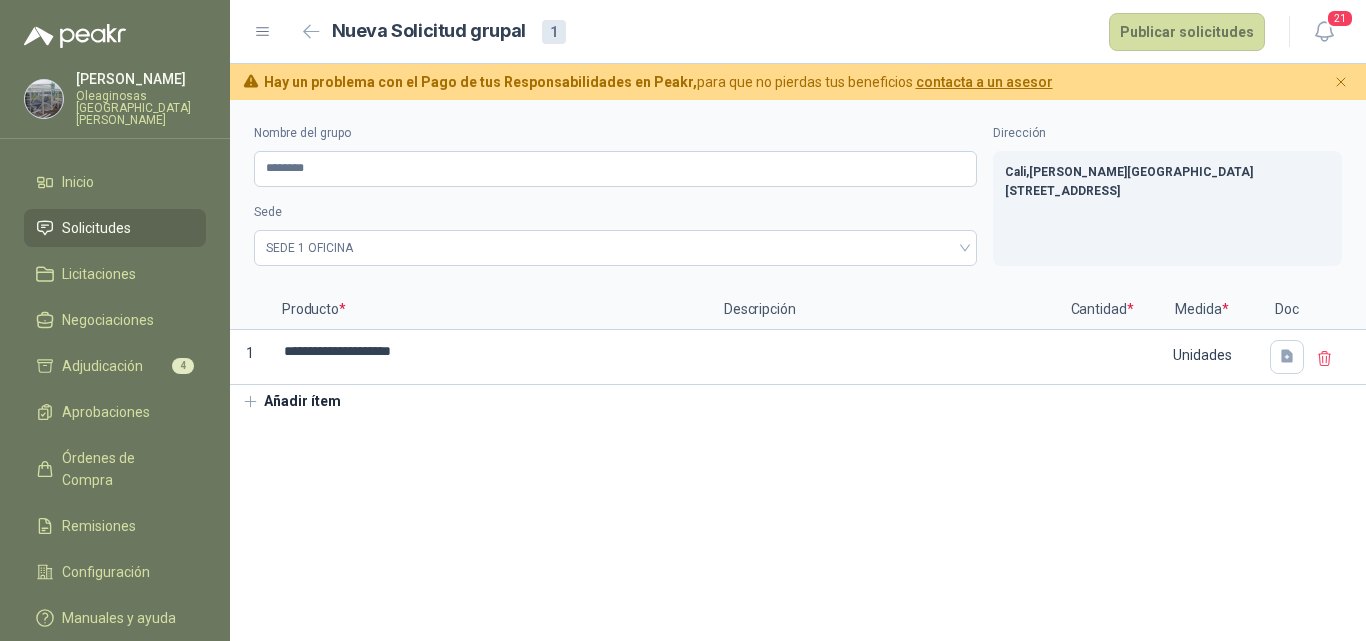 click on "Añadir ítem" at bounding box center (291, 402) 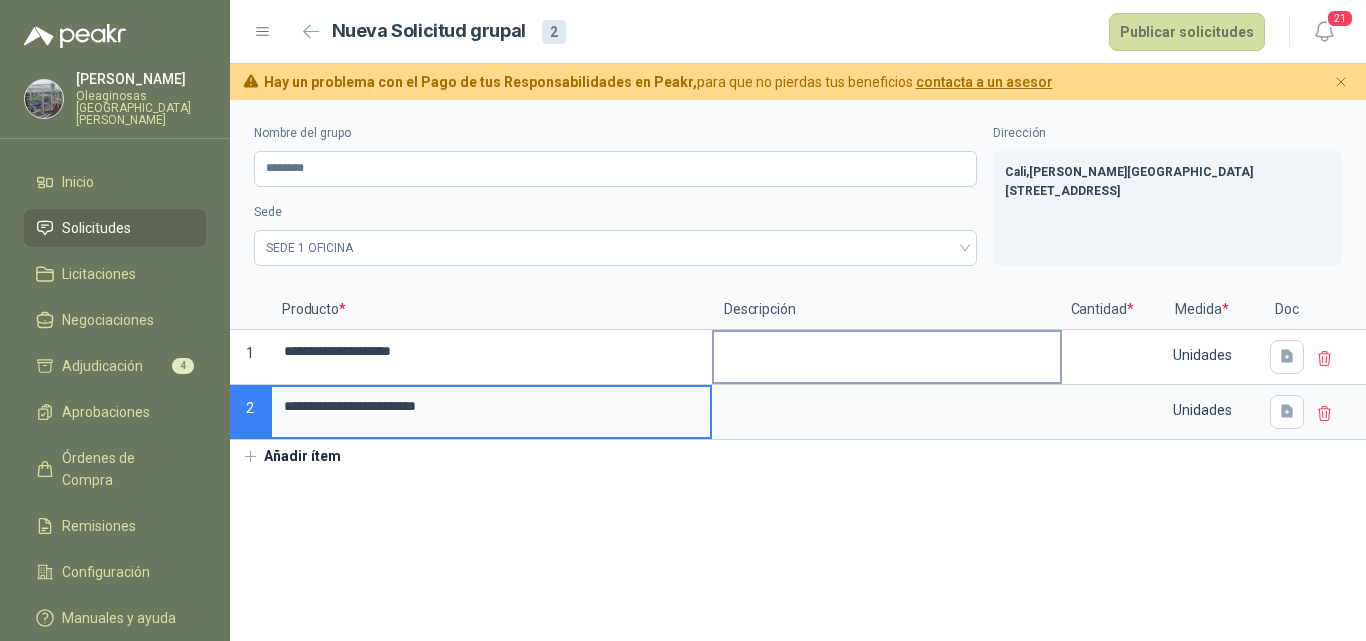 type on "**********" 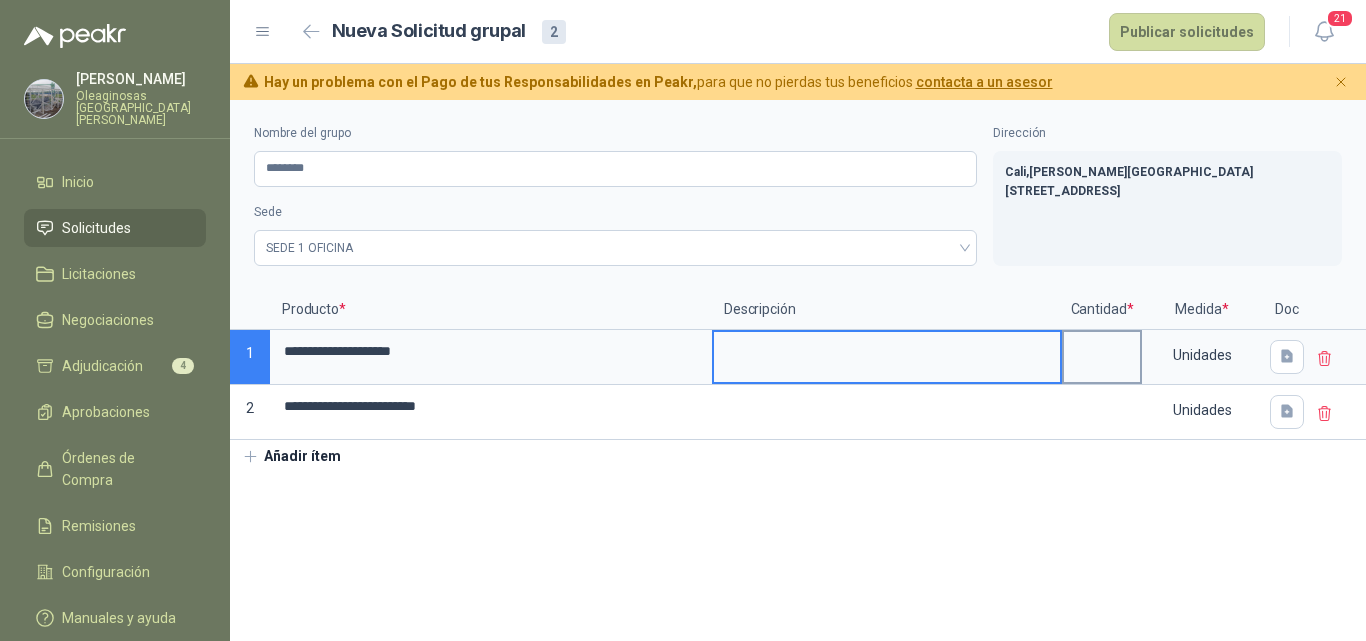 click at bounding box center (1102, 351) 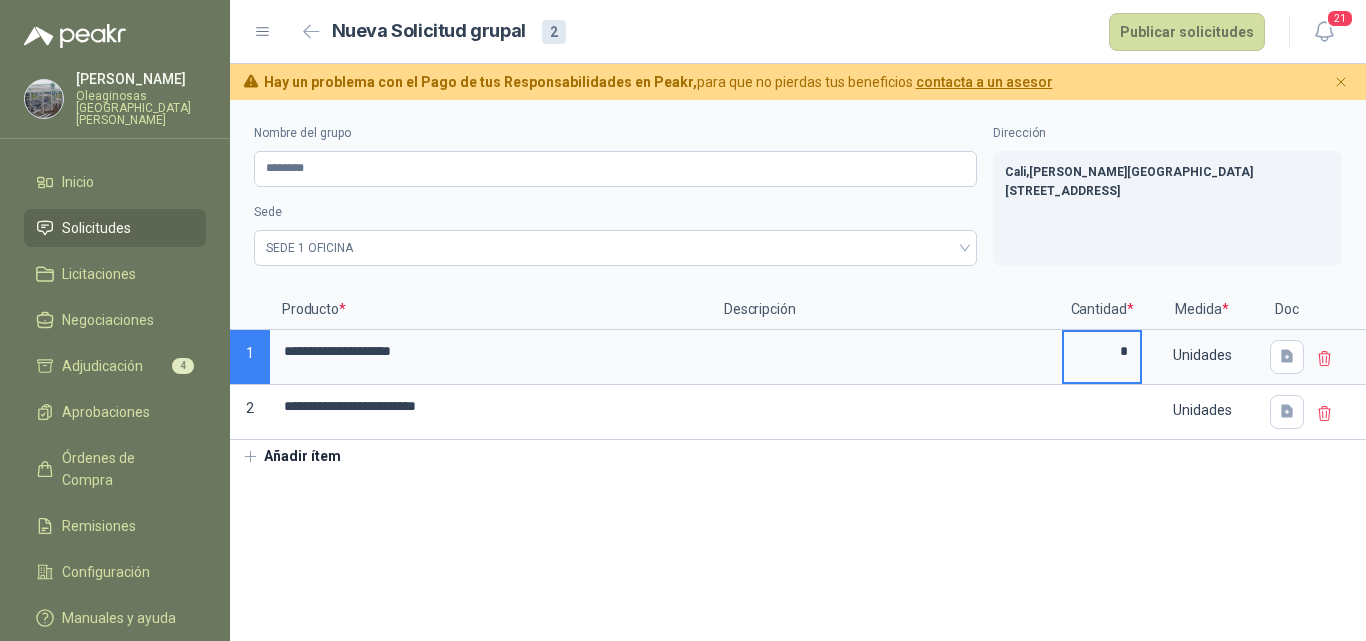 type on "*" 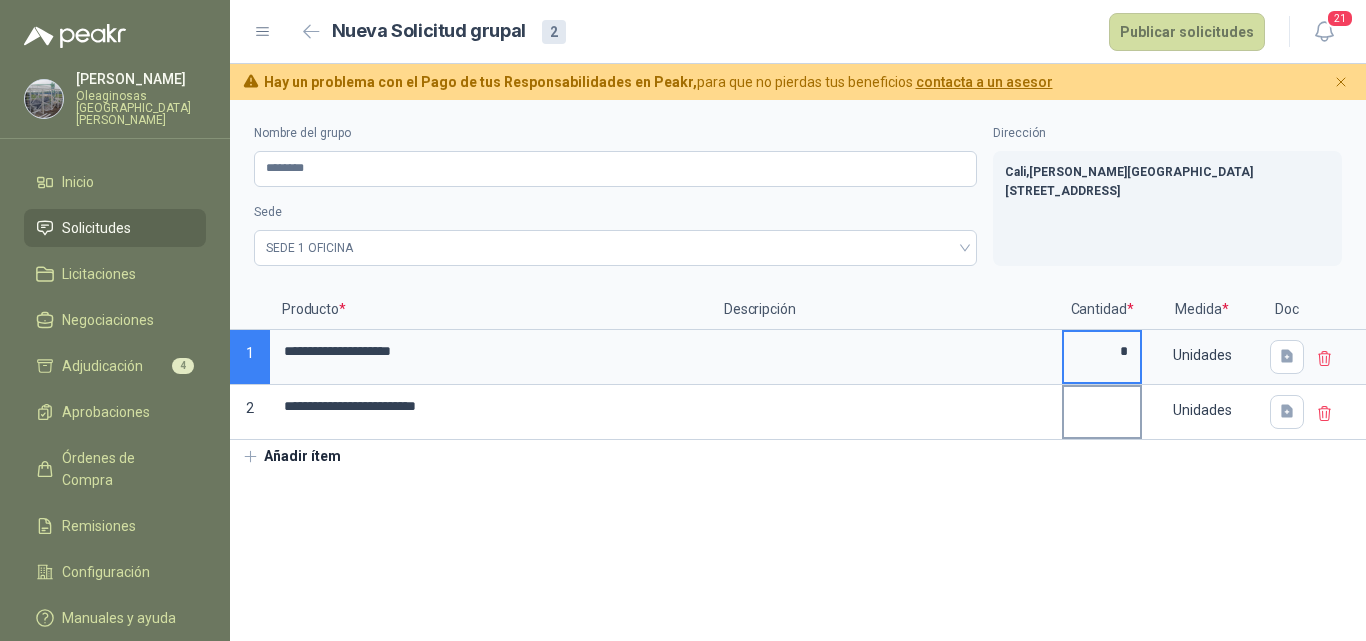 click at bounding box center (1102, 406) 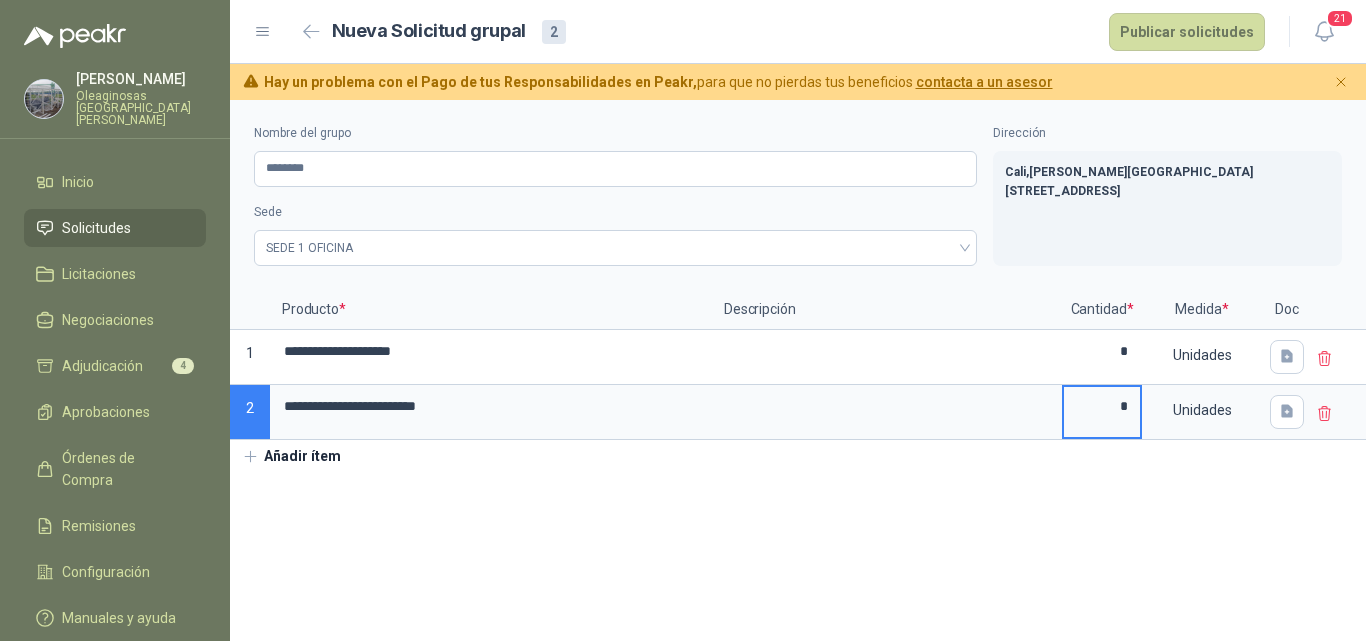type on "*" 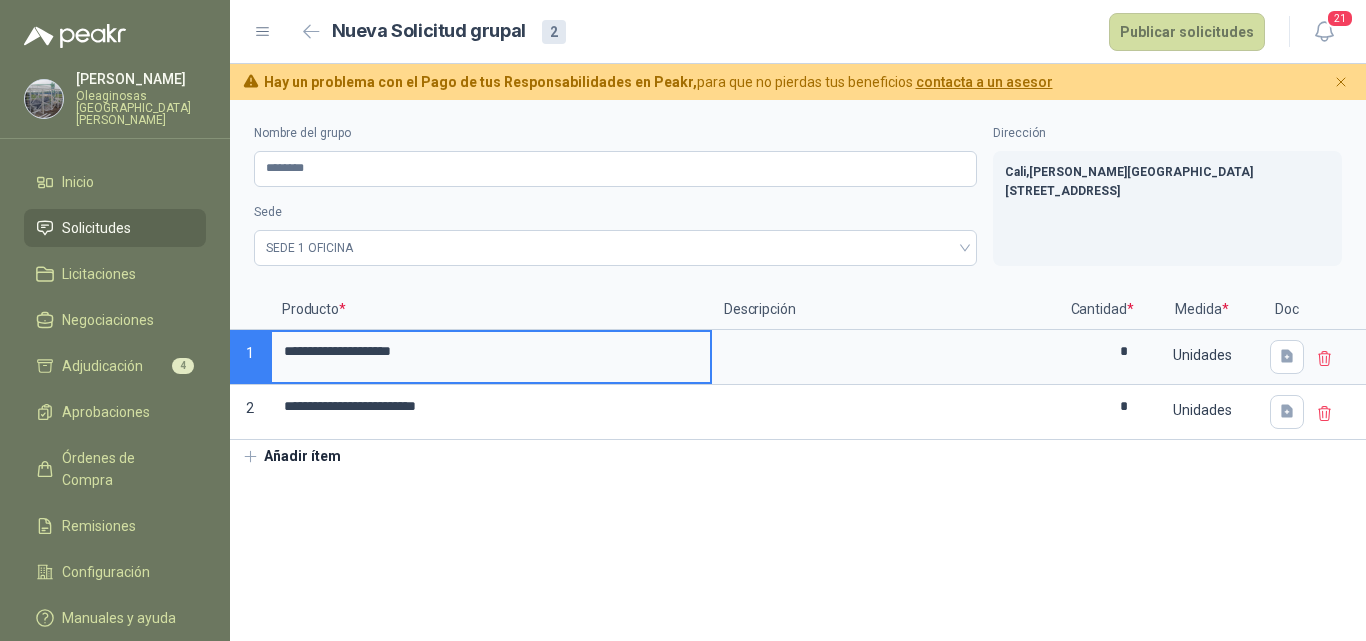 click on "**********" at bounding box center [491, 351] 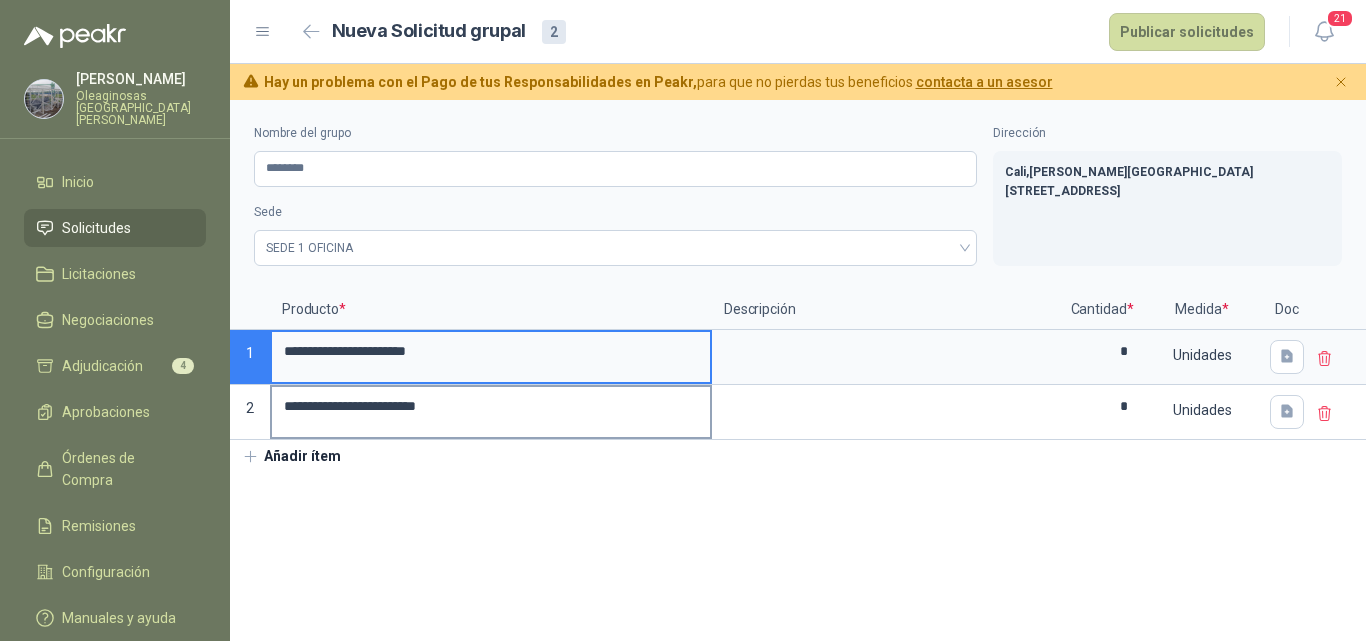 type on "**********" 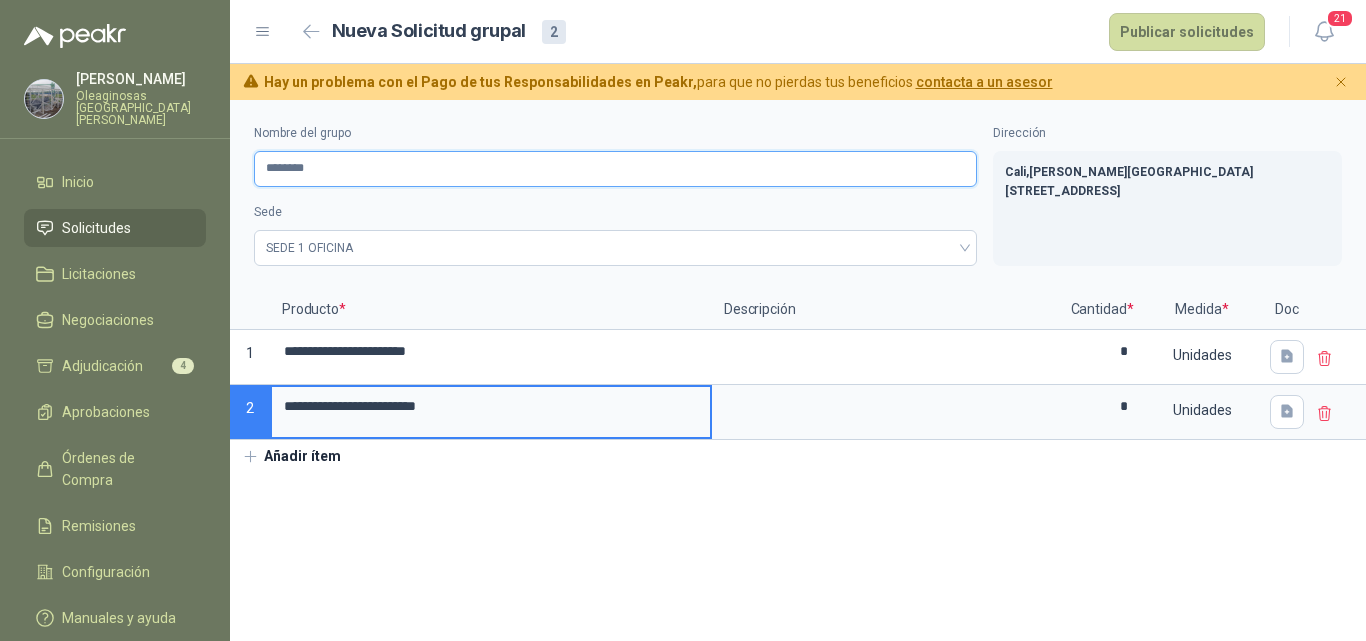 click on "********" at bounding box center [615, 169] 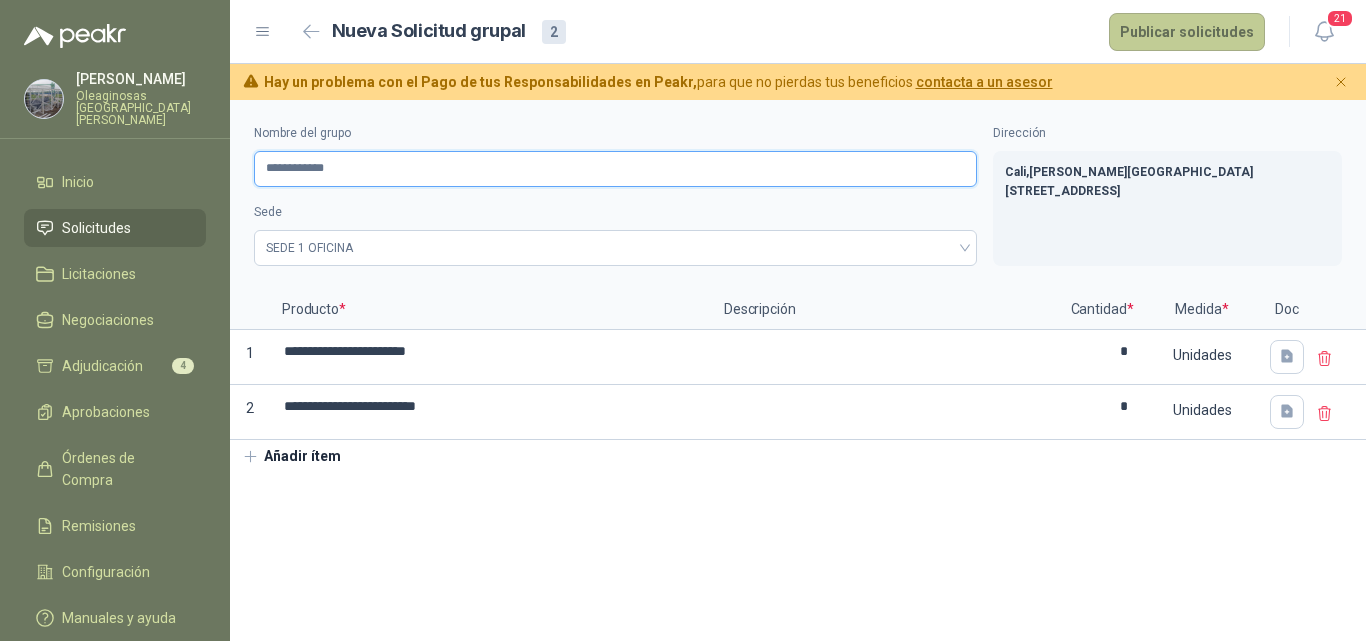 type on "**********" 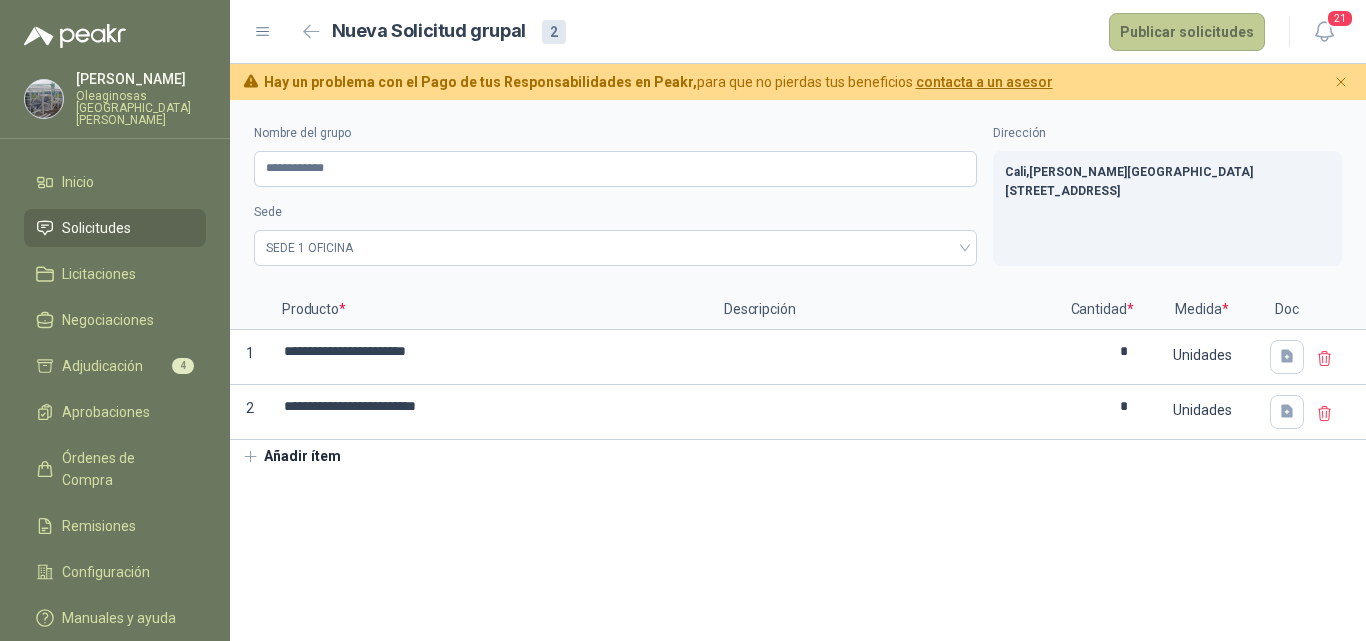 click on "Publicar solicitudes" at bounding box center (1187, 32) 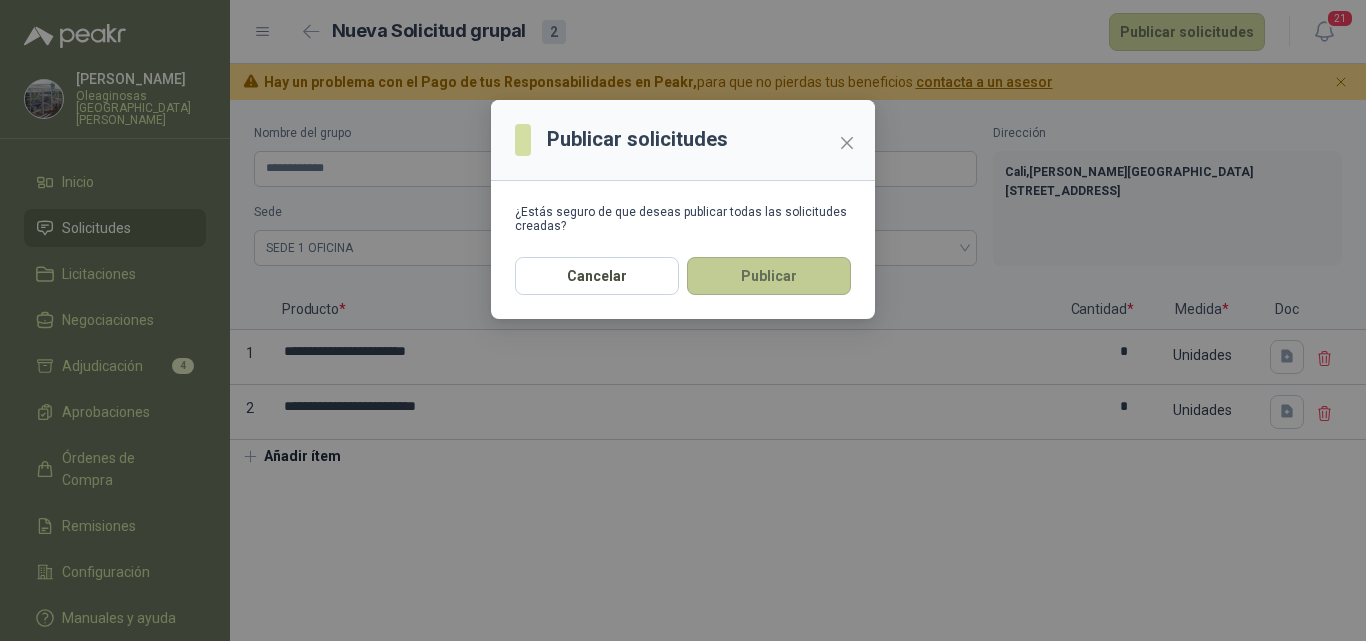 click on "Publicar" at bounding box center (769, 276) 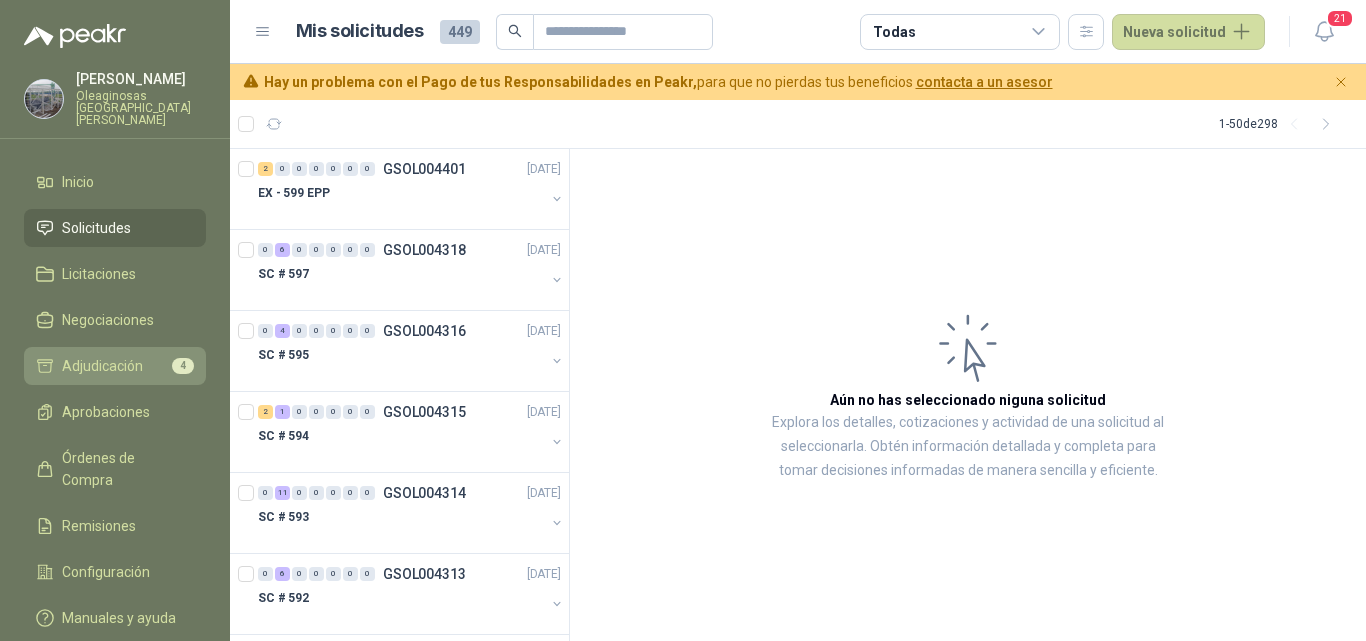 click on "Adjudicación" at bounding box center [102, 366] 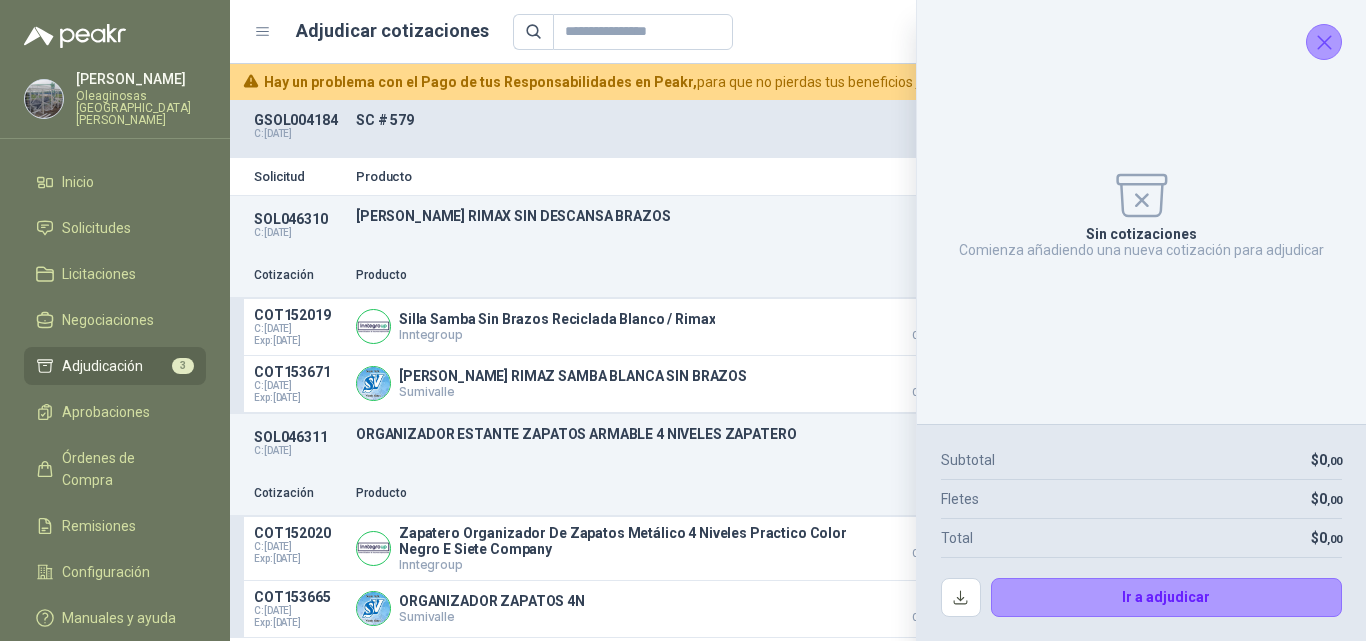 click 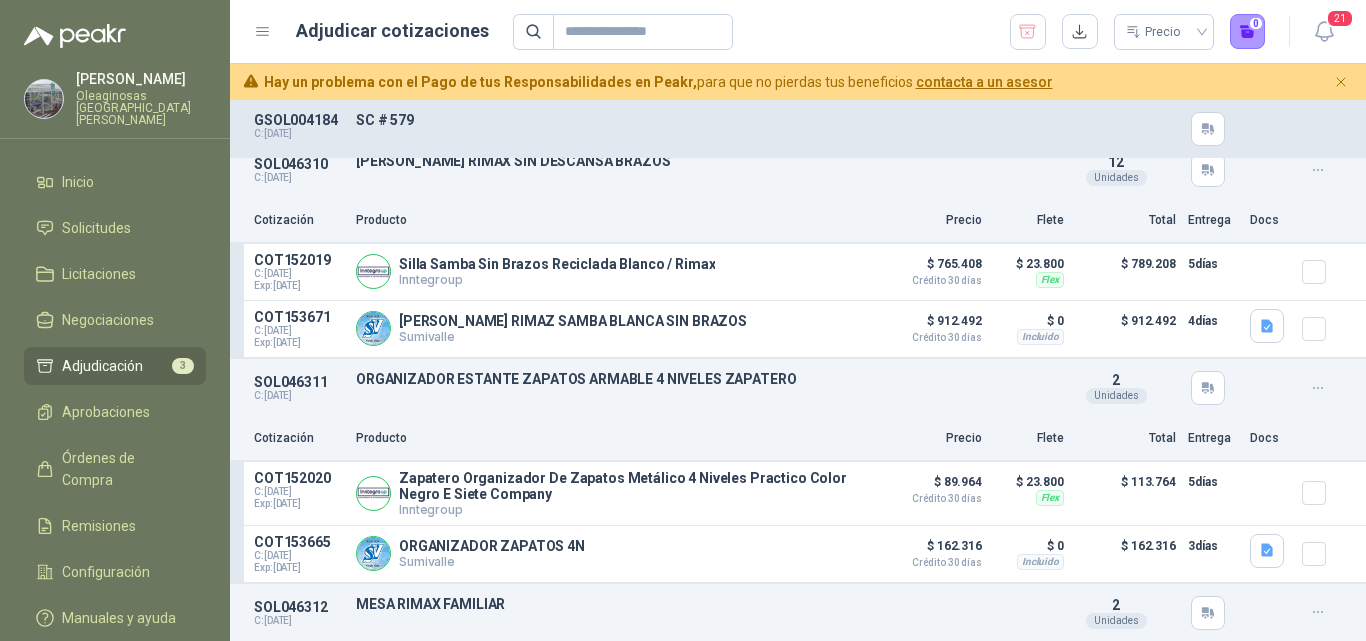 scroll, scrollTop: 100, scrollLeft: 0, axis: vertical 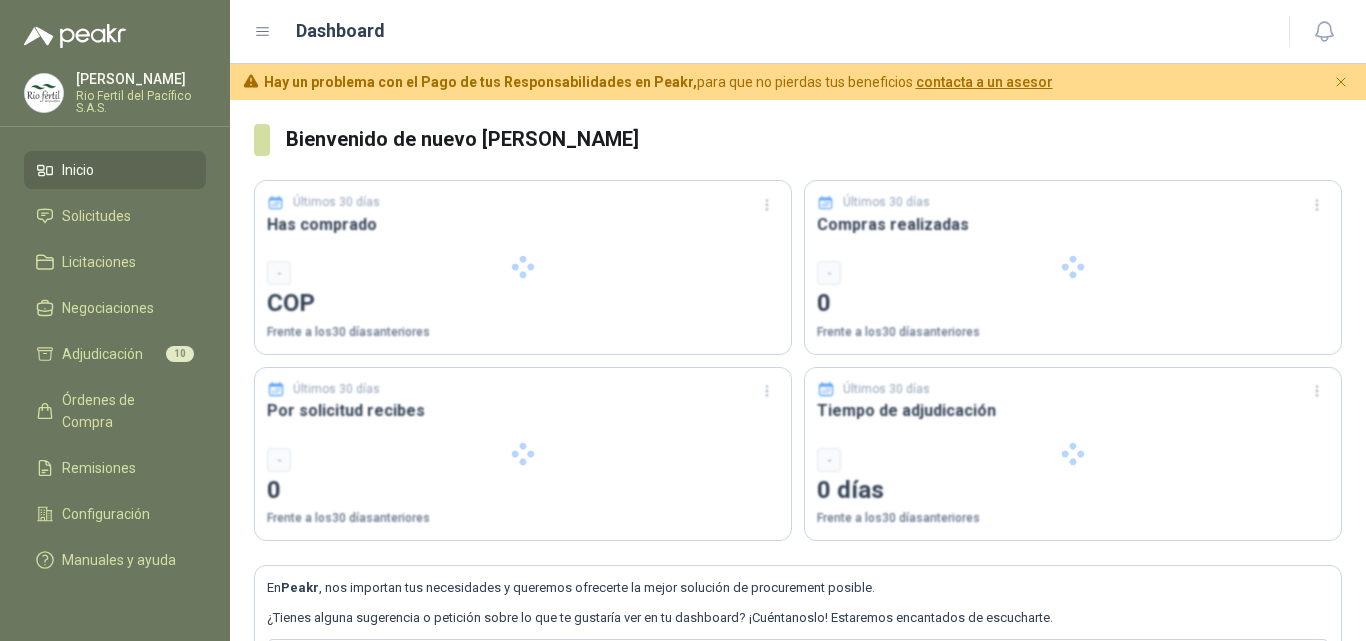 type 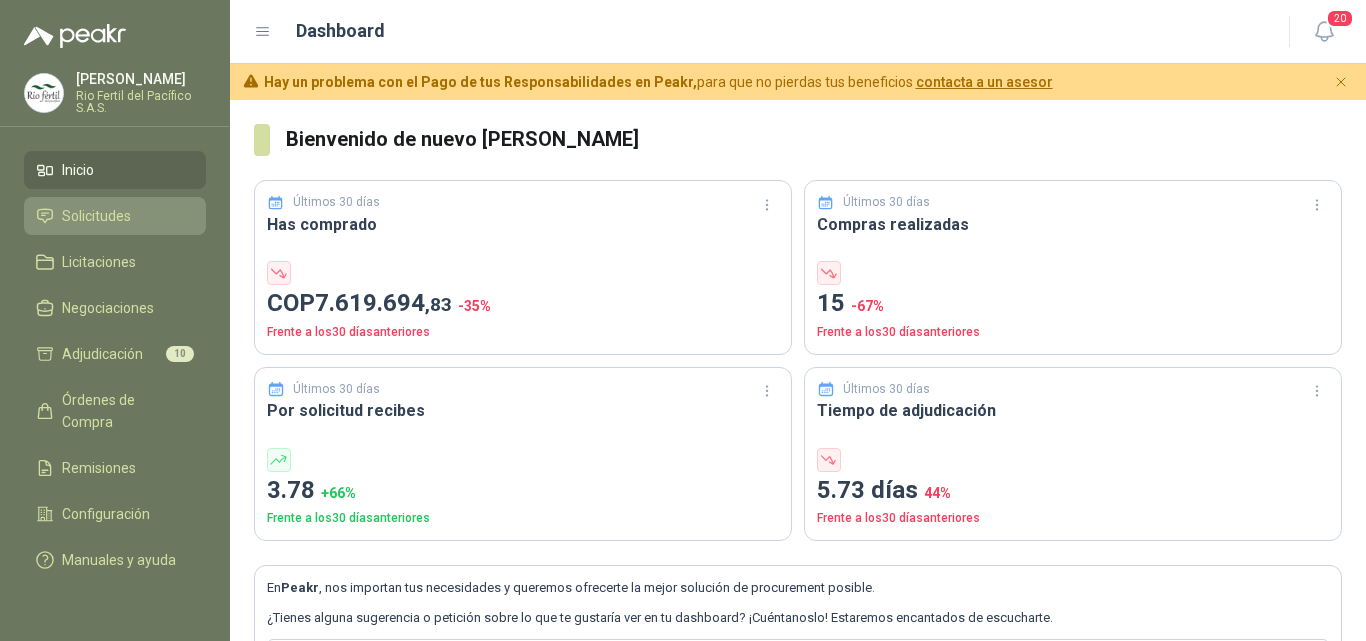 click on "Solicitudes" at bounding box center (96, 216) 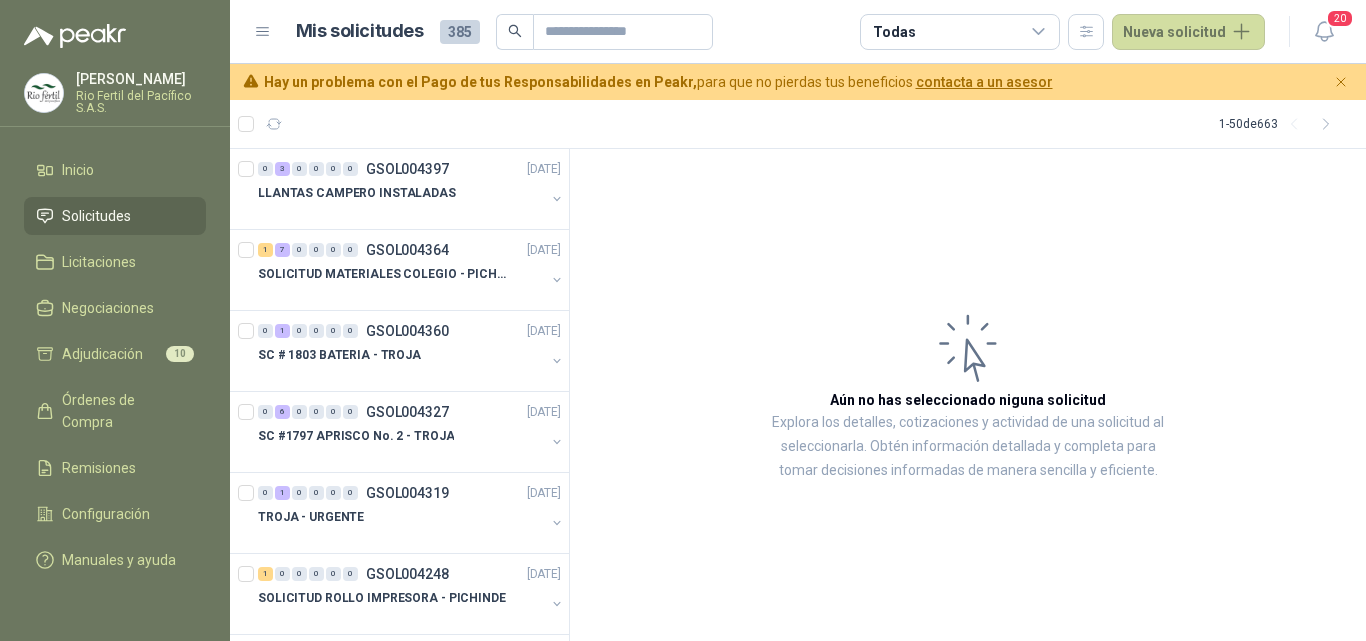 click on "[PERSON_NAME]" at bounding box center (141, 79) 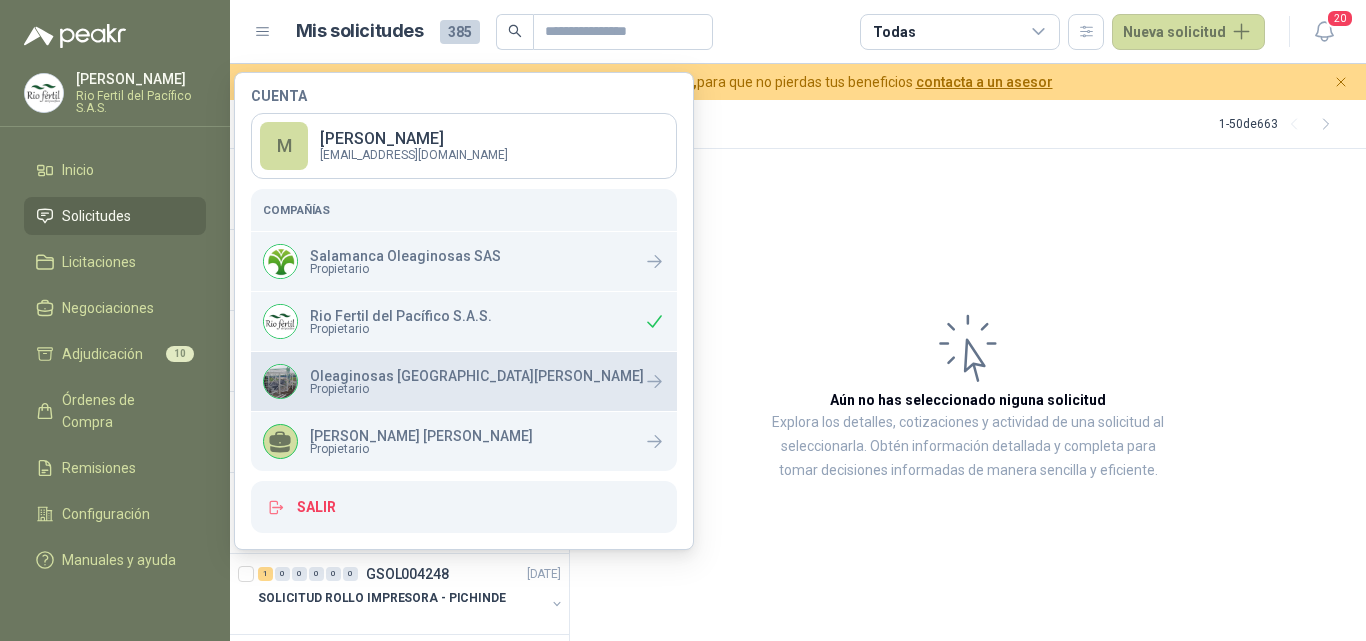 click on "Propietario" at bounding box center [477, 389] 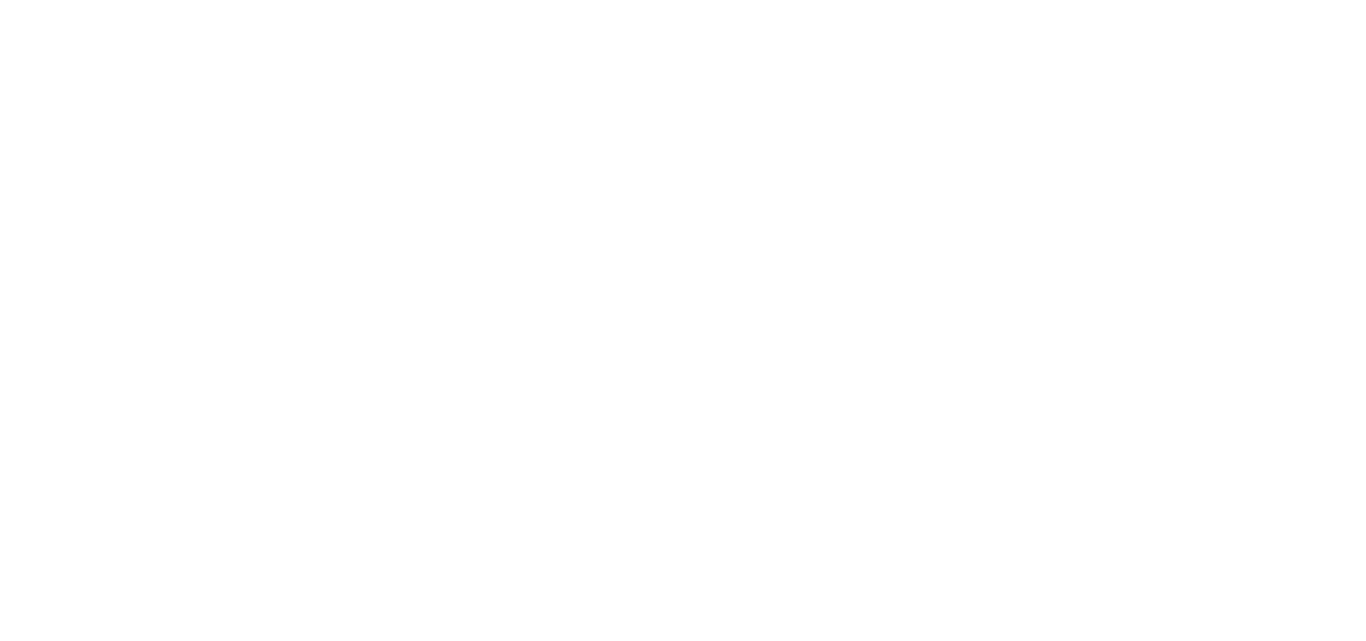 scroll, scrollTop: 0, scrollLeft: 0, axis: both 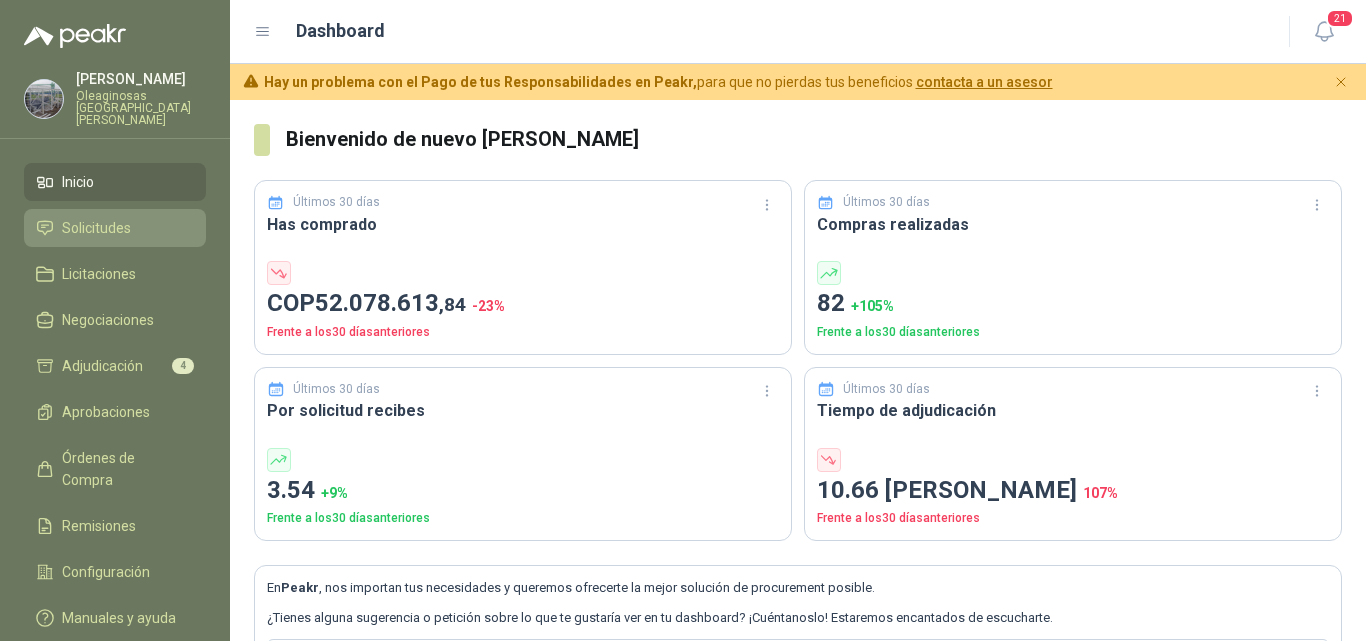 click on "Solicitudes" at bounding box center (115, 228) 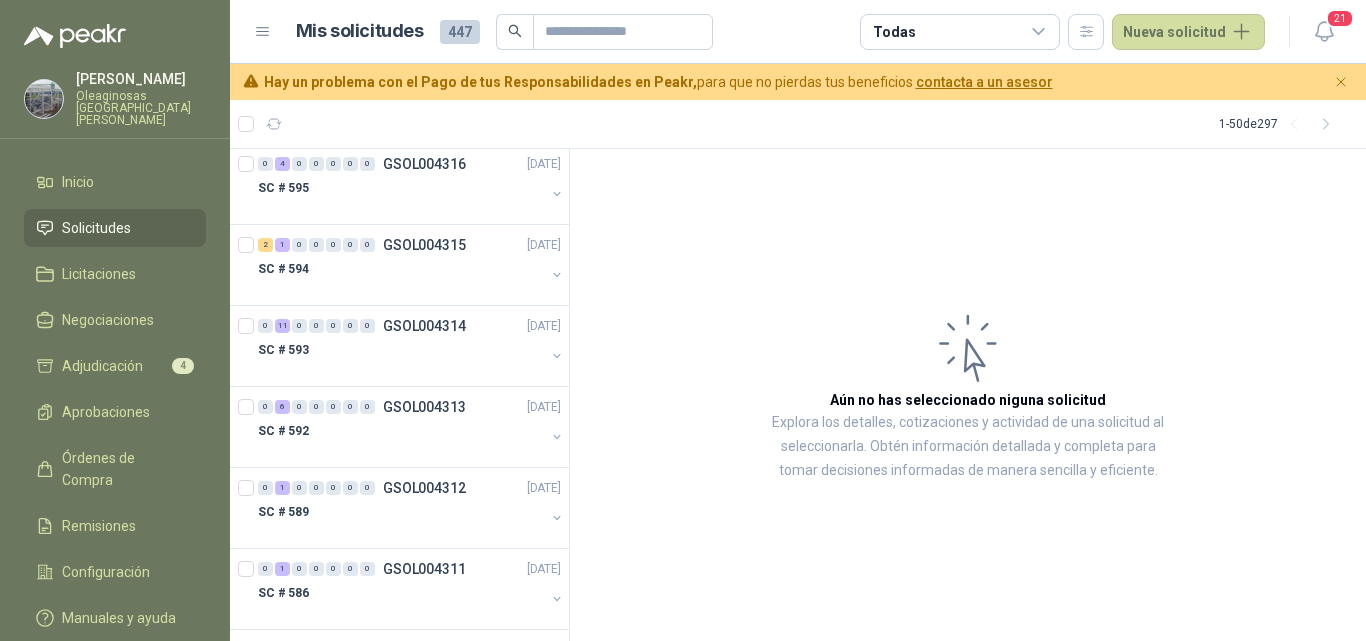 scroll, scrollTop: 0, scrollLeft: 0, axis: both 